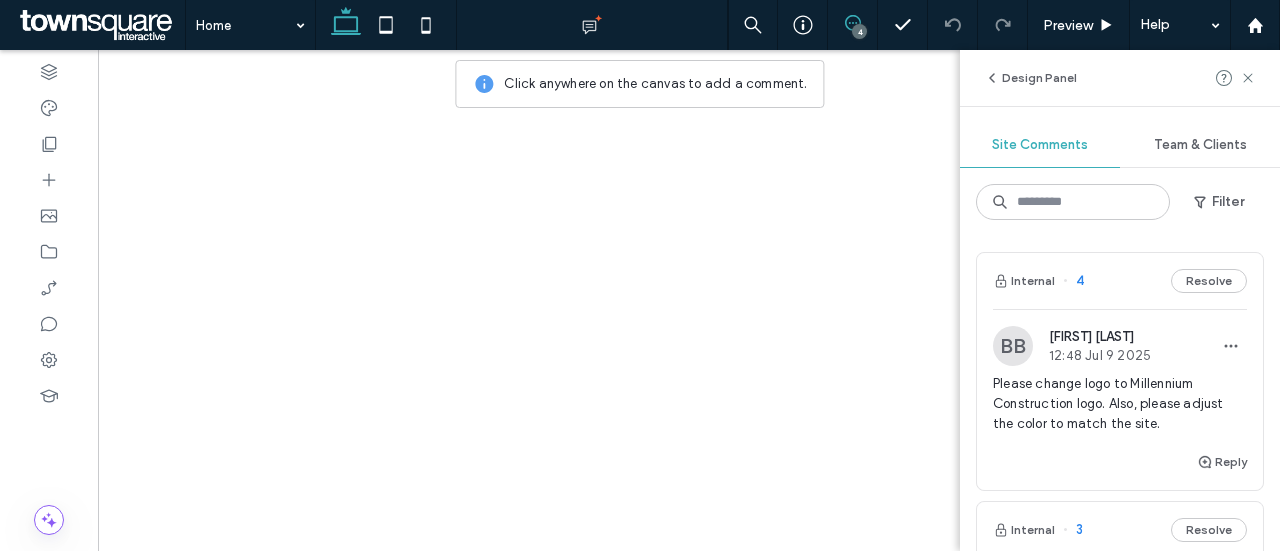 scroll, scrollTop: 0, scrollLeft: 0, axis: both 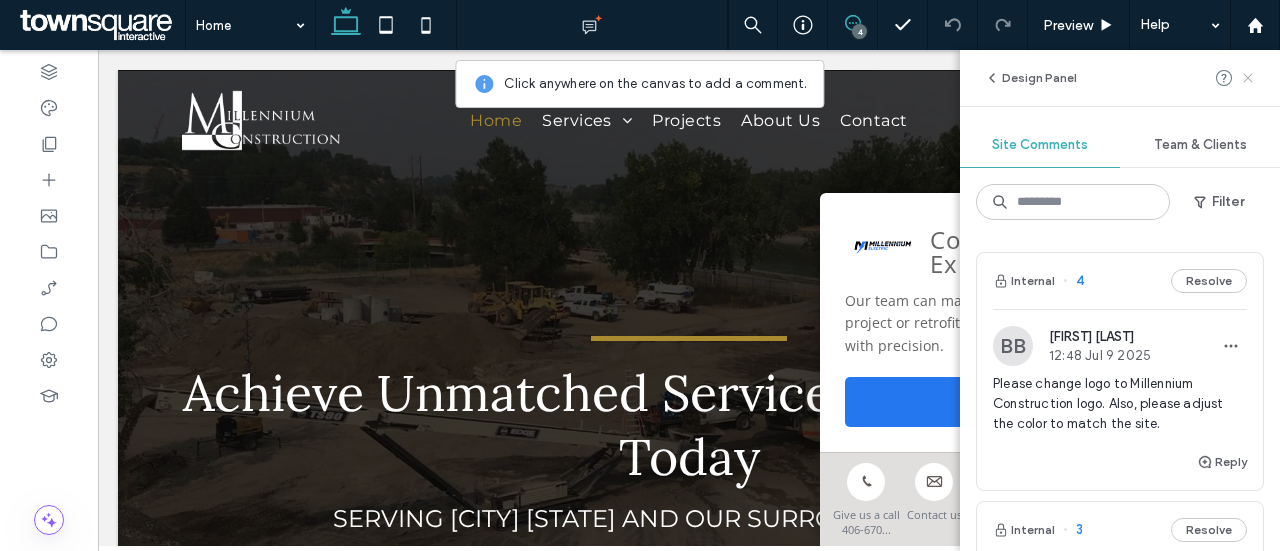 click 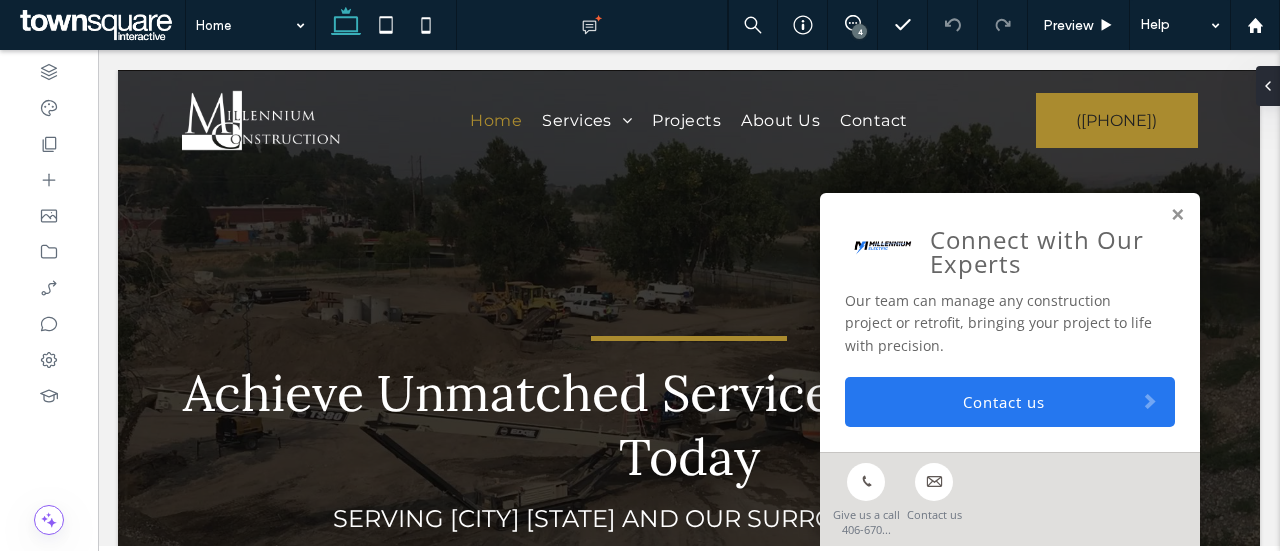 click on "4" at bounding box center [859, 31] 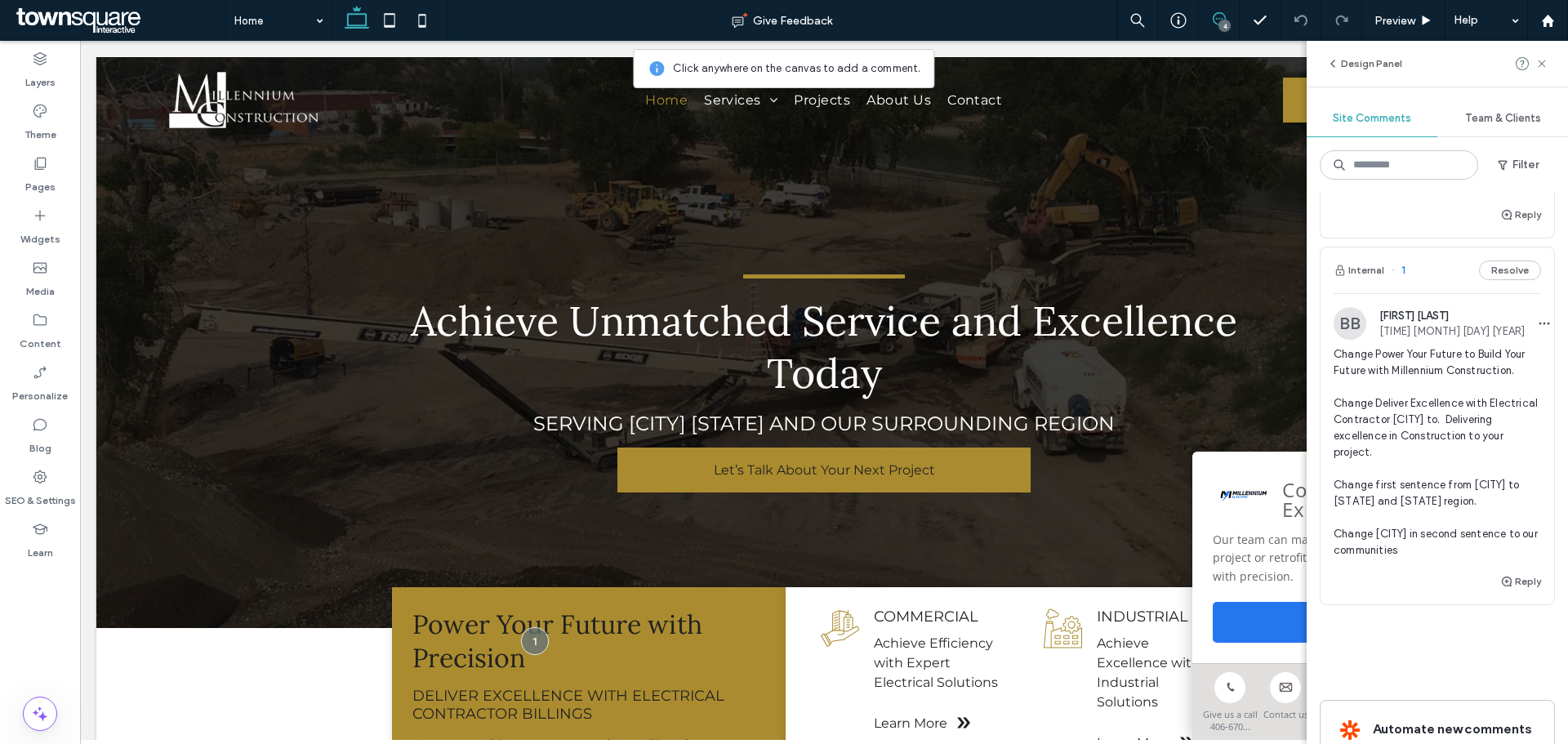 scroll, scrollTop: 653, scrollLeft: 0, axis: vertical 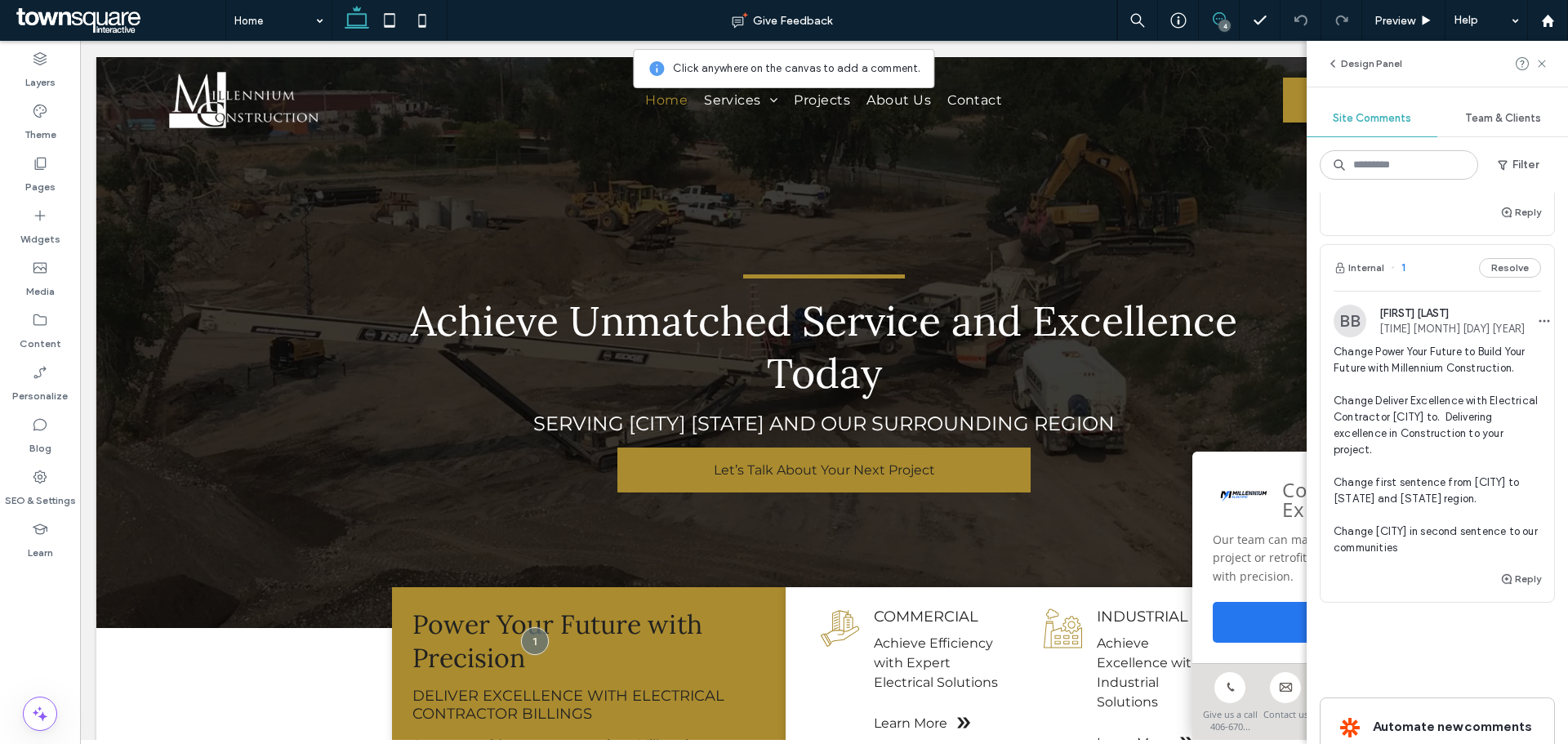 click on "4" at bounding box center [1224, 25] 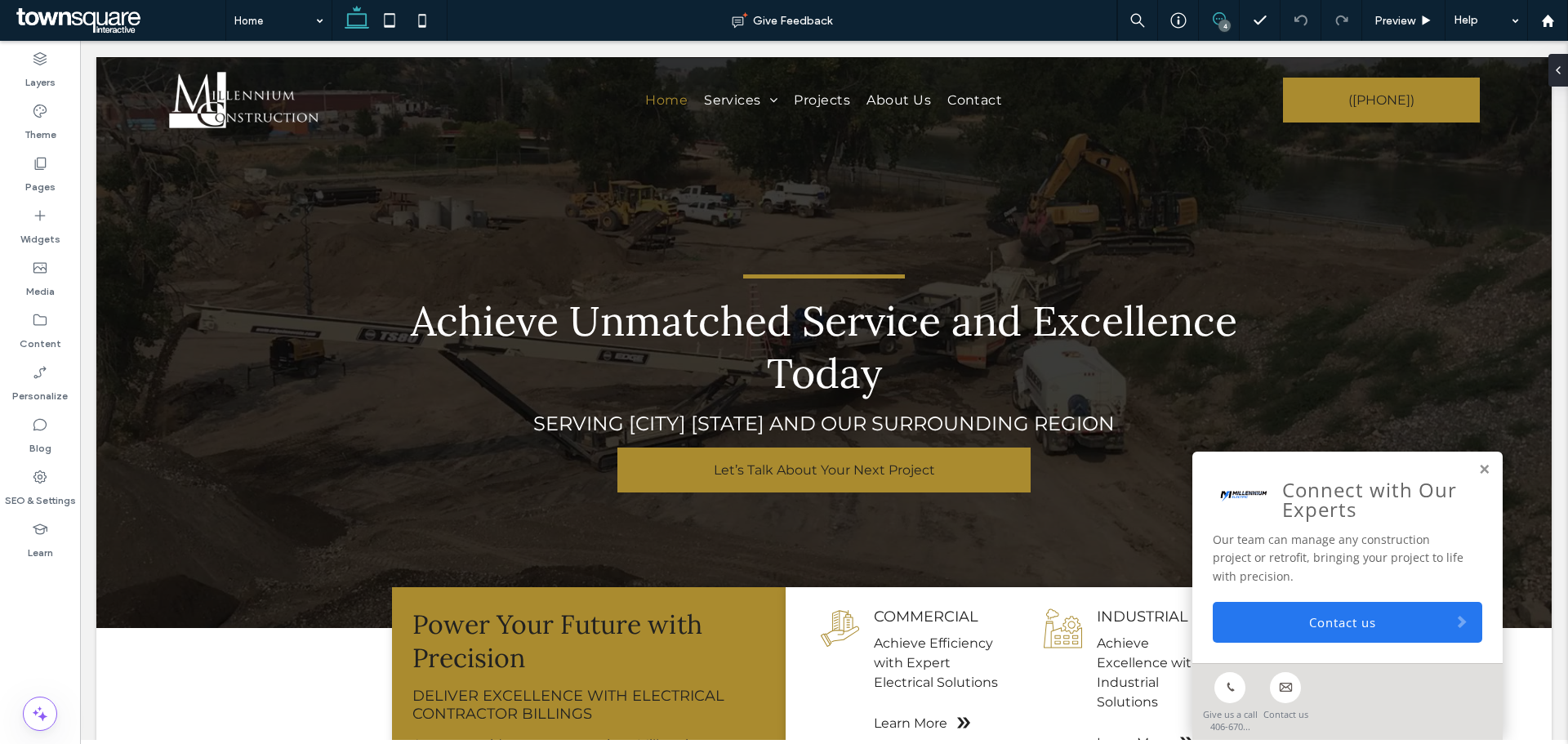 click 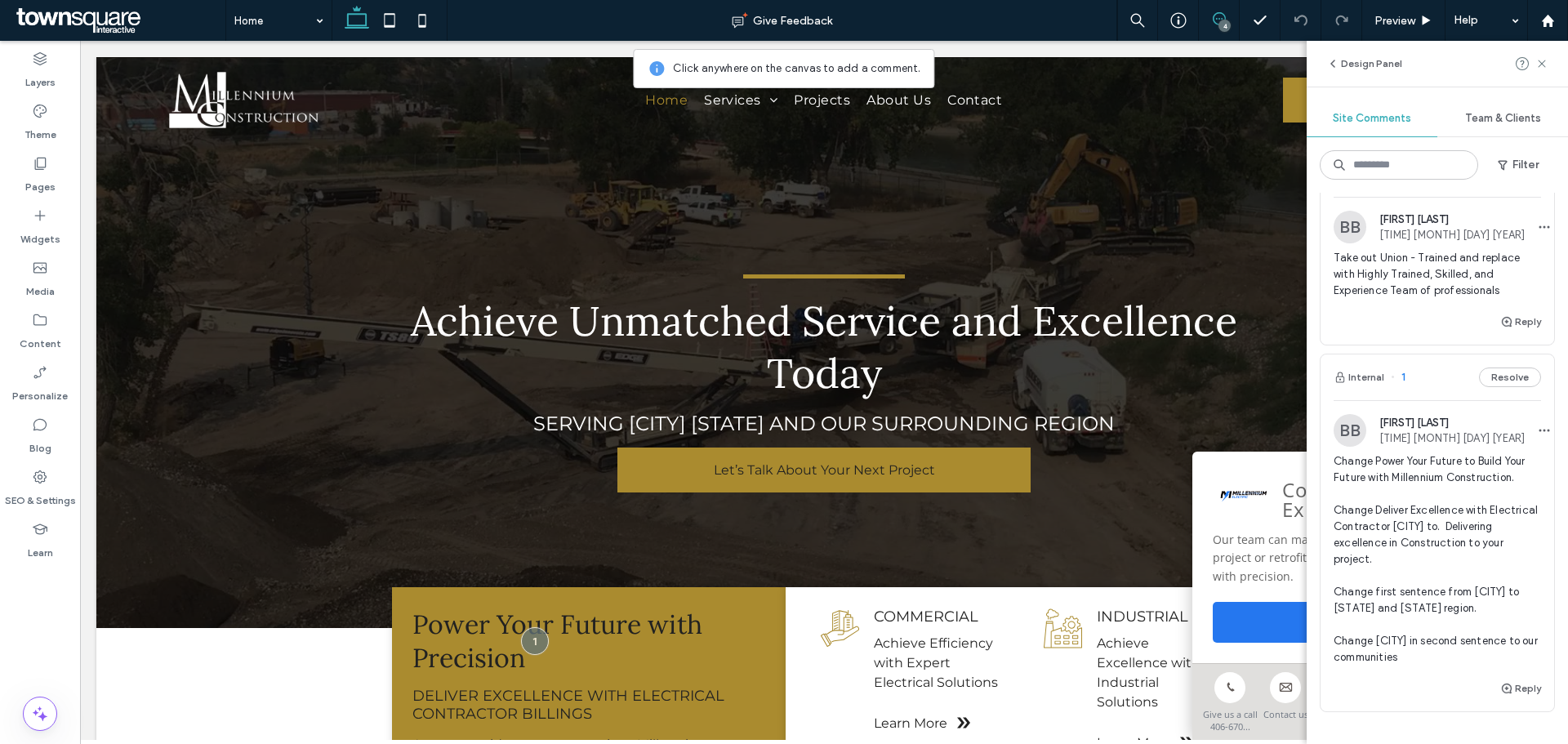 scroll, scrollTop: 572, scrollLeft: 0, axis: vertical 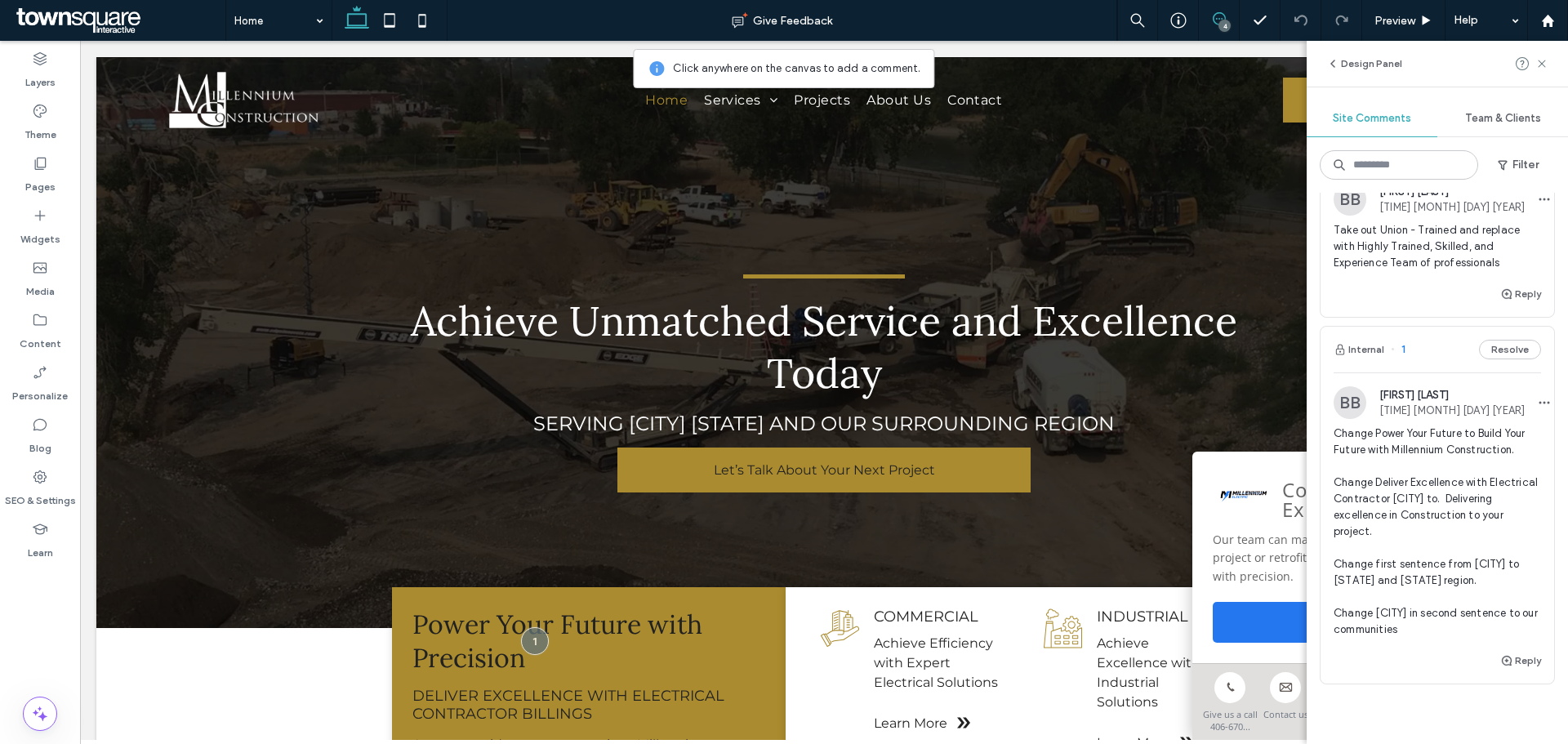 click on "1" at bounding box center (1398, 350) 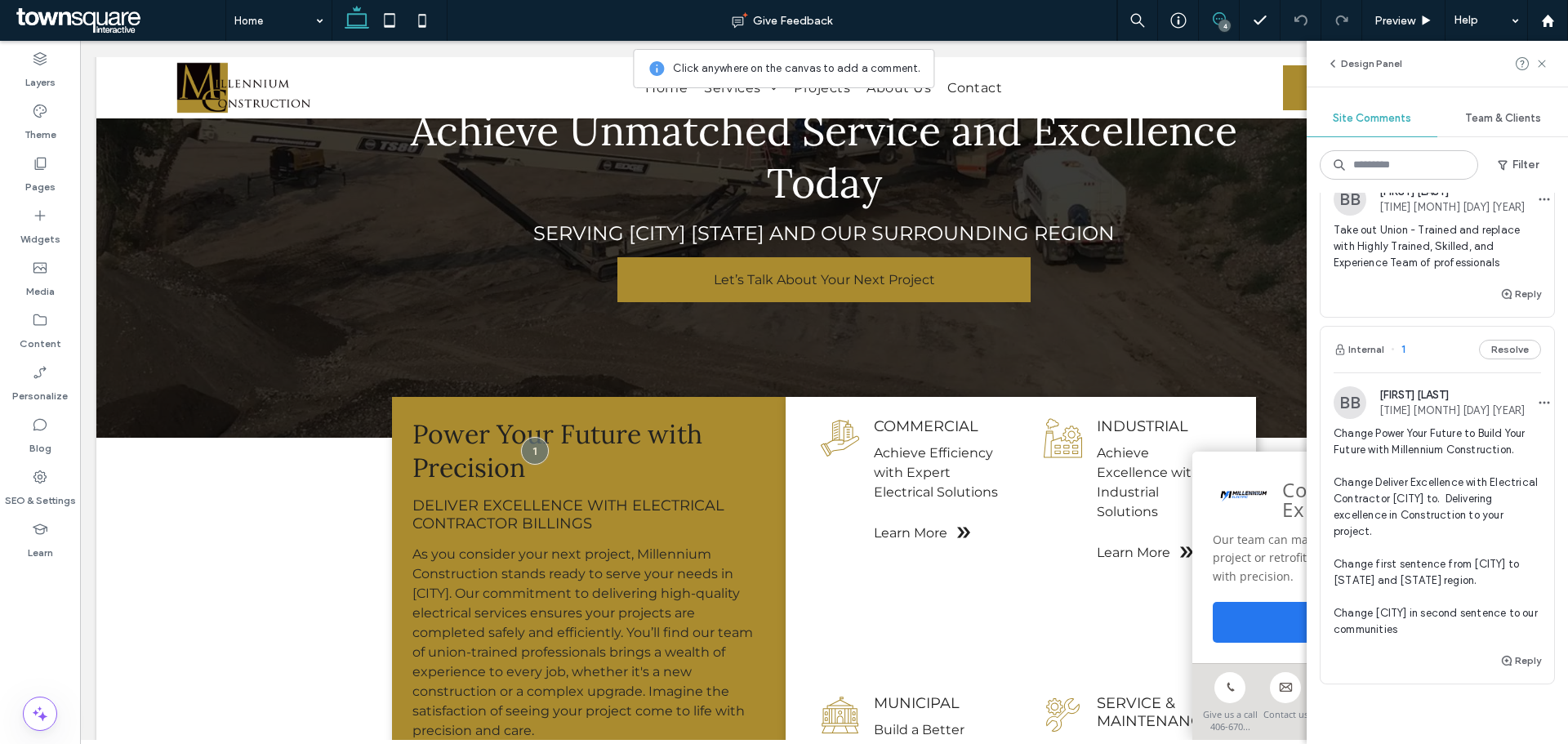scroll, scrollTop: 210, scrollLeft: 0, axis: vertical 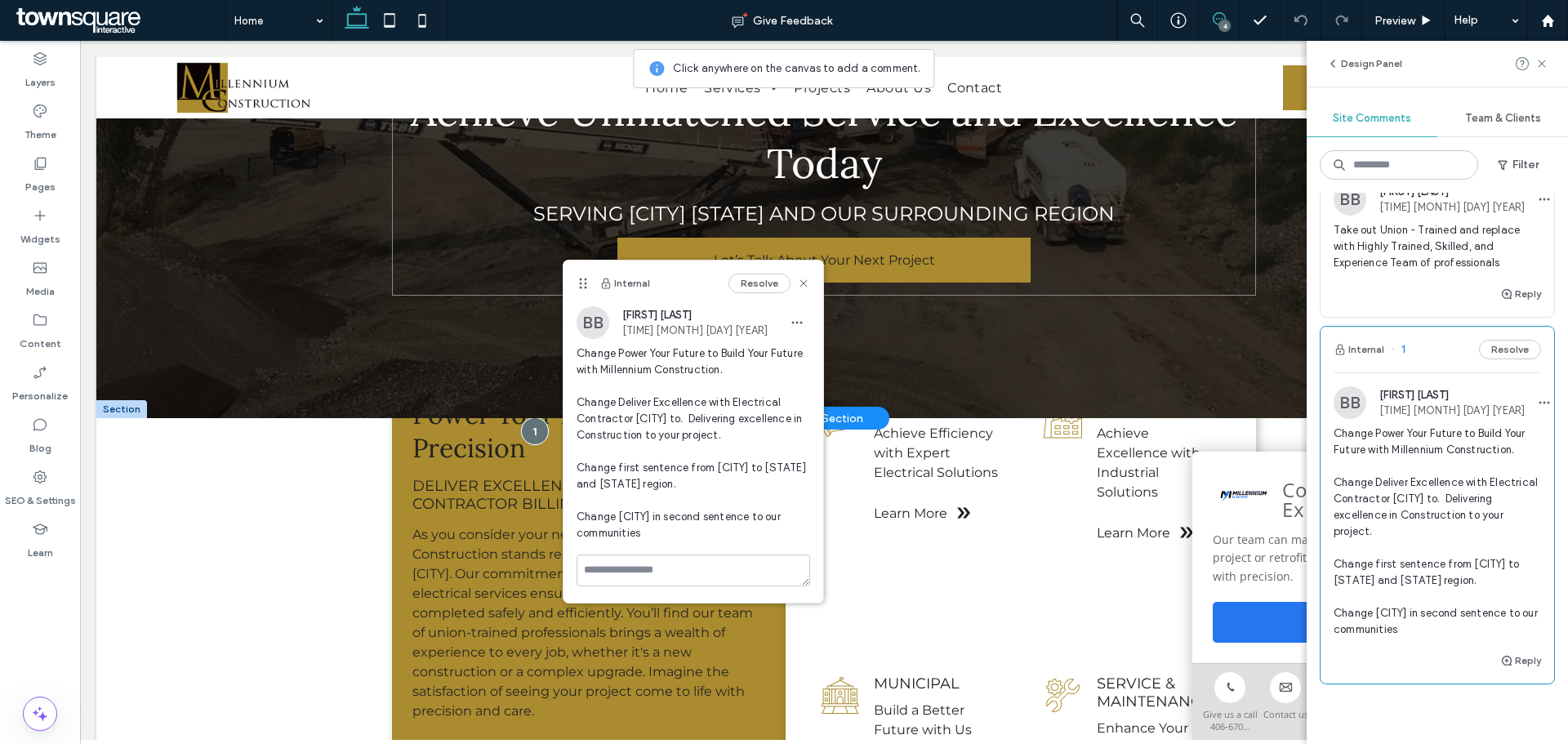 drag, startPoint x: 751, startPoint y: 316, endPoint x: 828, endPoint y: 326, distance: 77.64664 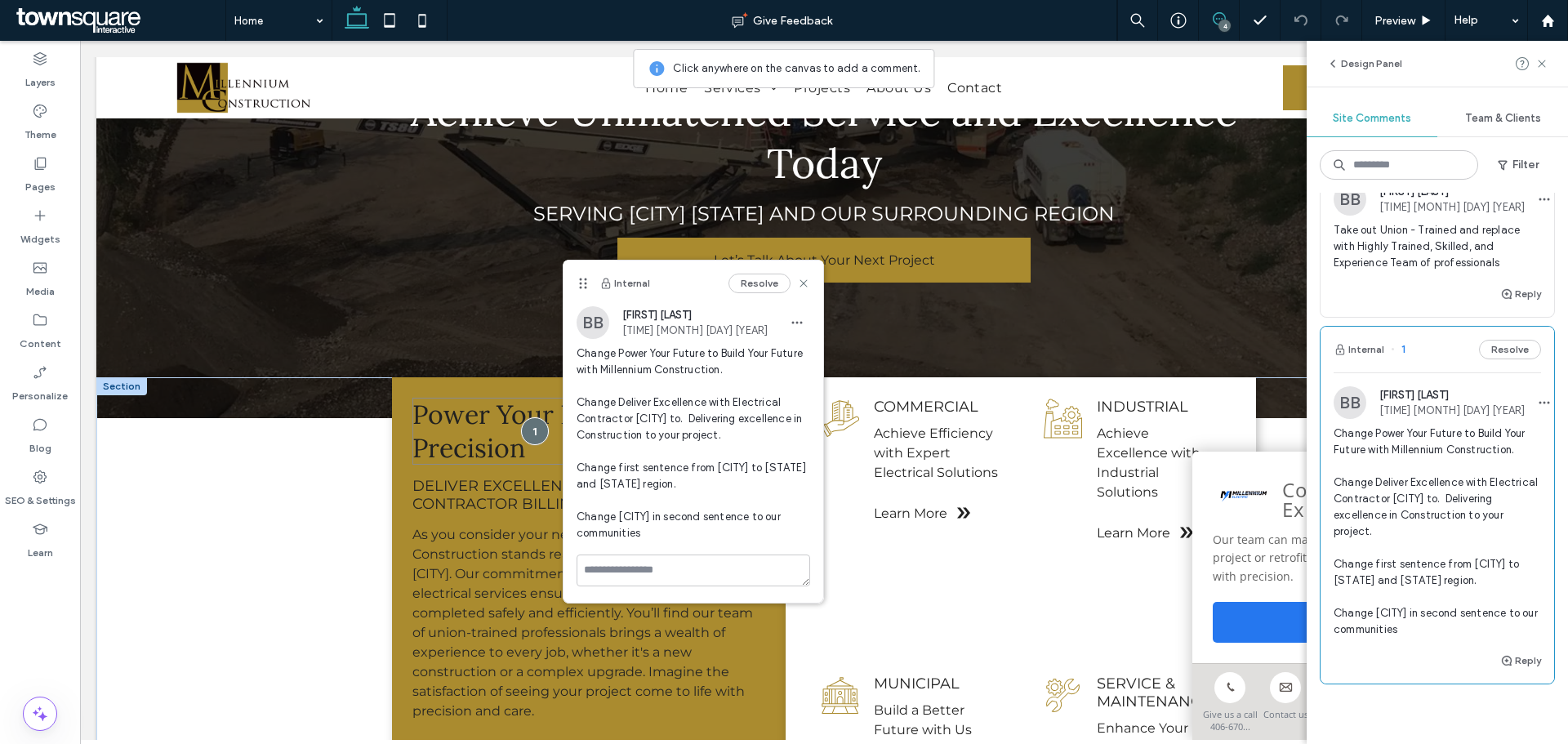 click on "Power Your Future with Precision" at bounding box center (557, 431) 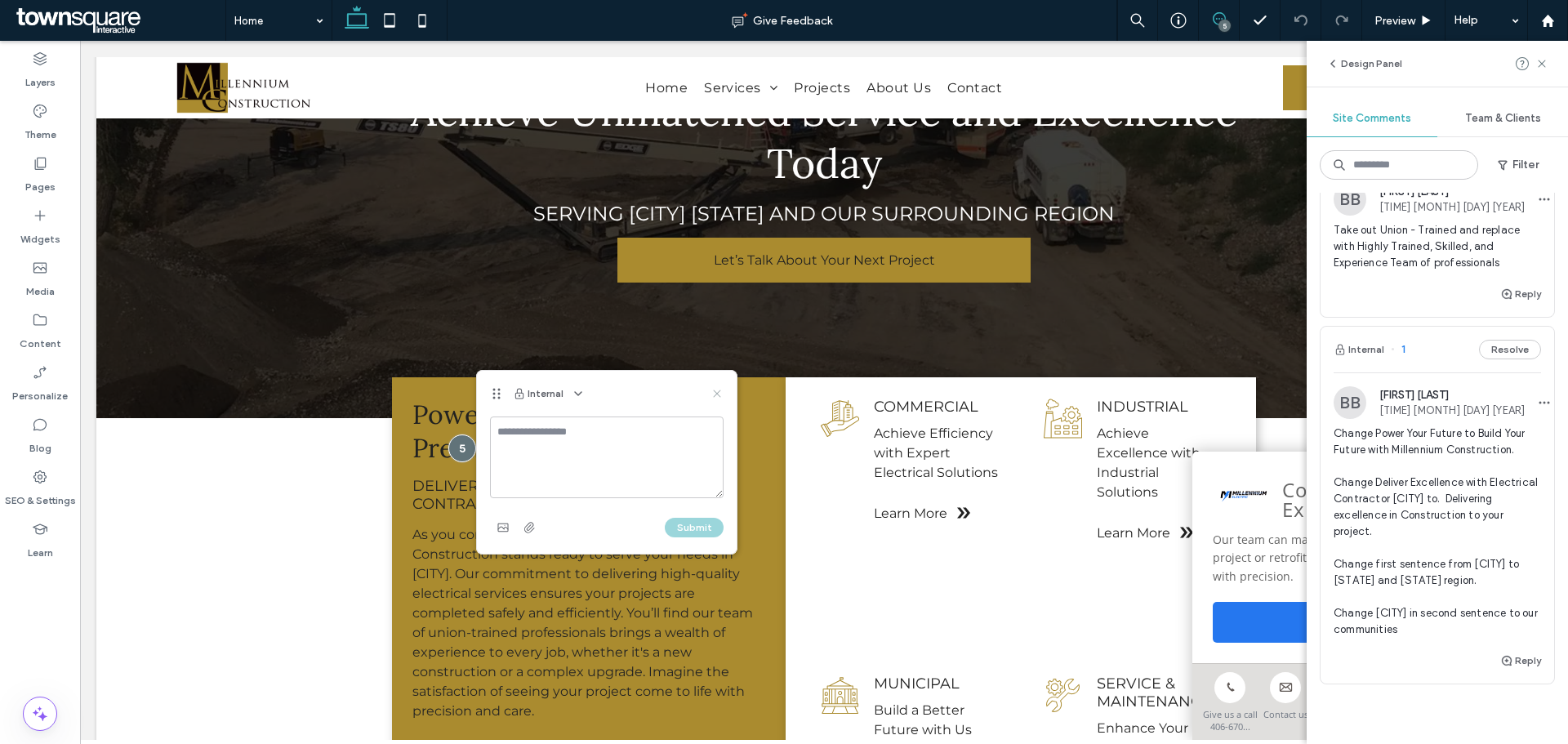drag, startPoint x: 718, startPoint y: 394, endPoint x: 805, endPoint y: 224, distance: 190.9686 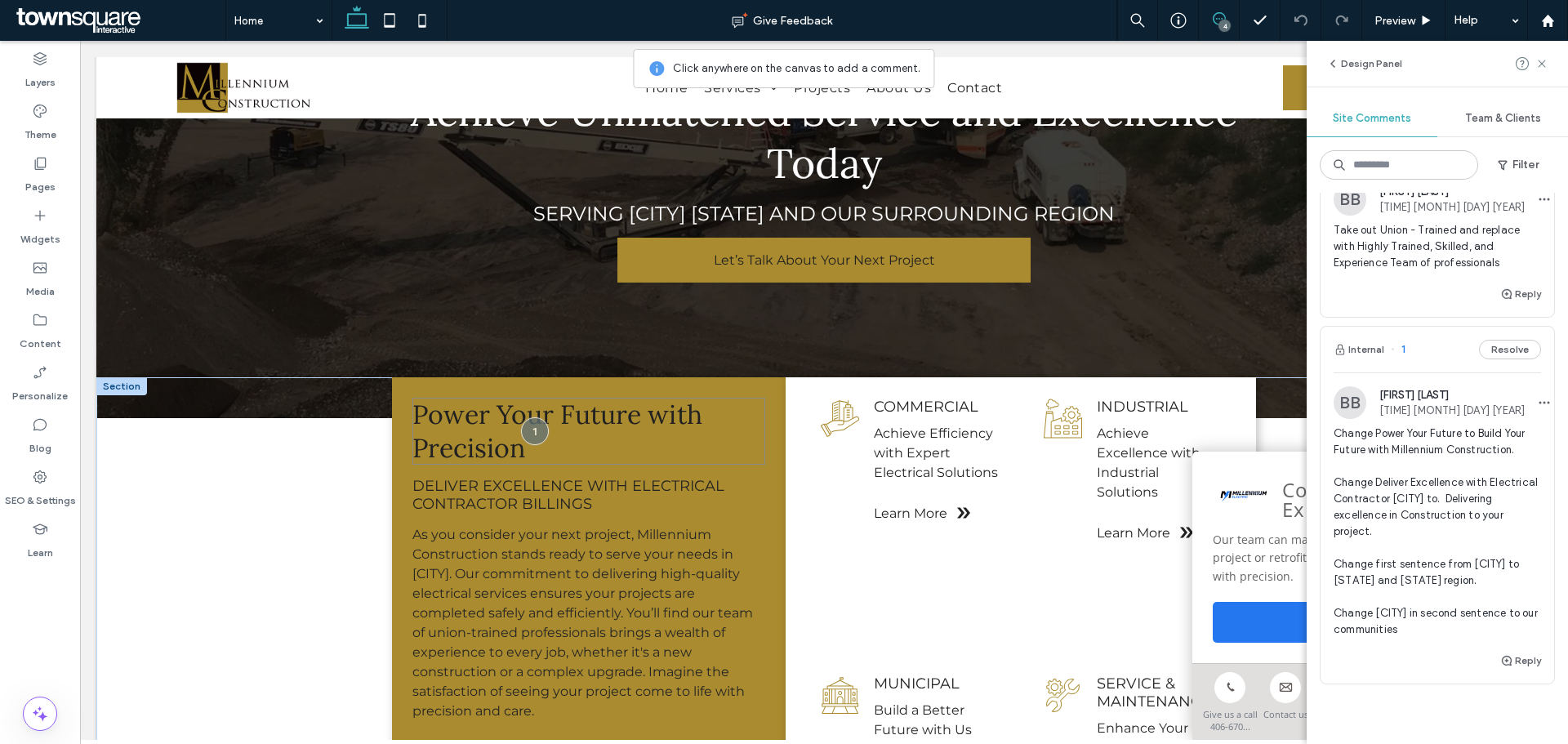 click on "Power Your Future with Precision" at bounding box center [588, 431] 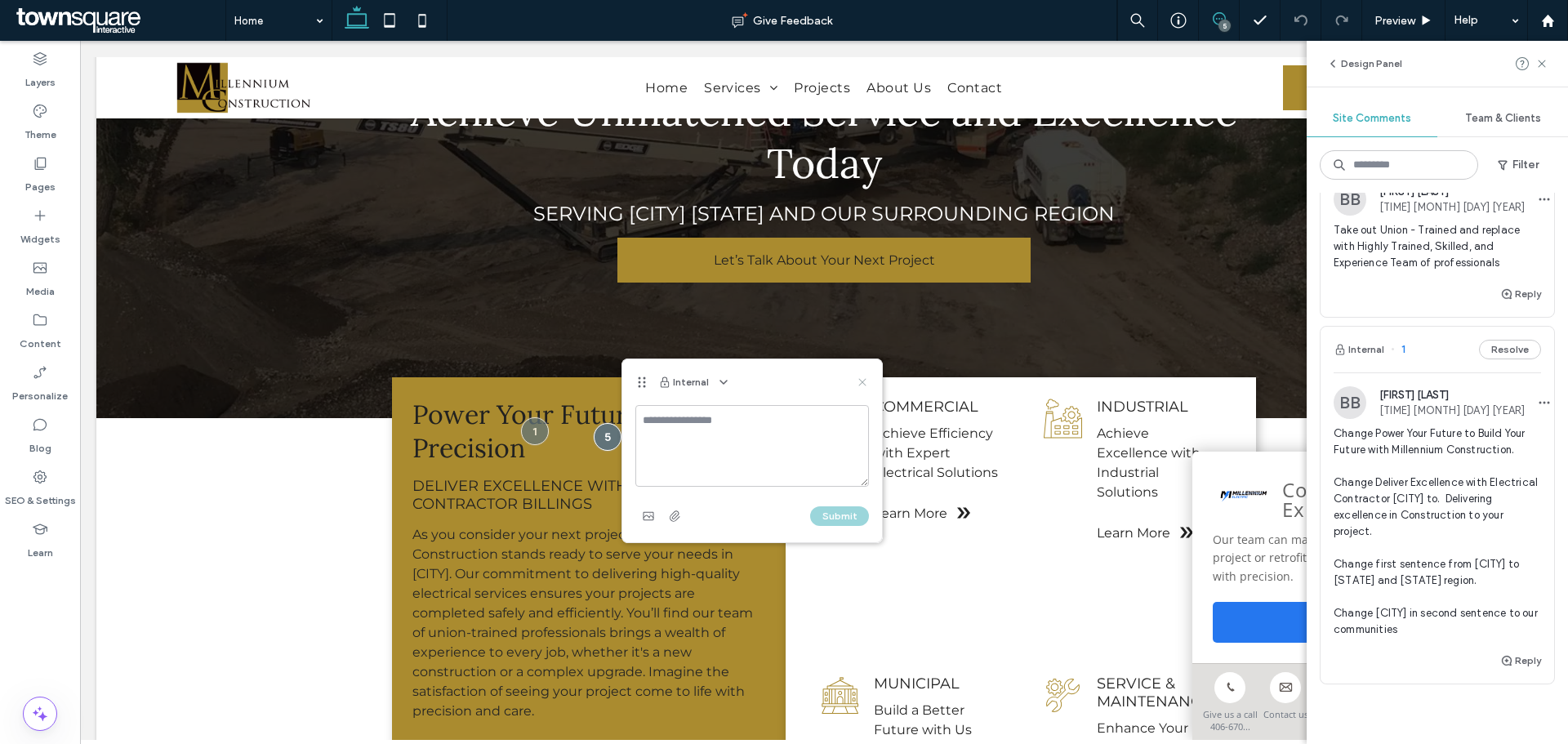click 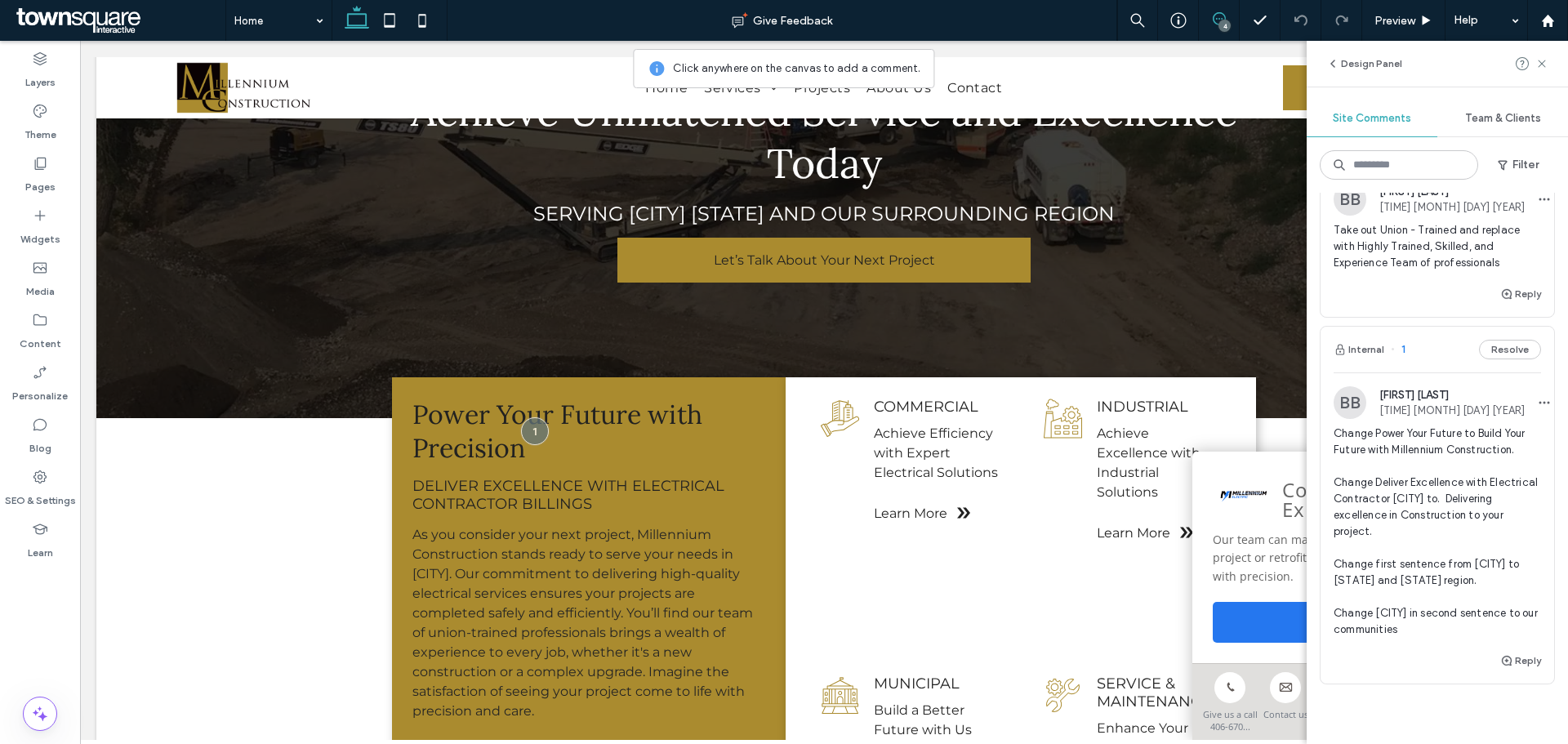 click at bounding box center (1218, 19) 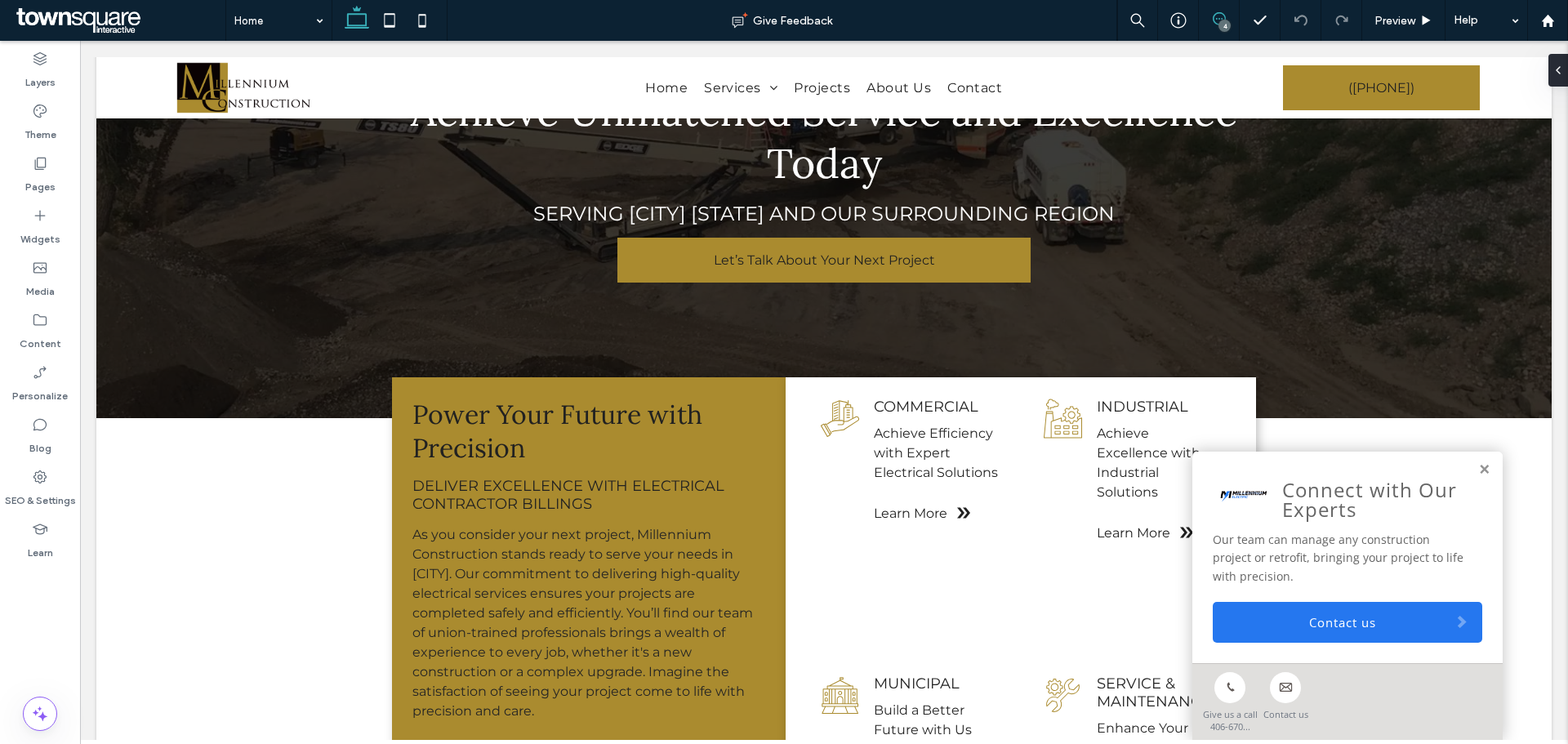 scroll, scrollTop: 0, scrollLeft: 0, axis: both 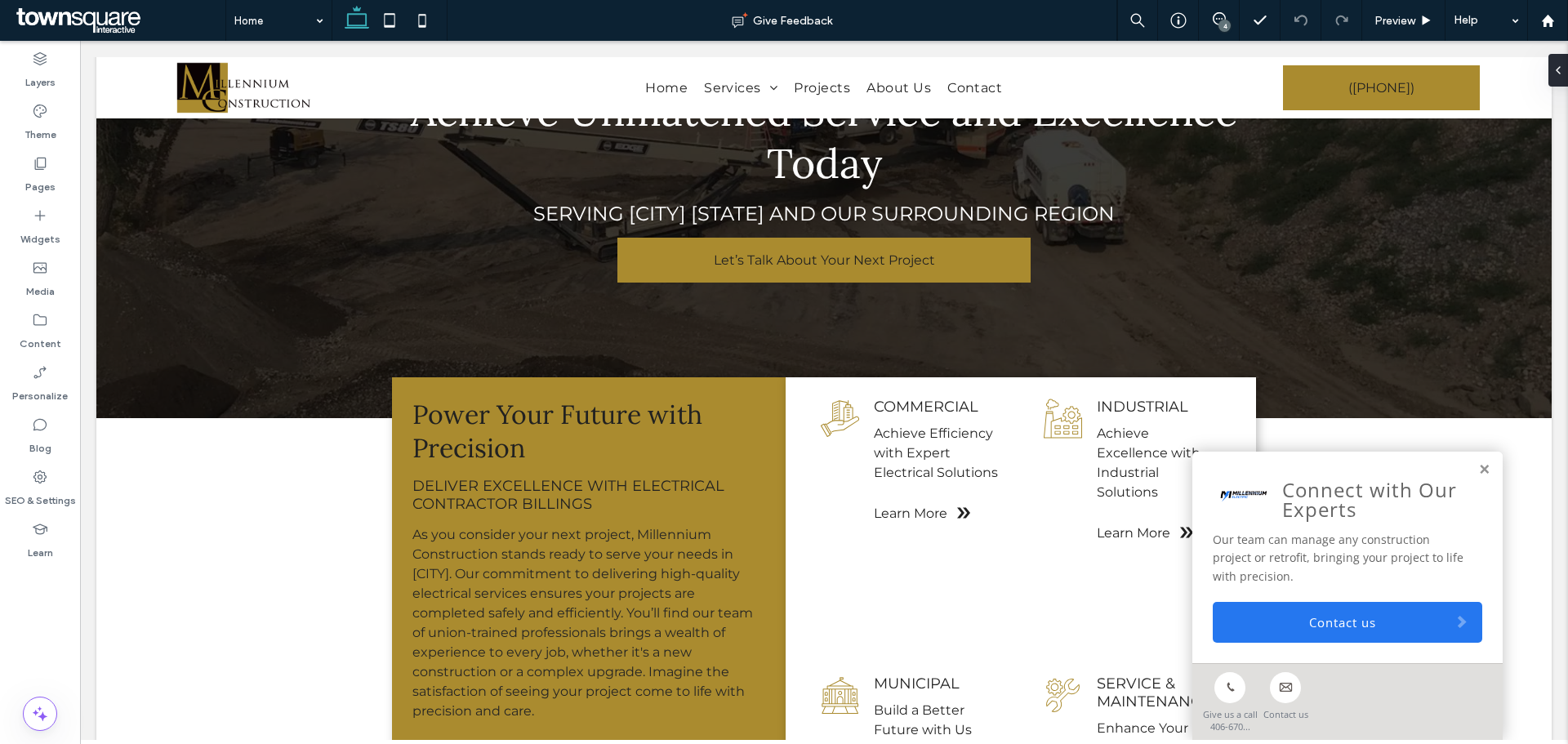 click on "4" at bounding box center [1224, 25] 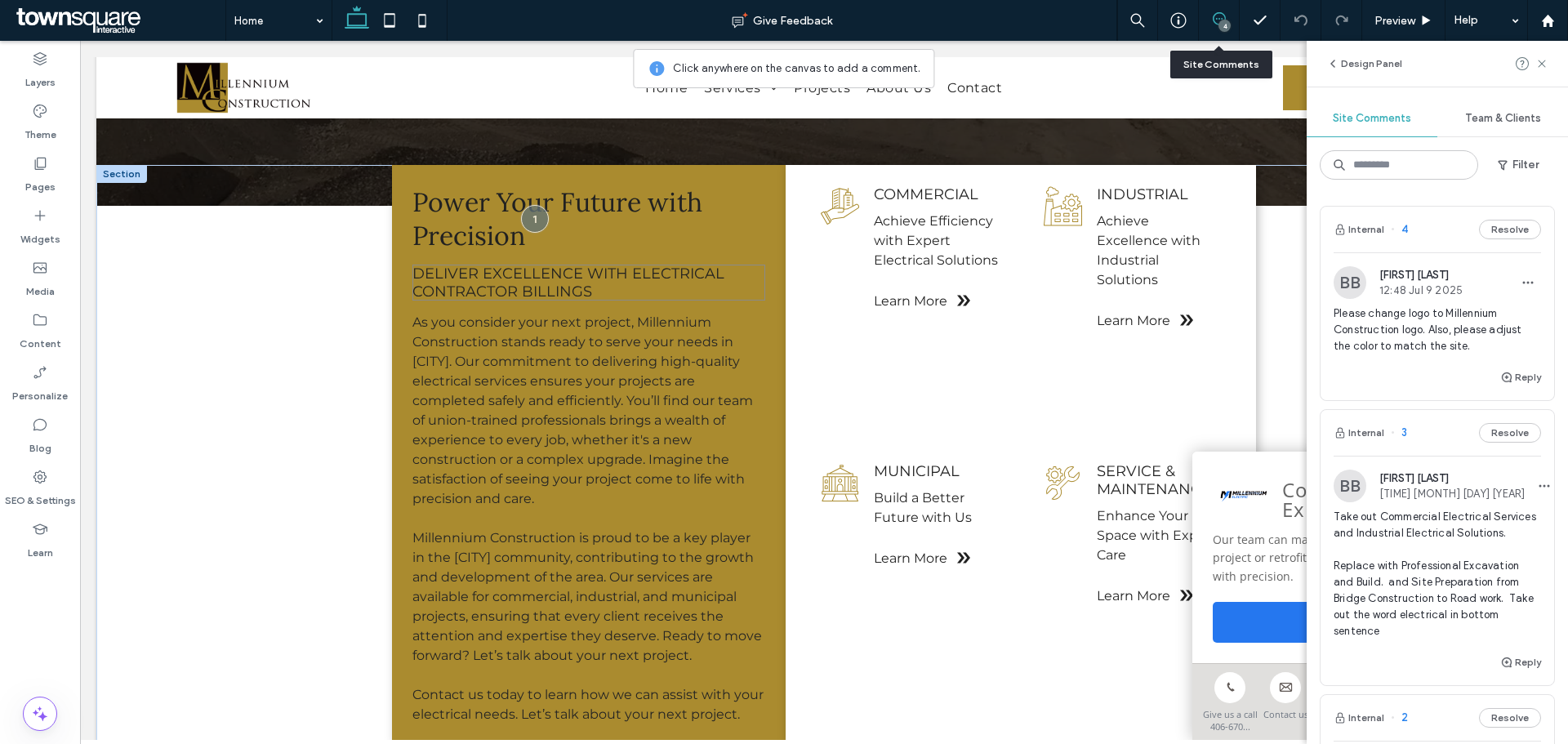 scroll, scrollTop: 455, scrollLeft: 0, axis: vertical 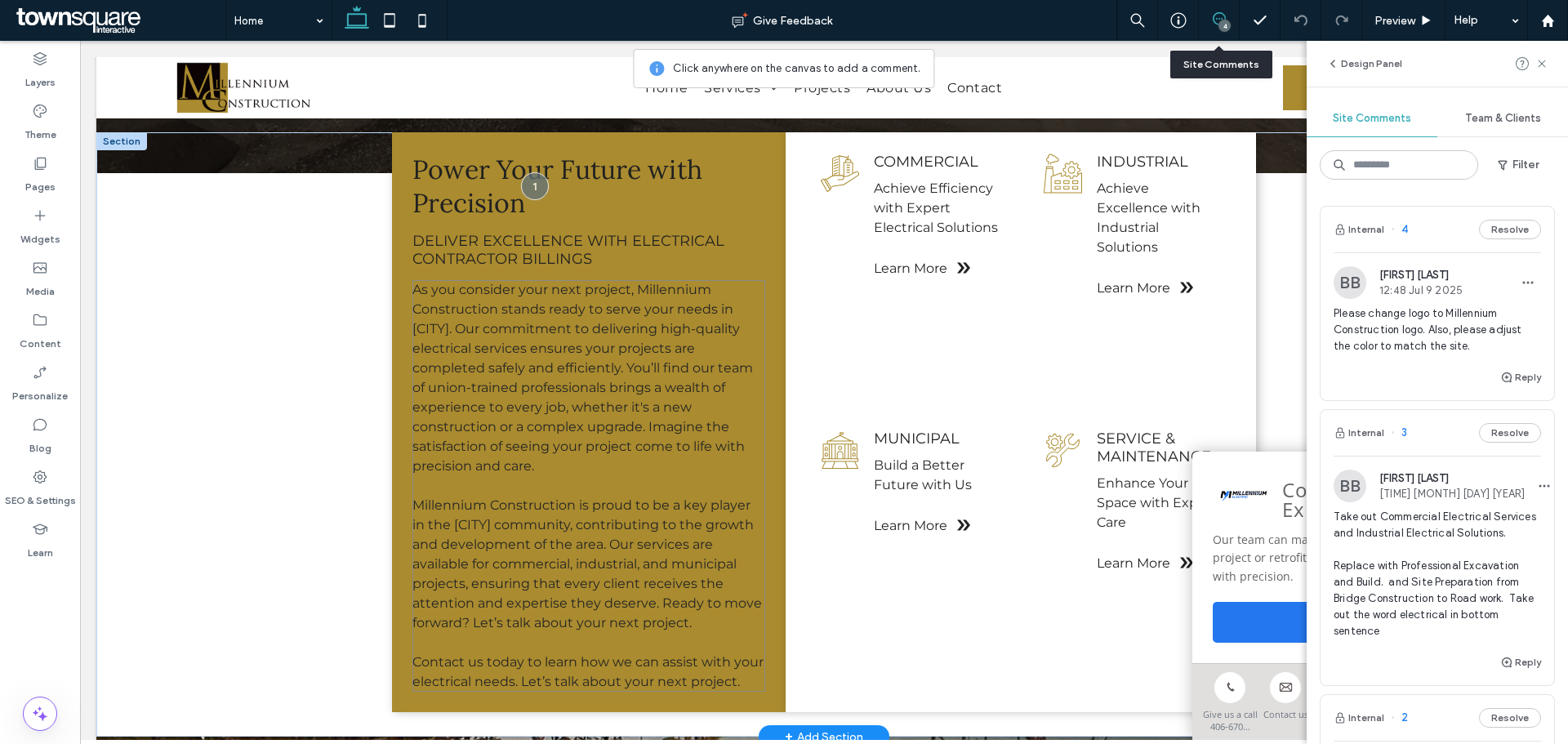 click on "As you consider your next project, Millennium Construction stands ready to serve your needs in [CITY]. Our commitment to delivering high-quality electrical services ensures your projects are completed safely and efficiently. You’ll find our team of union-trained professionals brings a wealth of experience to every job, whether it's a new construction or a complex upgrade. Imagine the satisfaction of seeing your project come to life with precision and care." at bounding box center [582, 377] 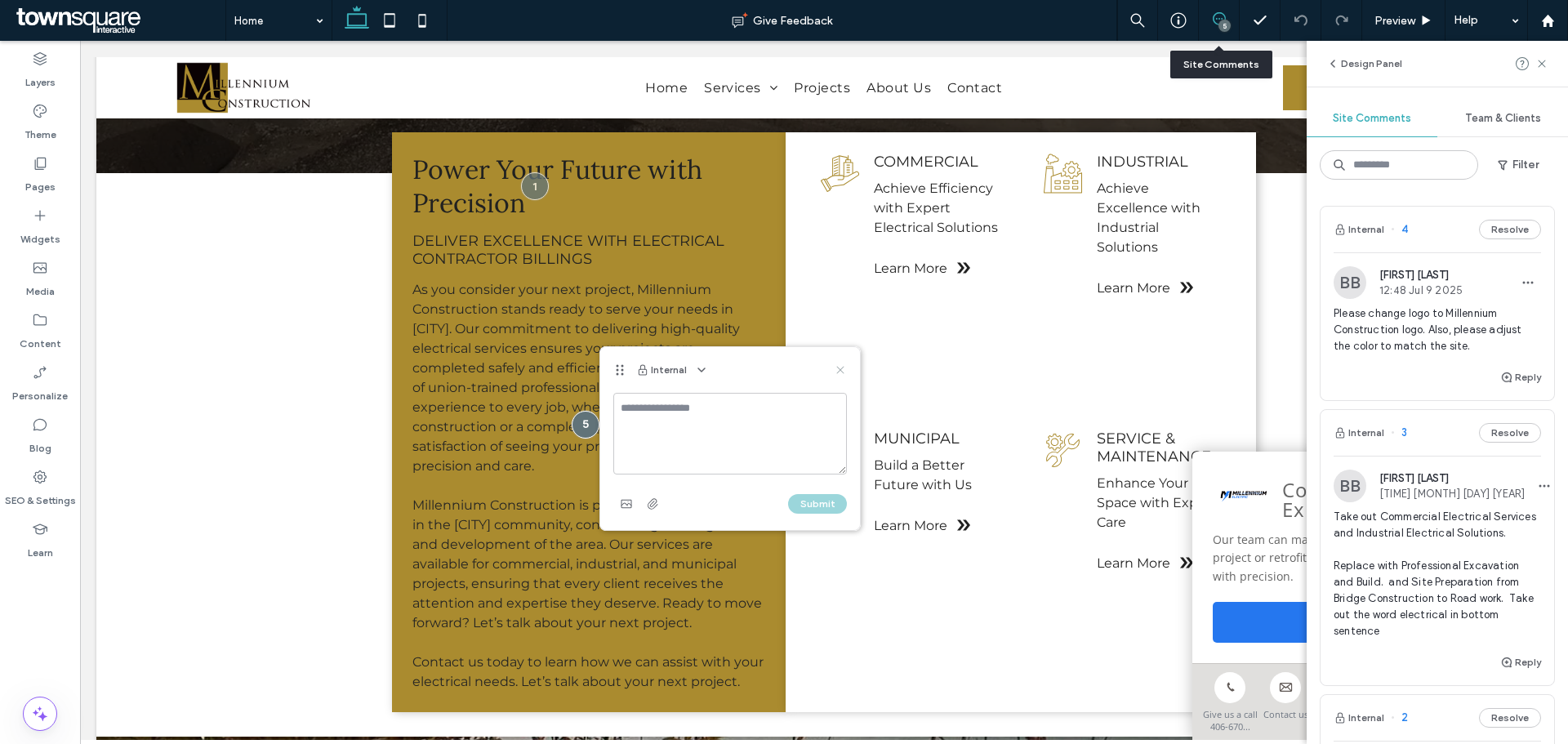click 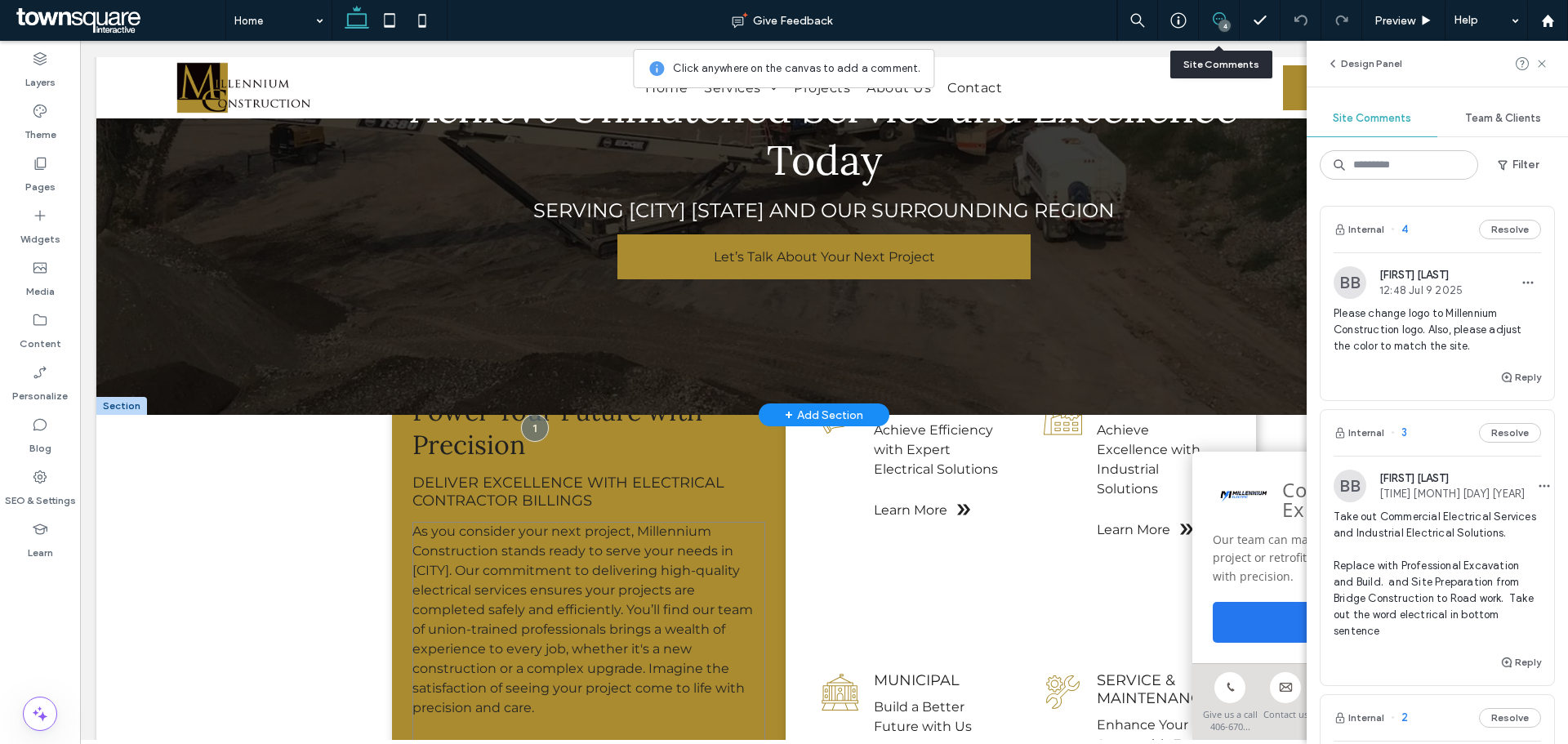 scroll, scrollTop: 210, scrollLeft: 0, axis: vertical 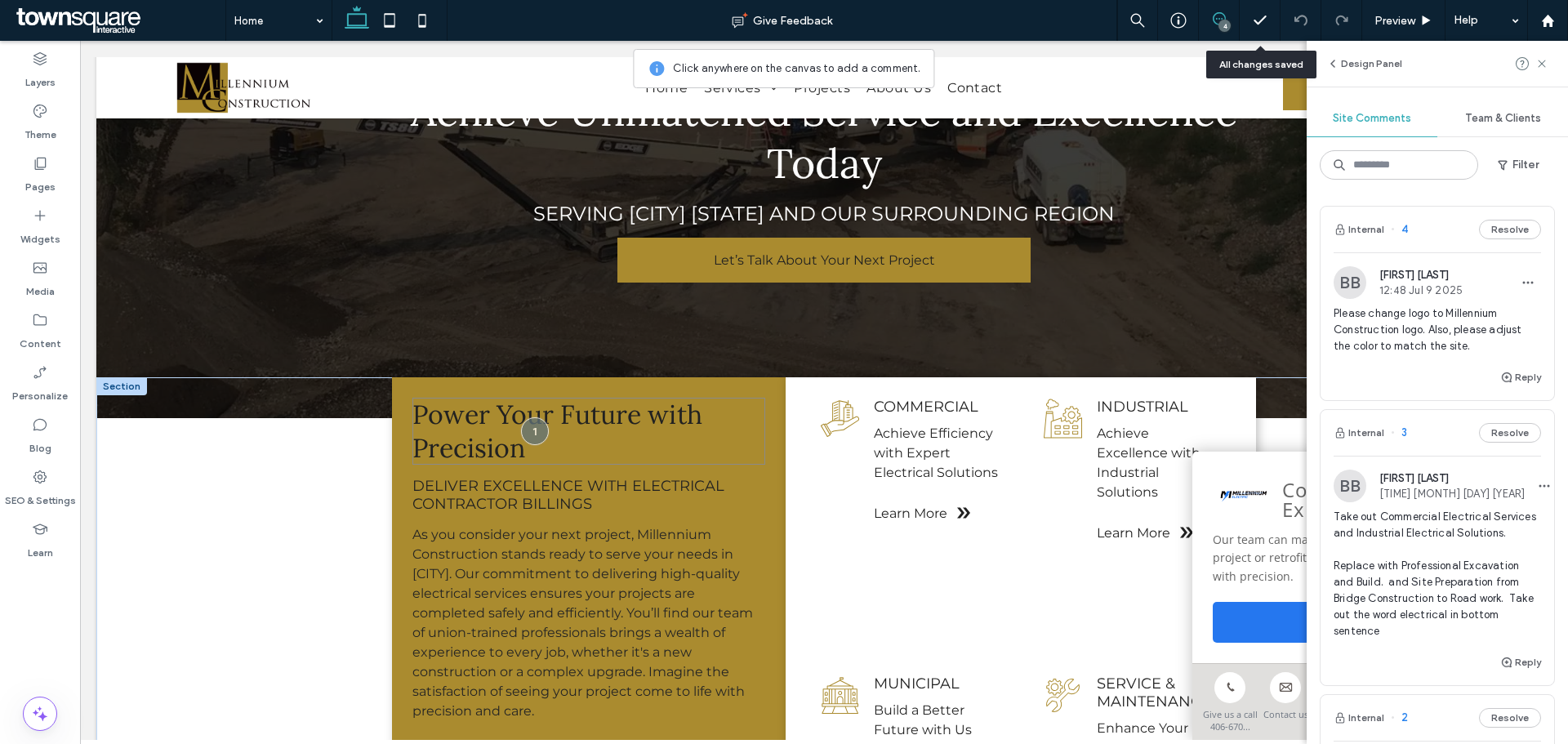 click on "Power Your Future with Precision" at bounding box center (557, 431) 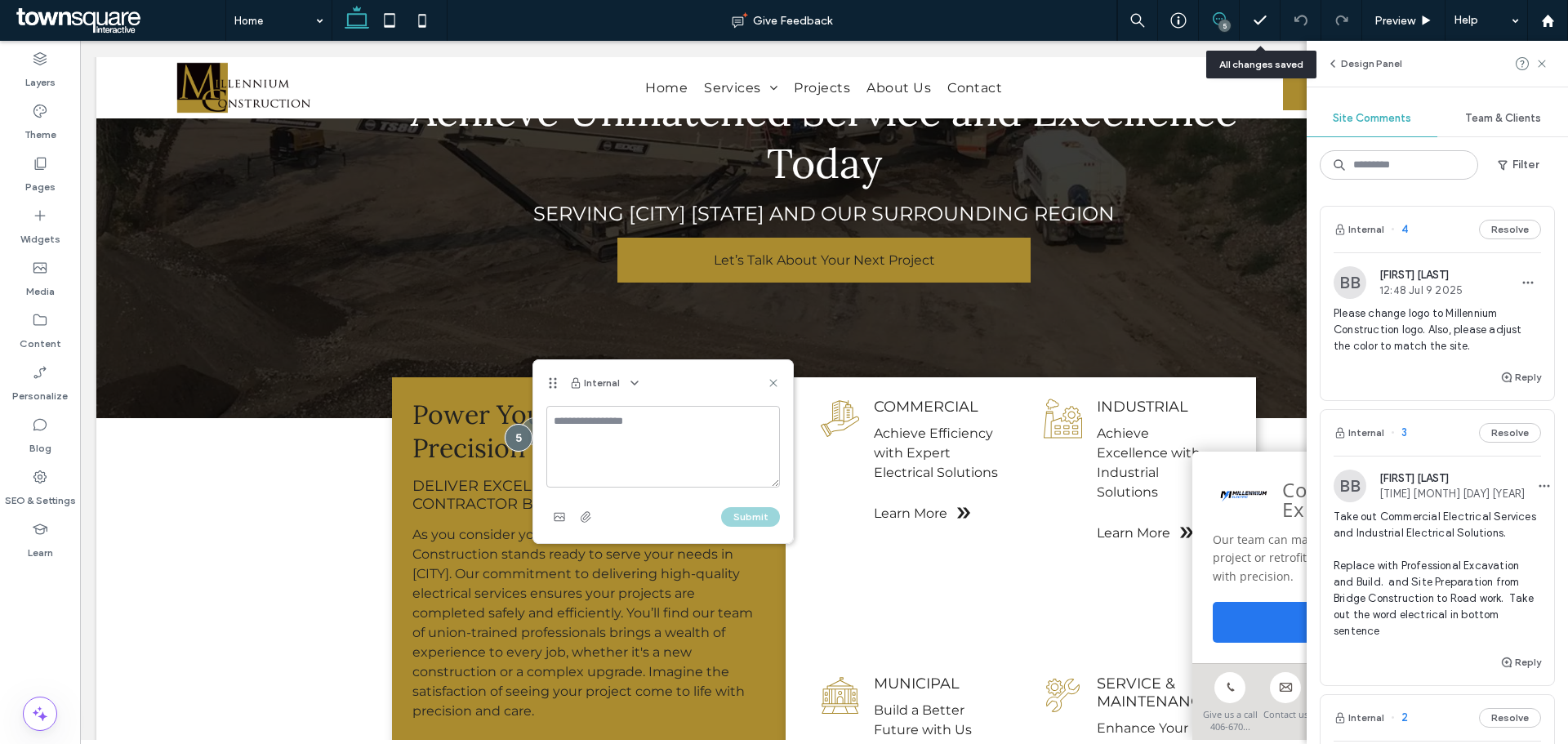 click on "Internal" at bounding box center (663, 383) 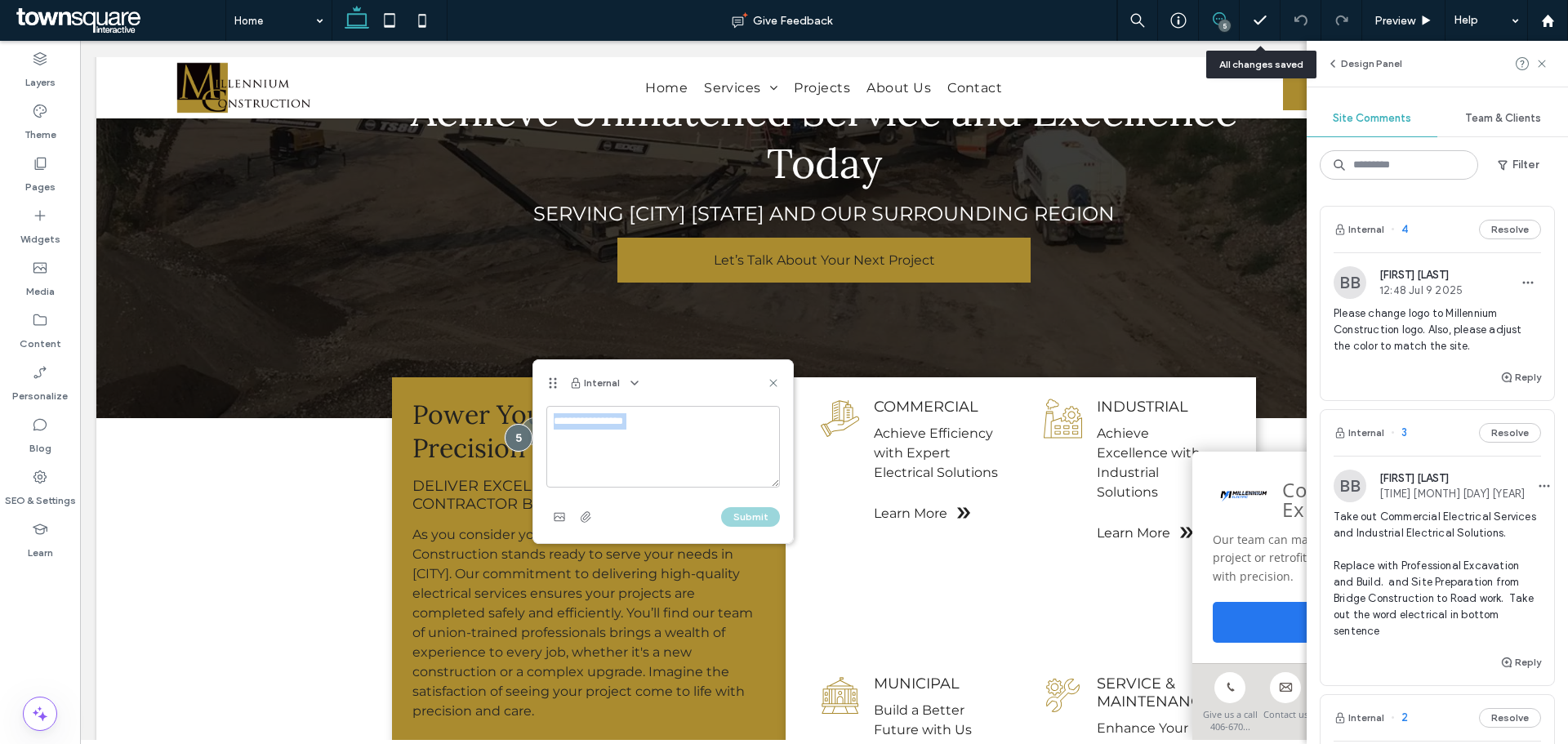 click on "Internal" at bounding box center [663, 383] 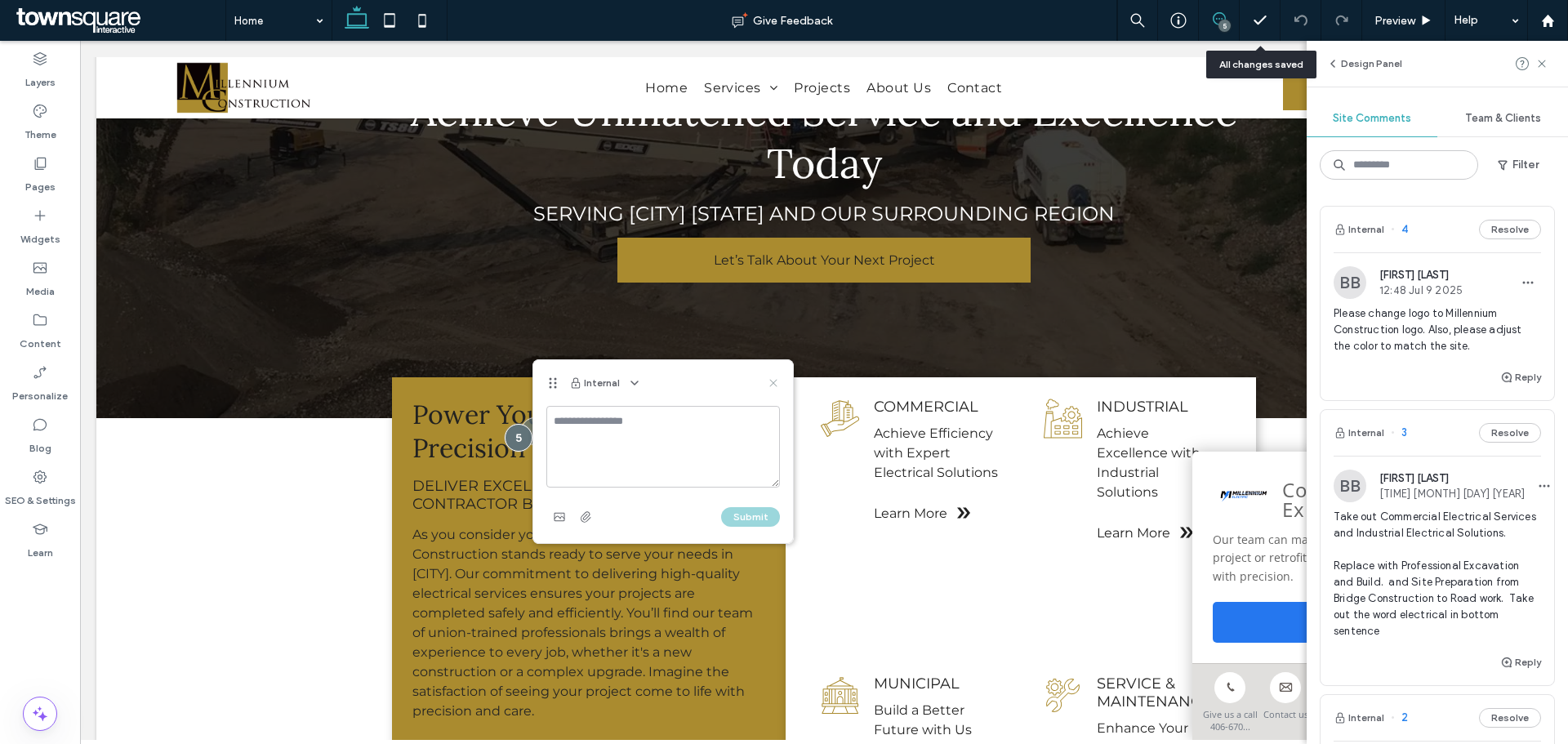 click 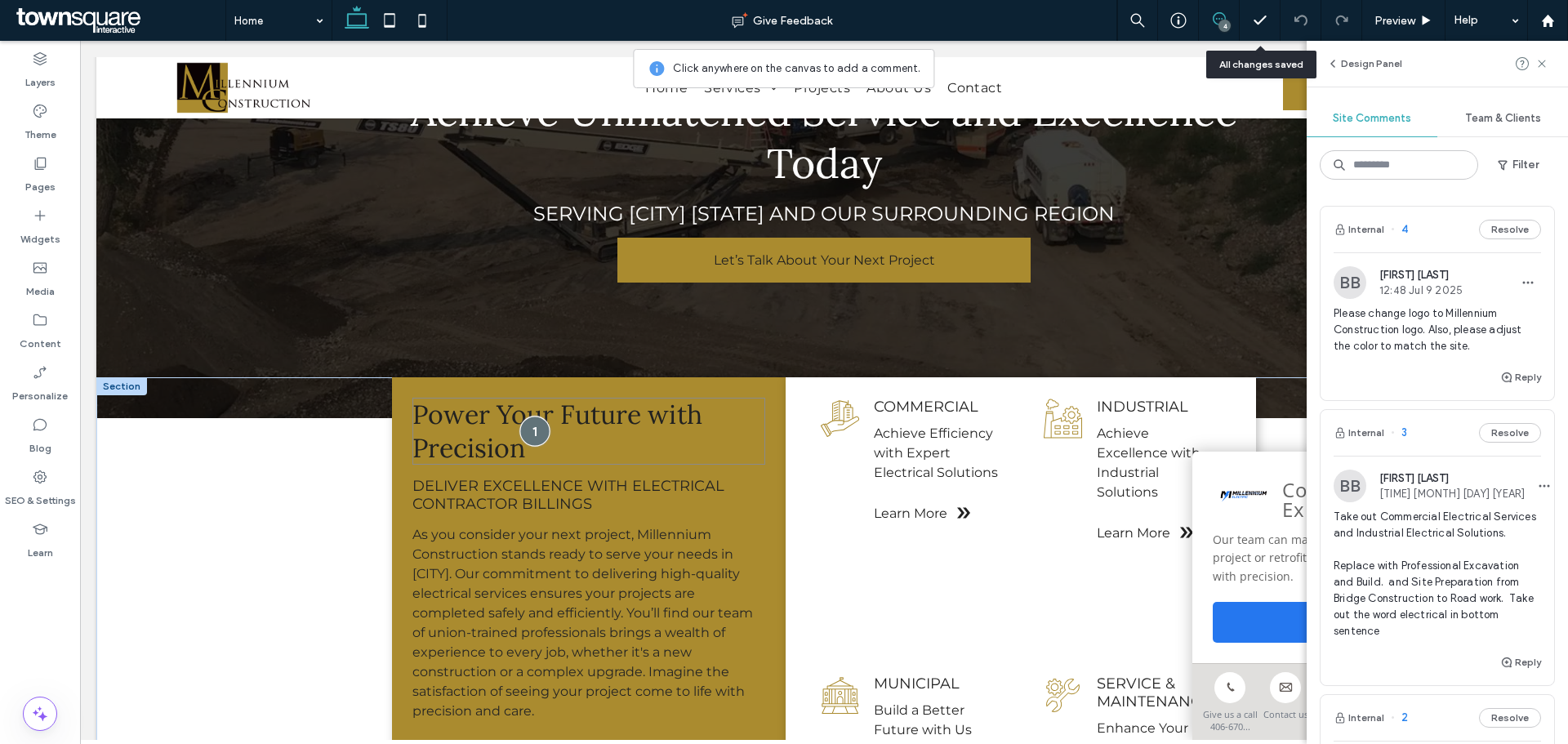 click at bounding box center [534, 430] 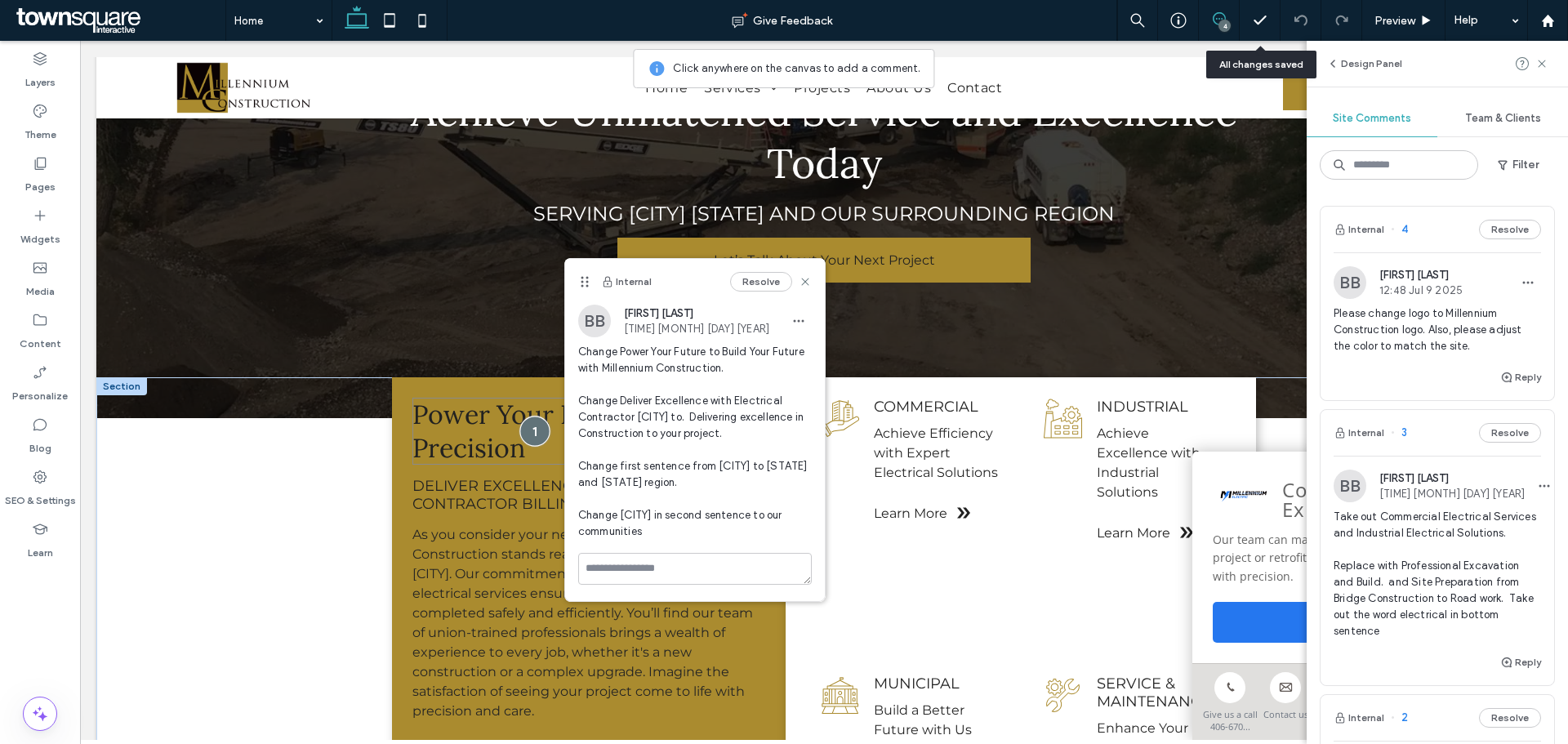 click at bounding box center (534, 430) 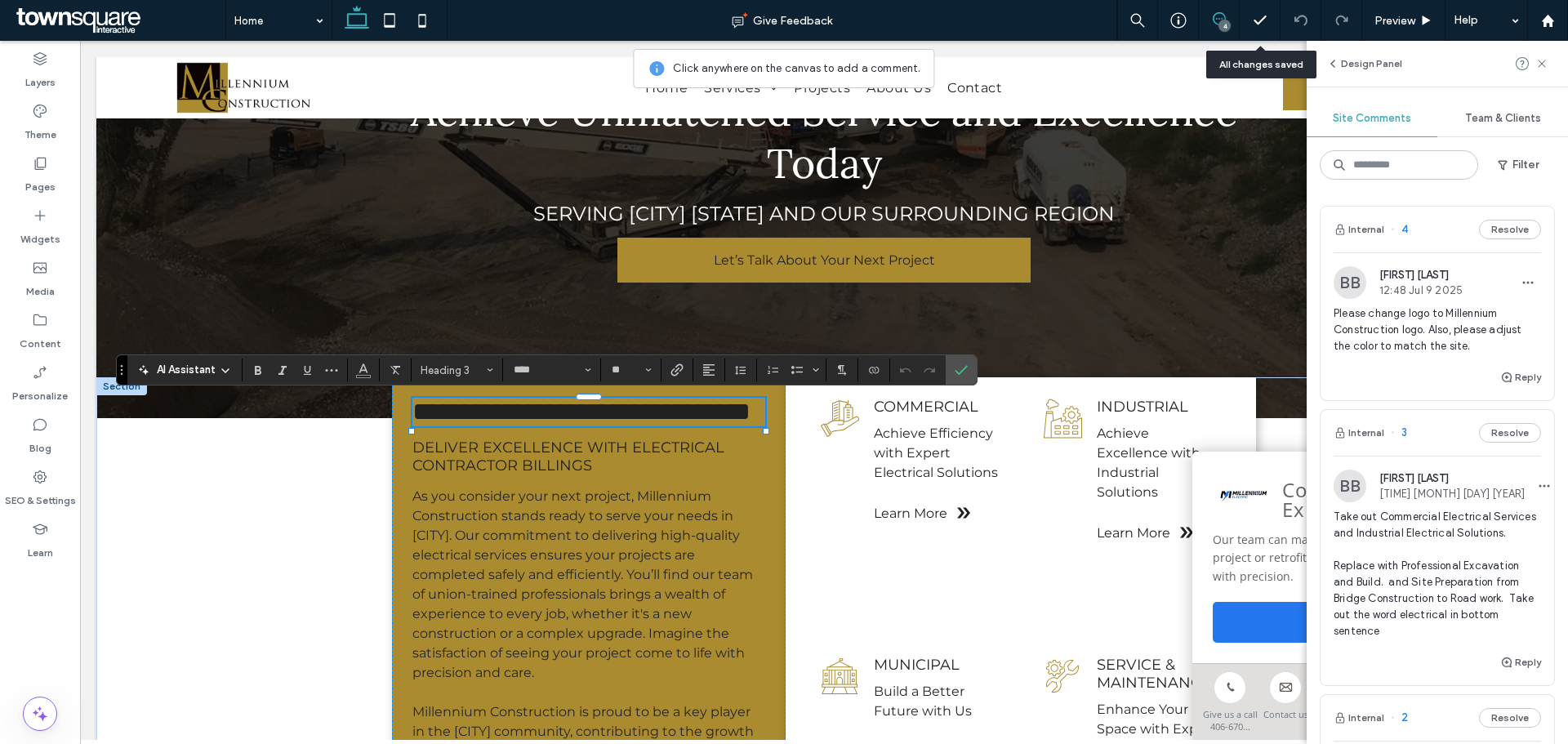 click on "**********" at bounding box center [588, 412] 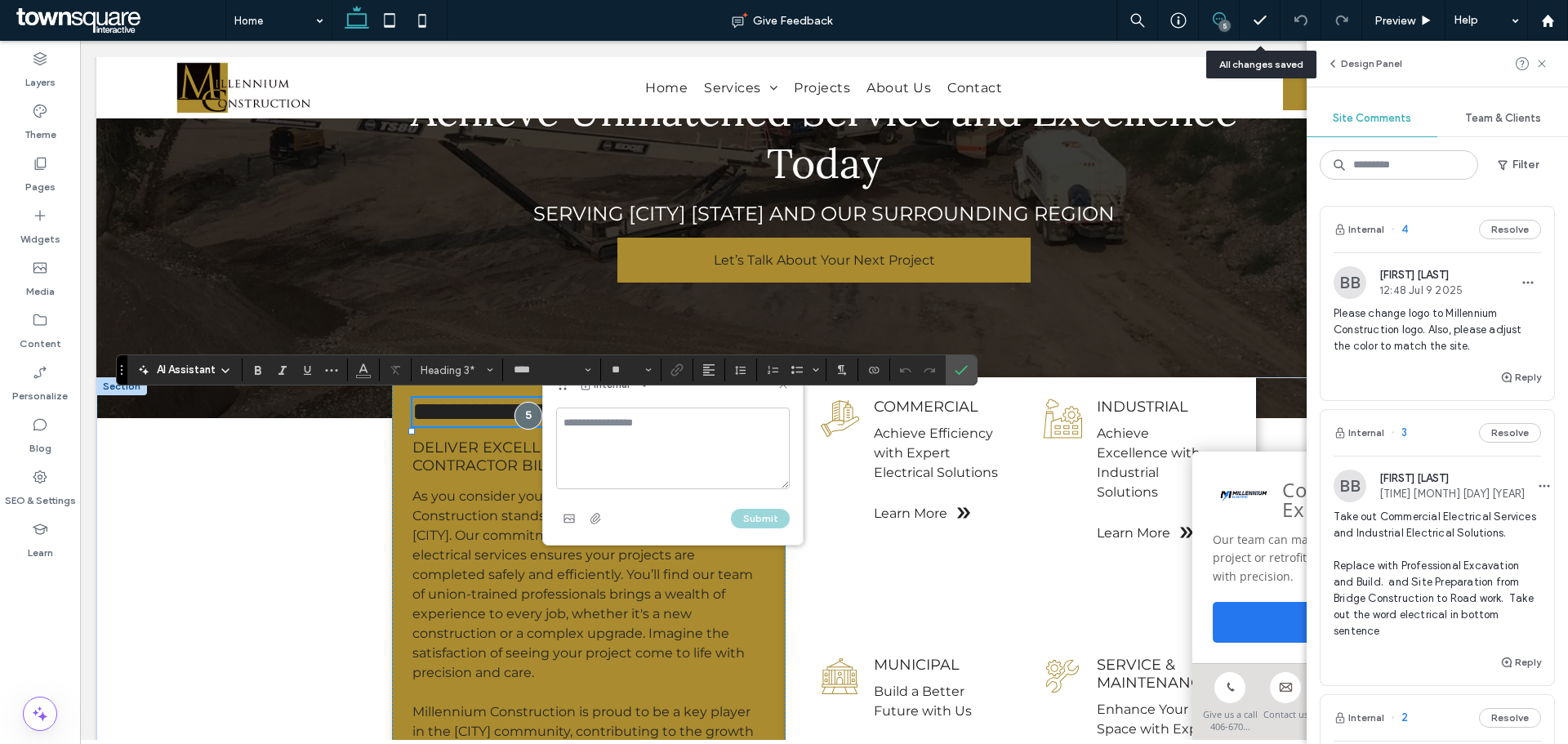 click on "**********" at bounding box center (581, 412) 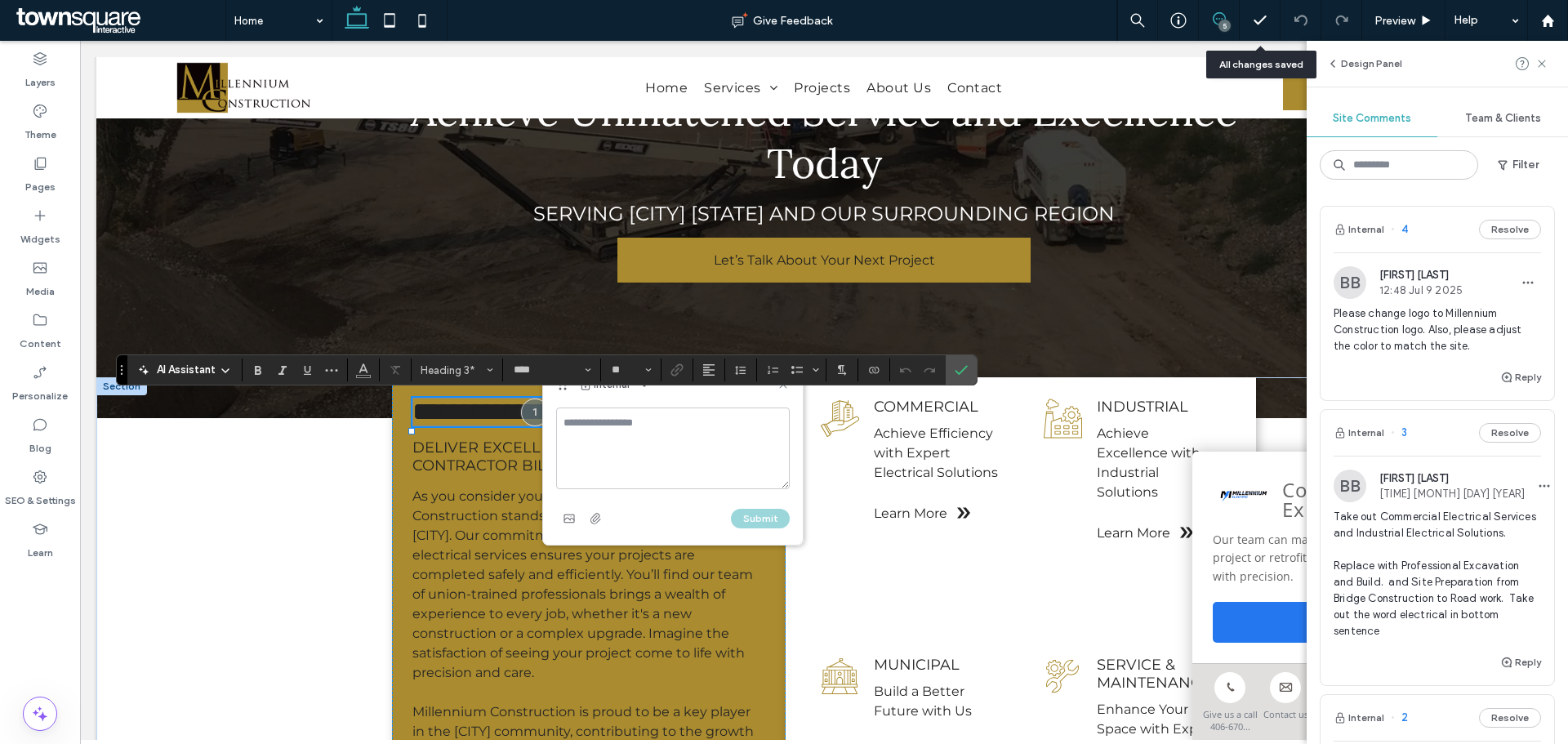 click on "**********" at bounding box center (581, 412) 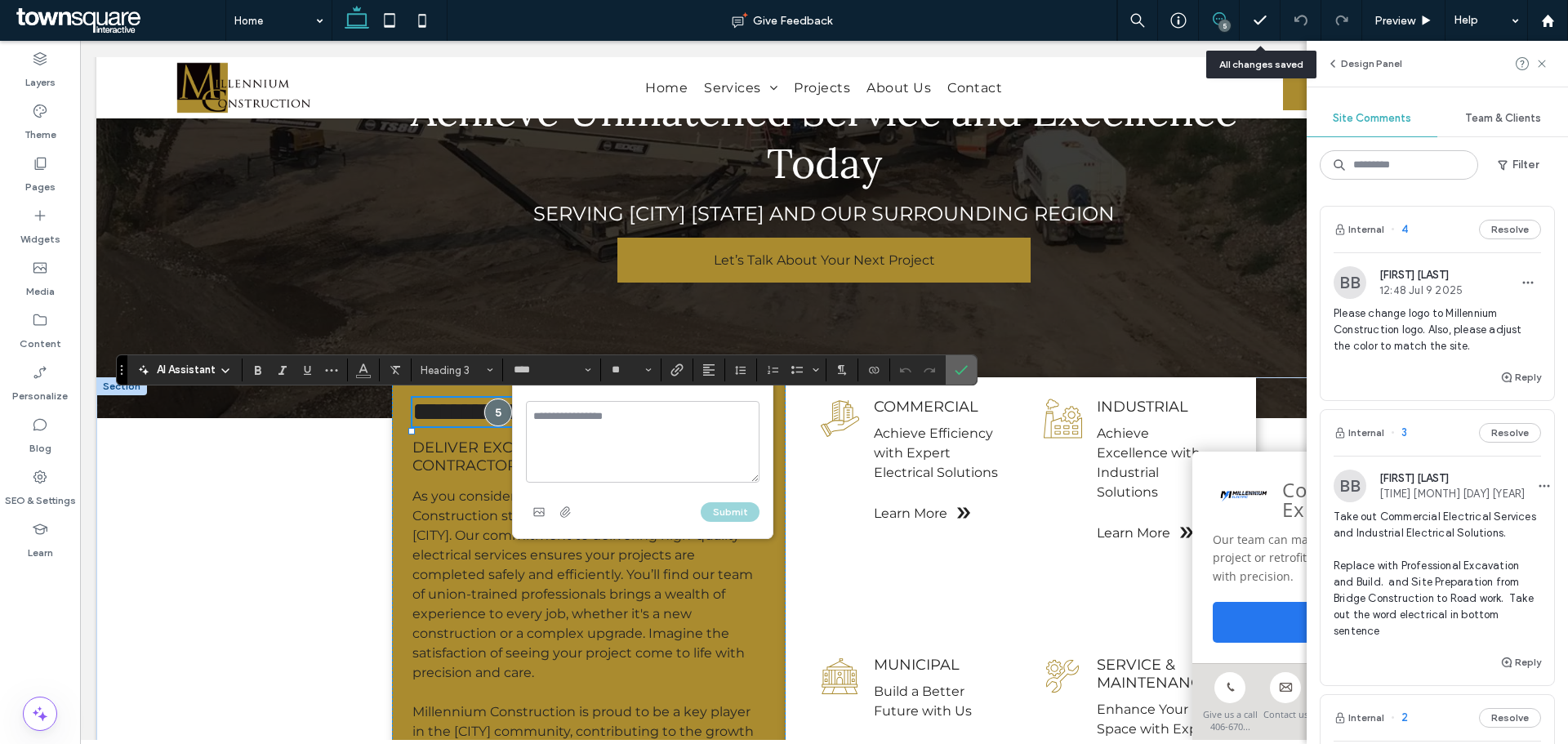 click at bounding box center [961, 370] 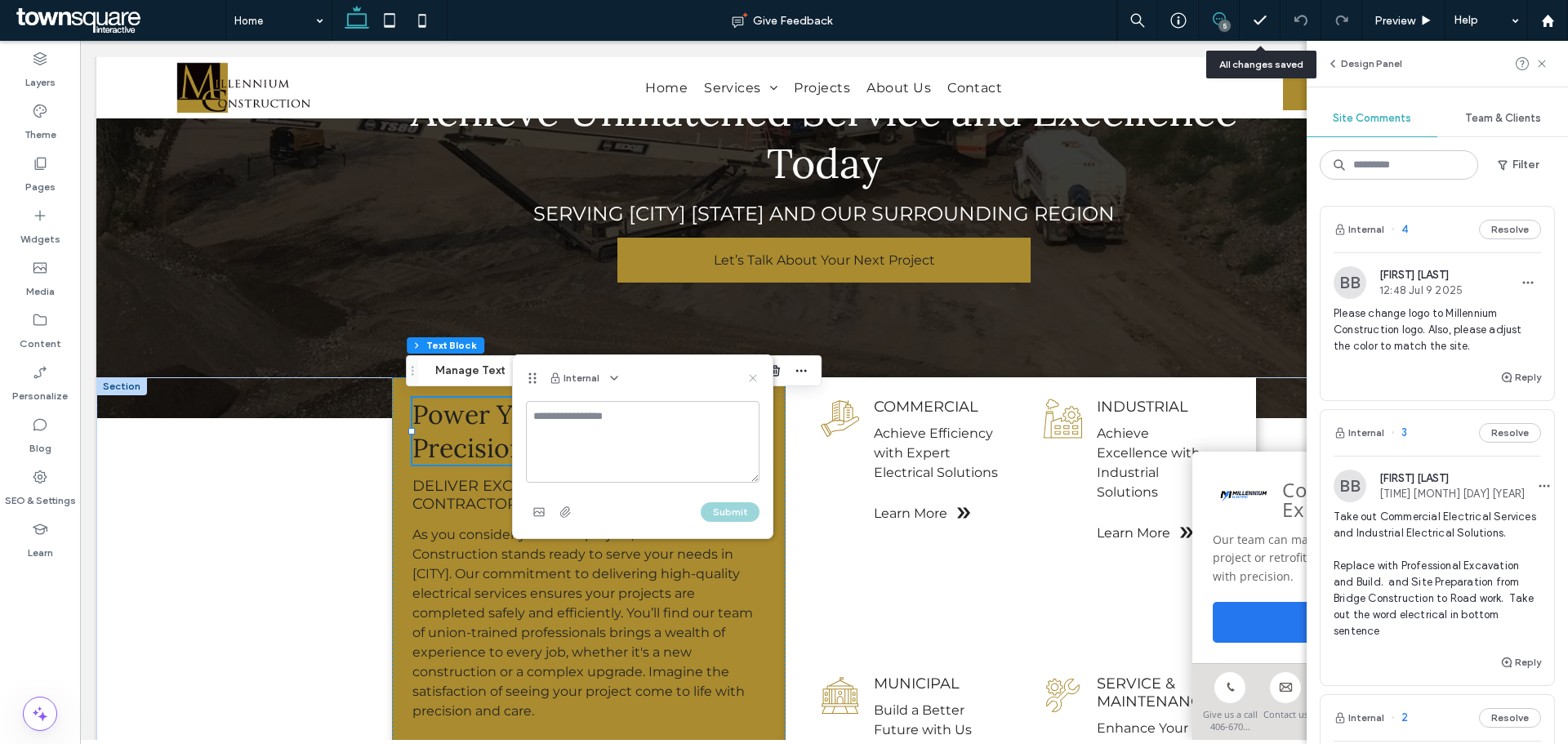 click 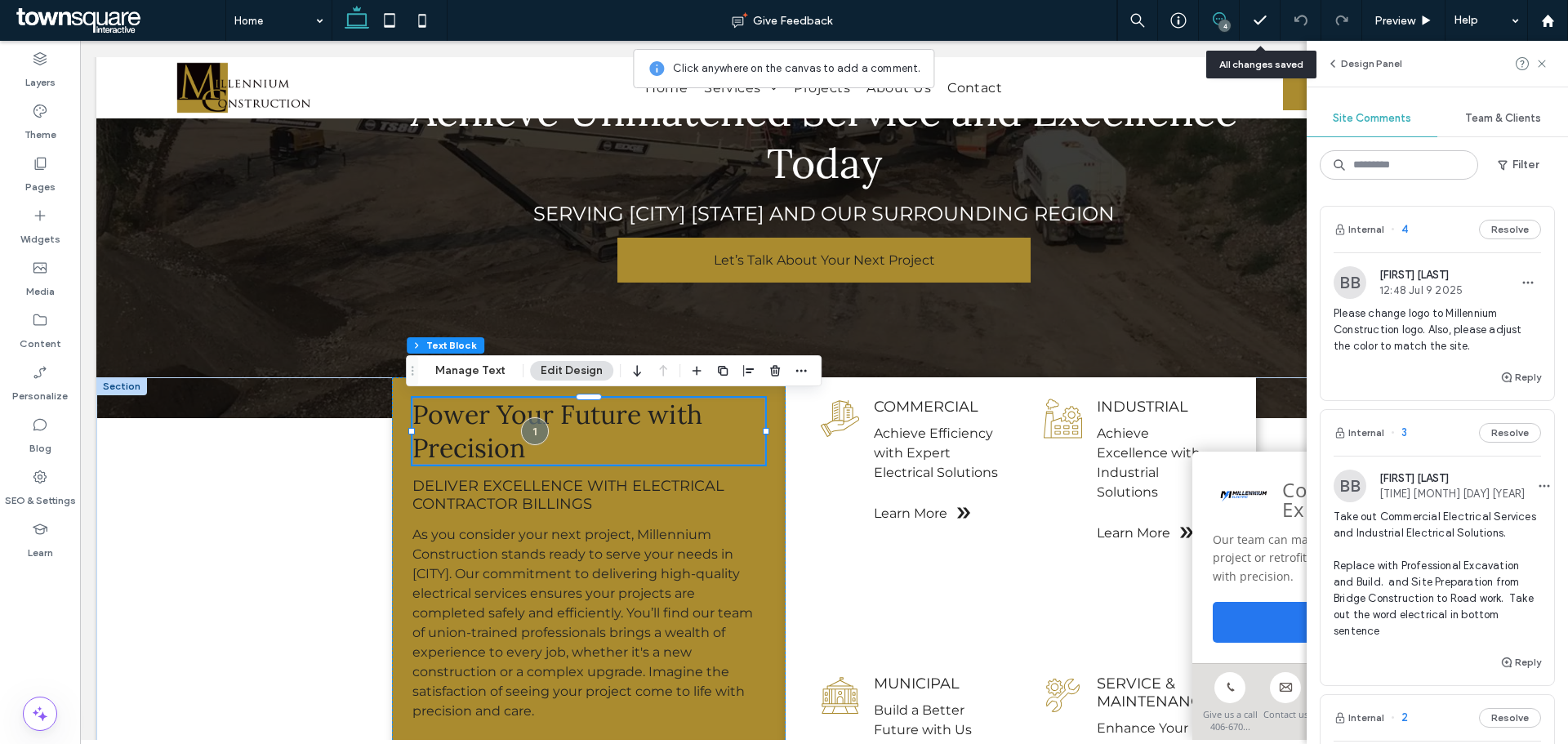click on "Power Your Future with Precision" at bounding box center (557, 431) 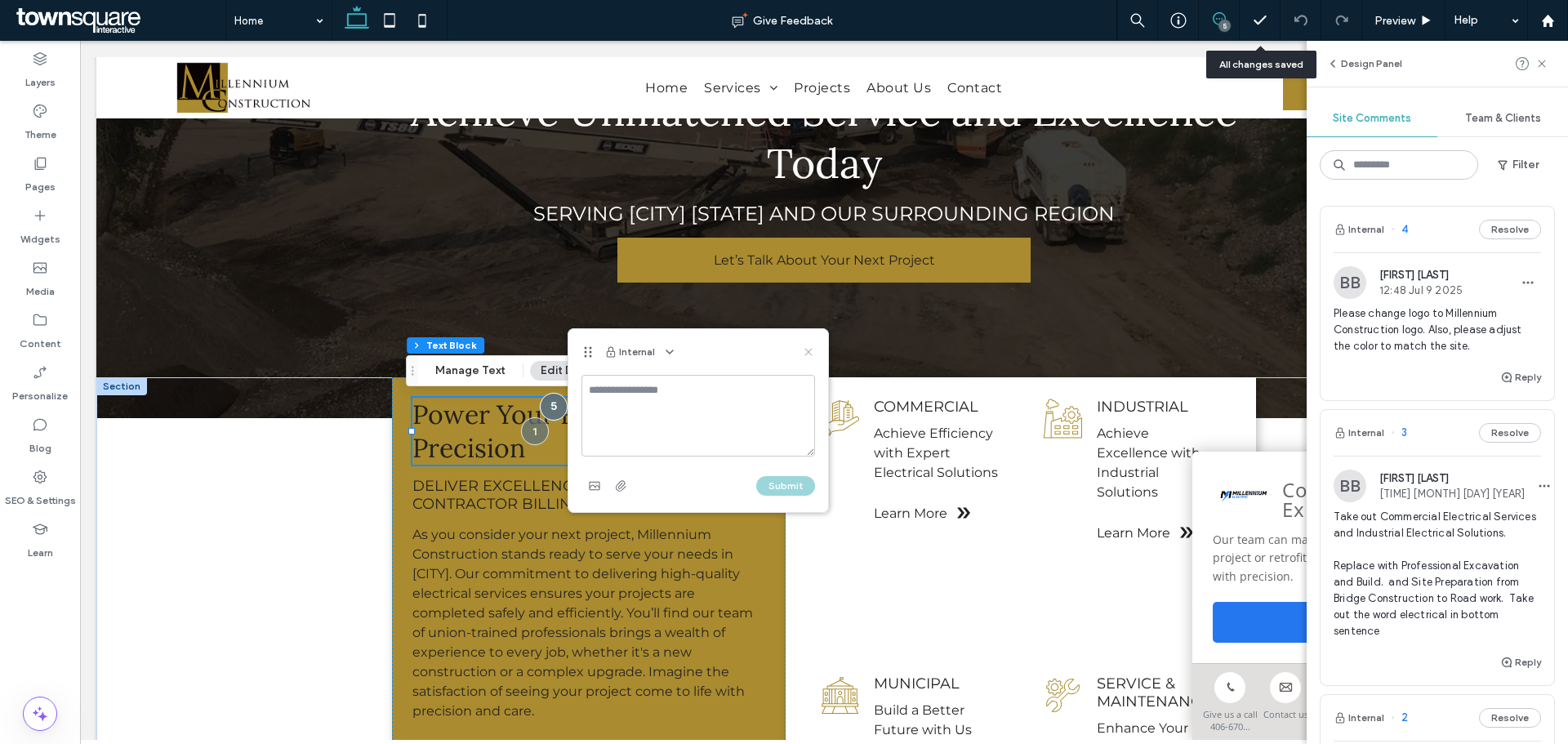 drag, startPoint x: 808, startPoint y: 354, endPoint x: 526, endPoint y: 385, distance: 283.69878 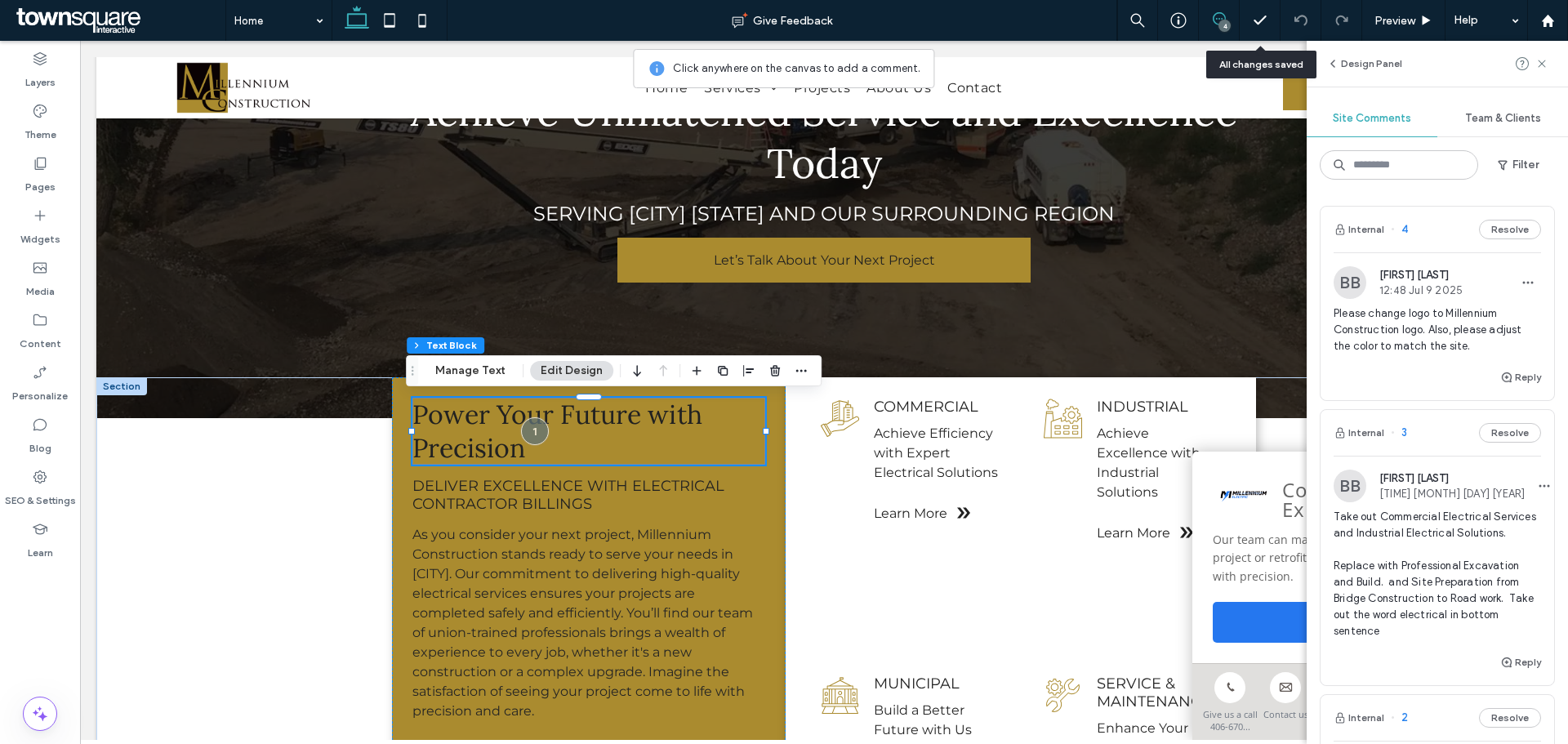 click on "Power Your Future with Precision" at bounding box center (557, 431) 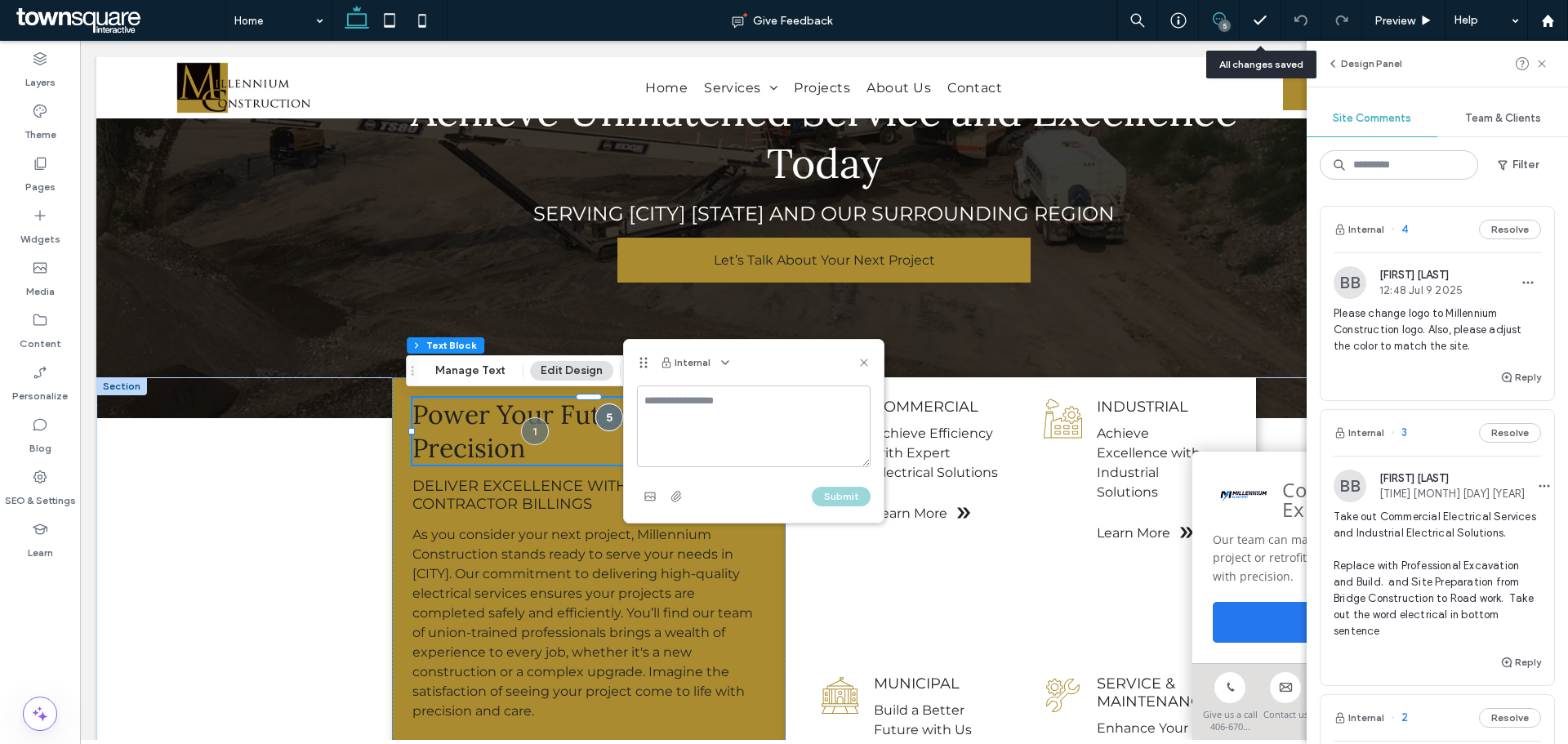 click at bounding box center [609, 417] 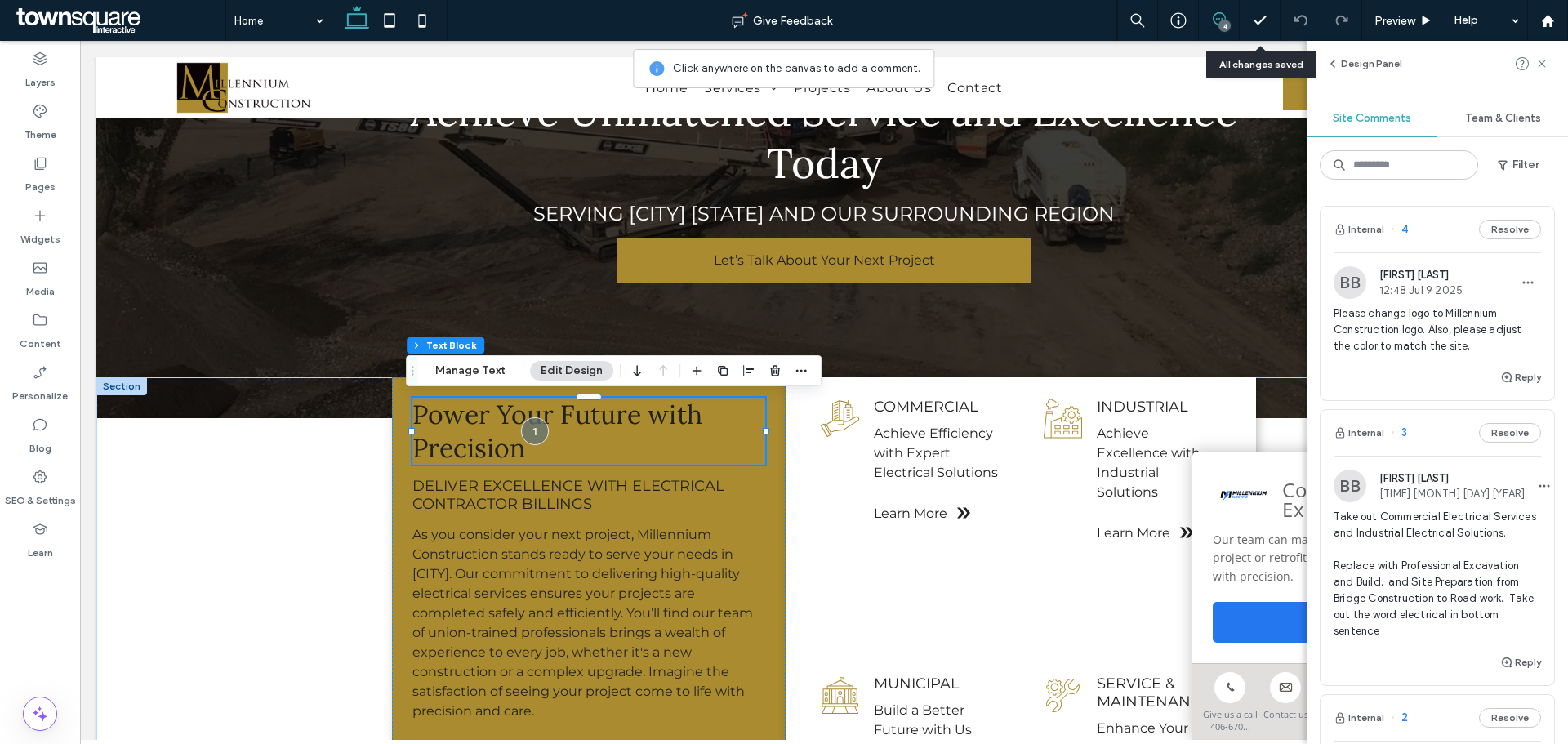 click on "Power Your Future with Precision" at bounding box center [557, 431] 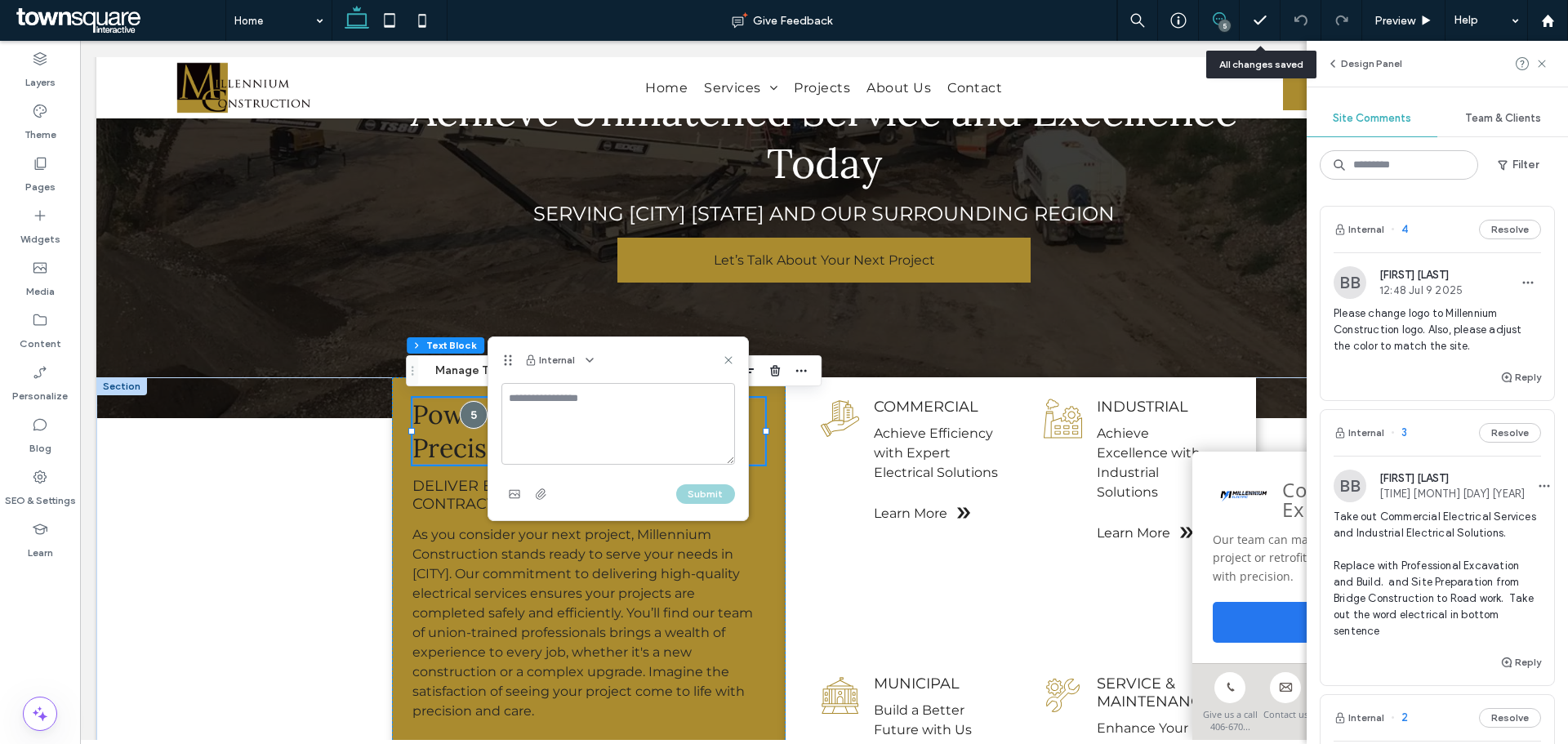 click at bounding box center (474, 415) 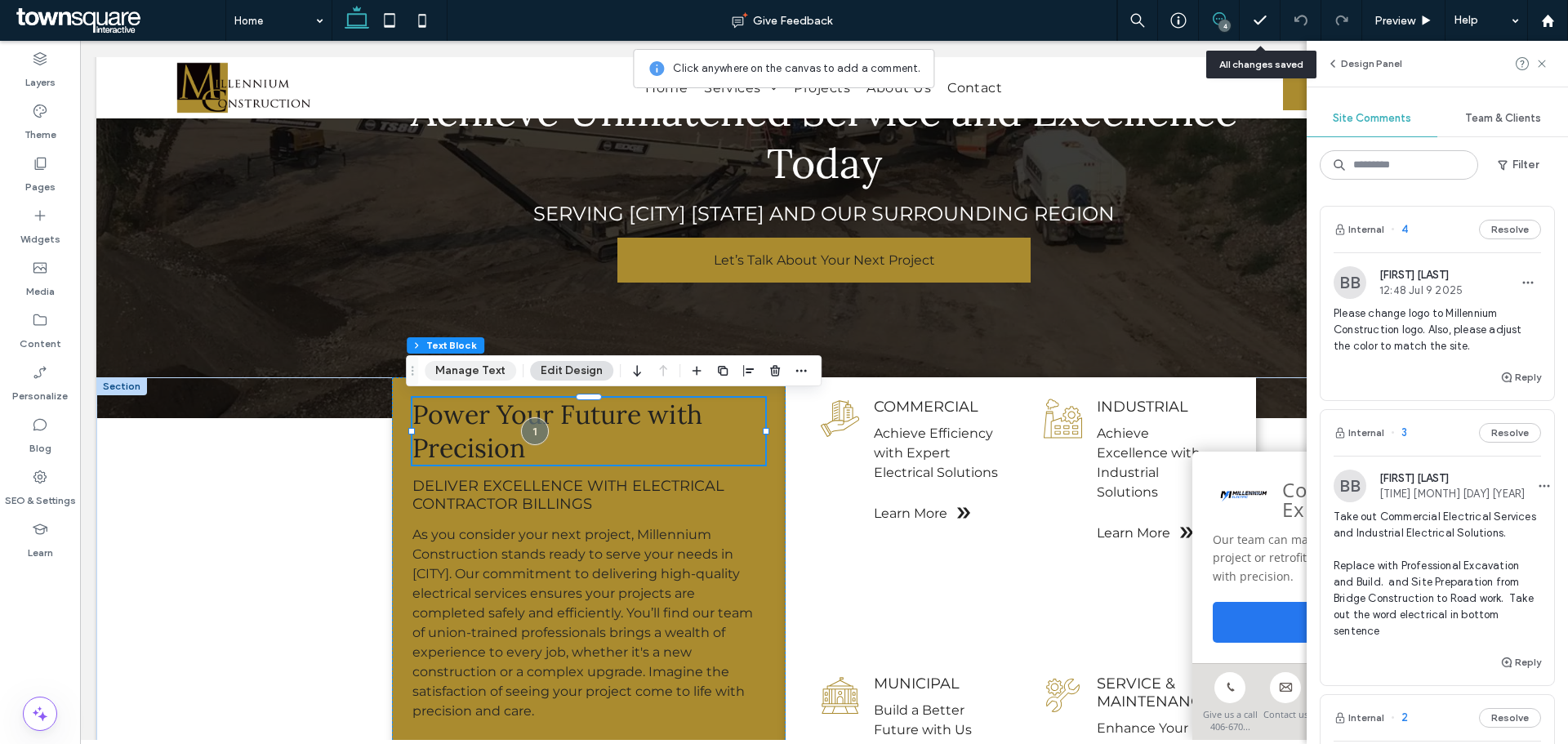 drag, startPoint x: 491, startPoint y: 368, endPoint x: 414, endPoint y: 330, distance: 85.86617 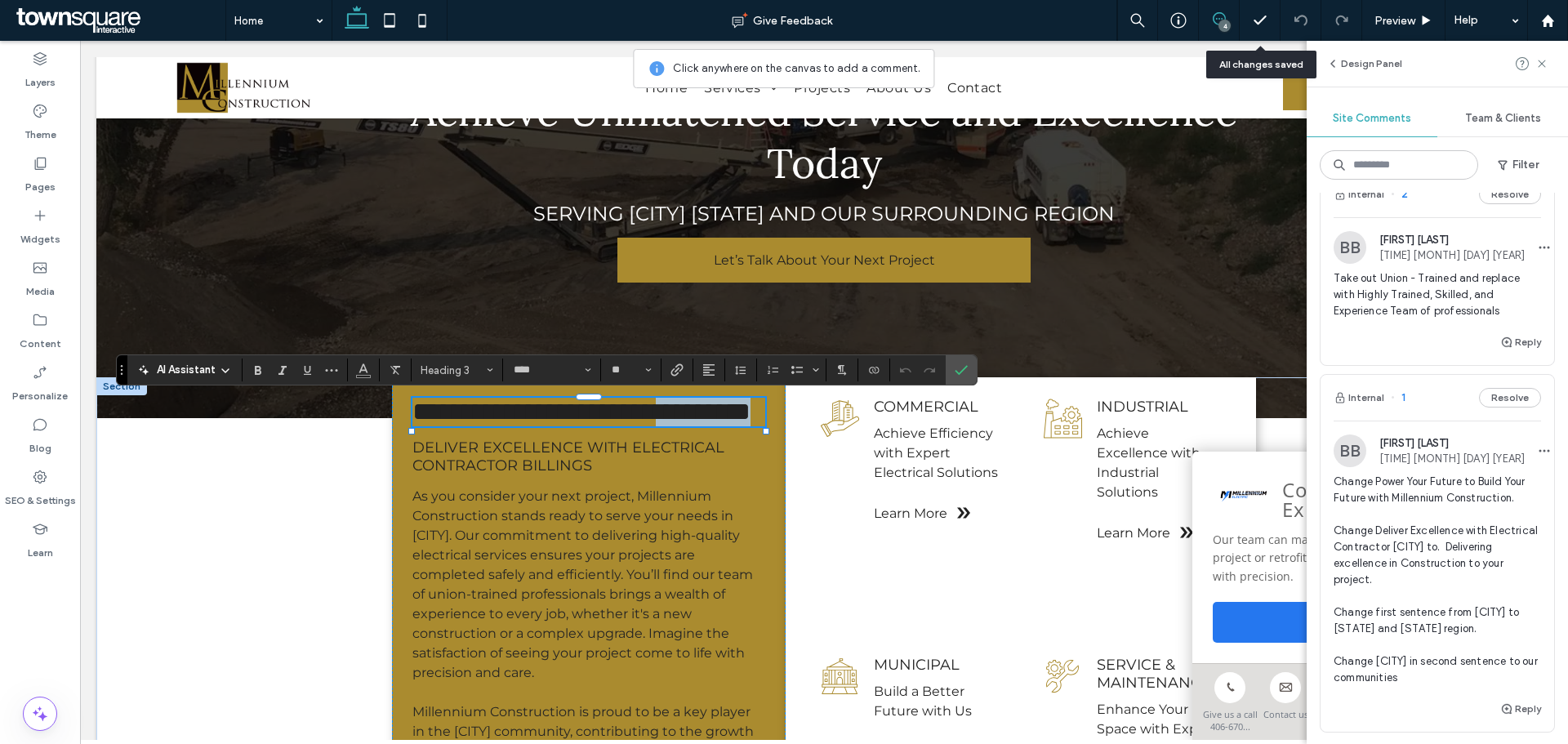 scroll, scrollTop: 653, scrollLeft: 0, axis: vertical 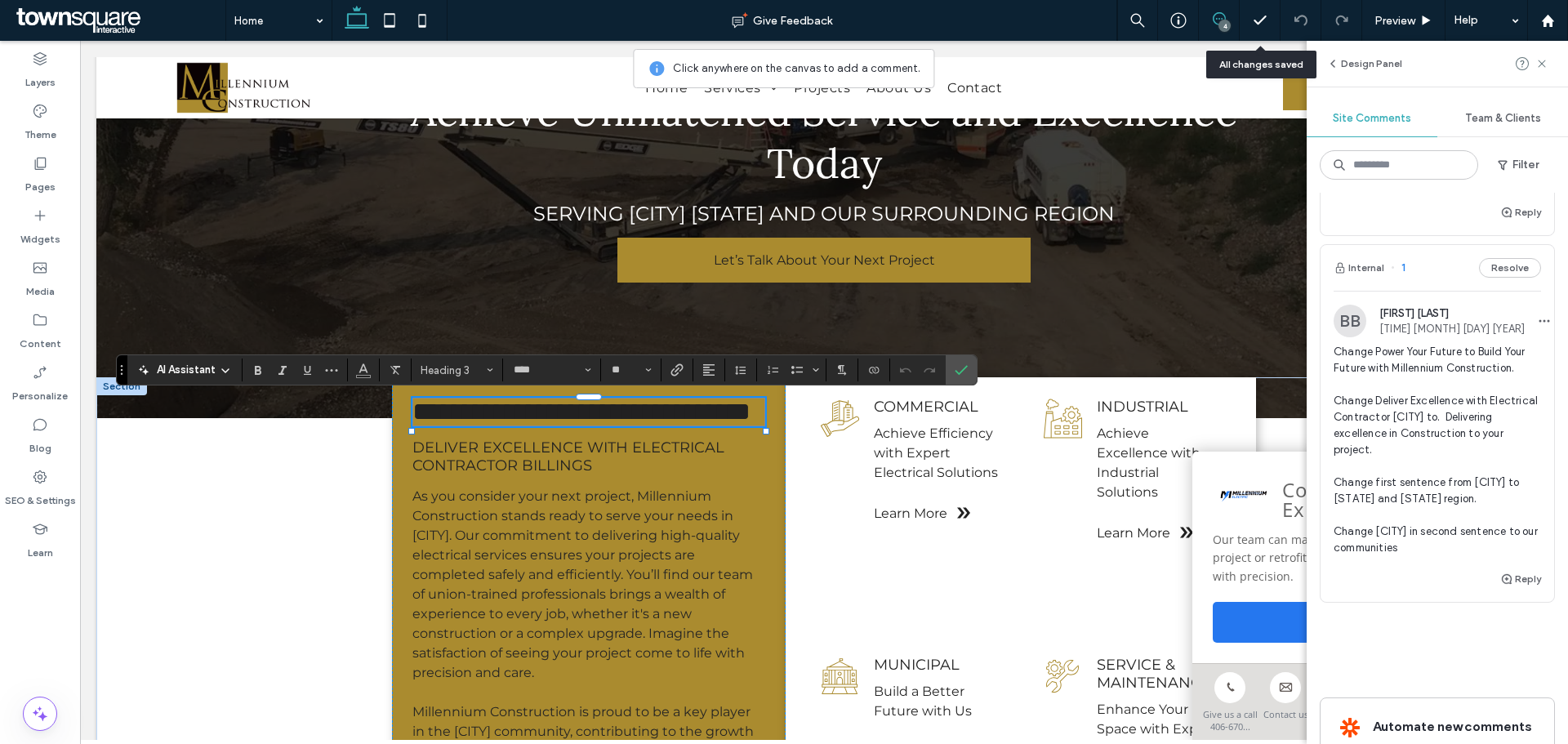 click on "**********" at bounding box center [581, 412] 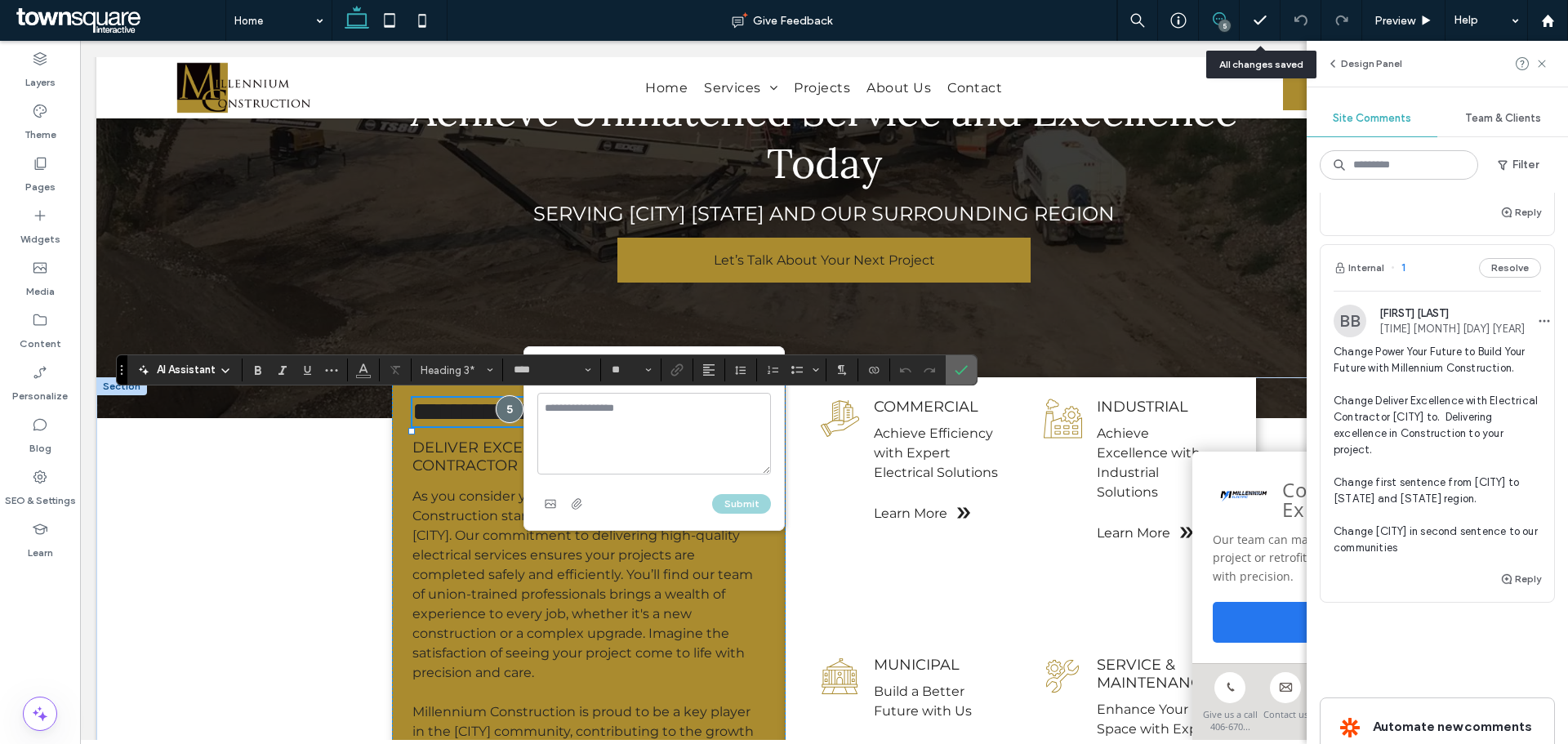 click 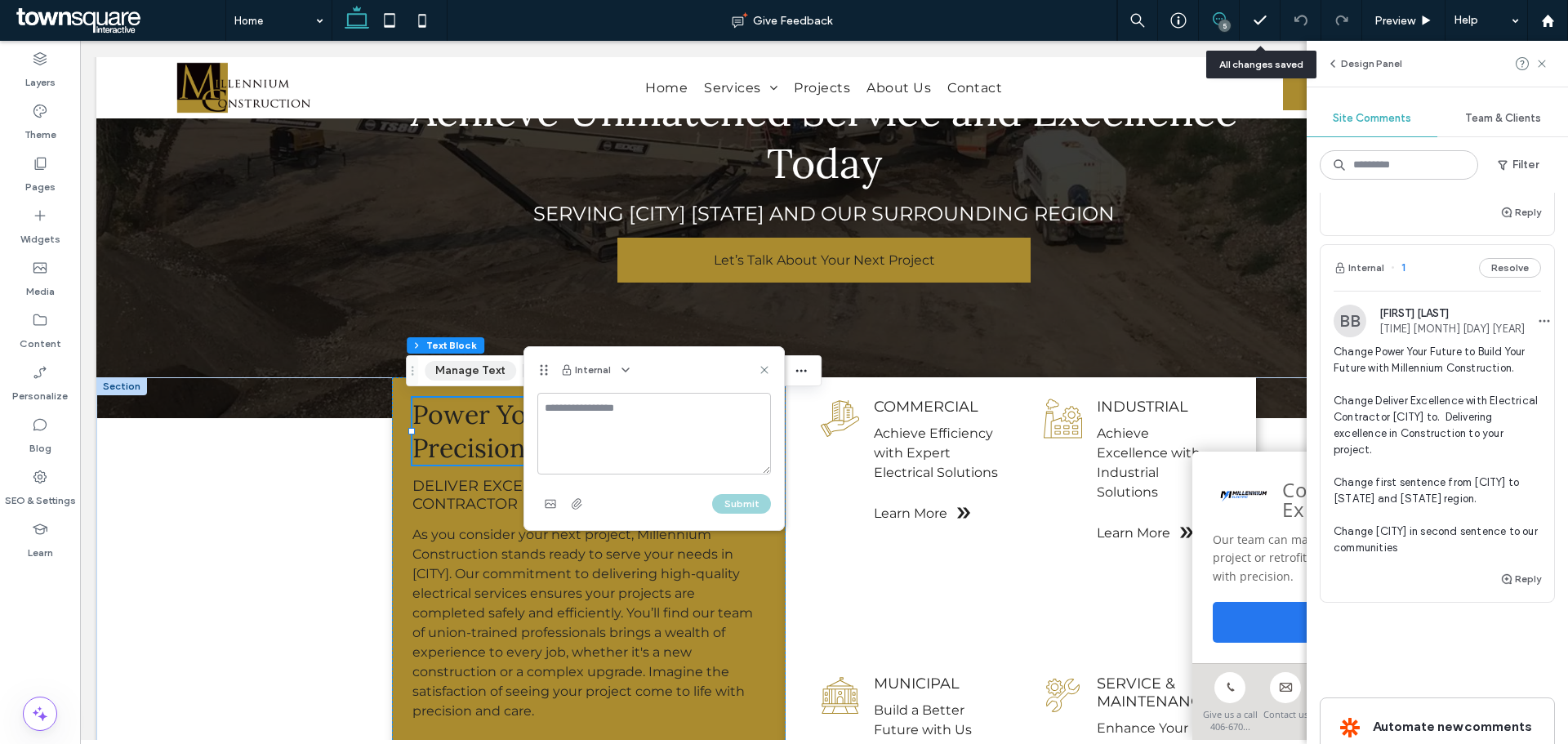 click on "Manage Text" at bounding box center (470, 371) 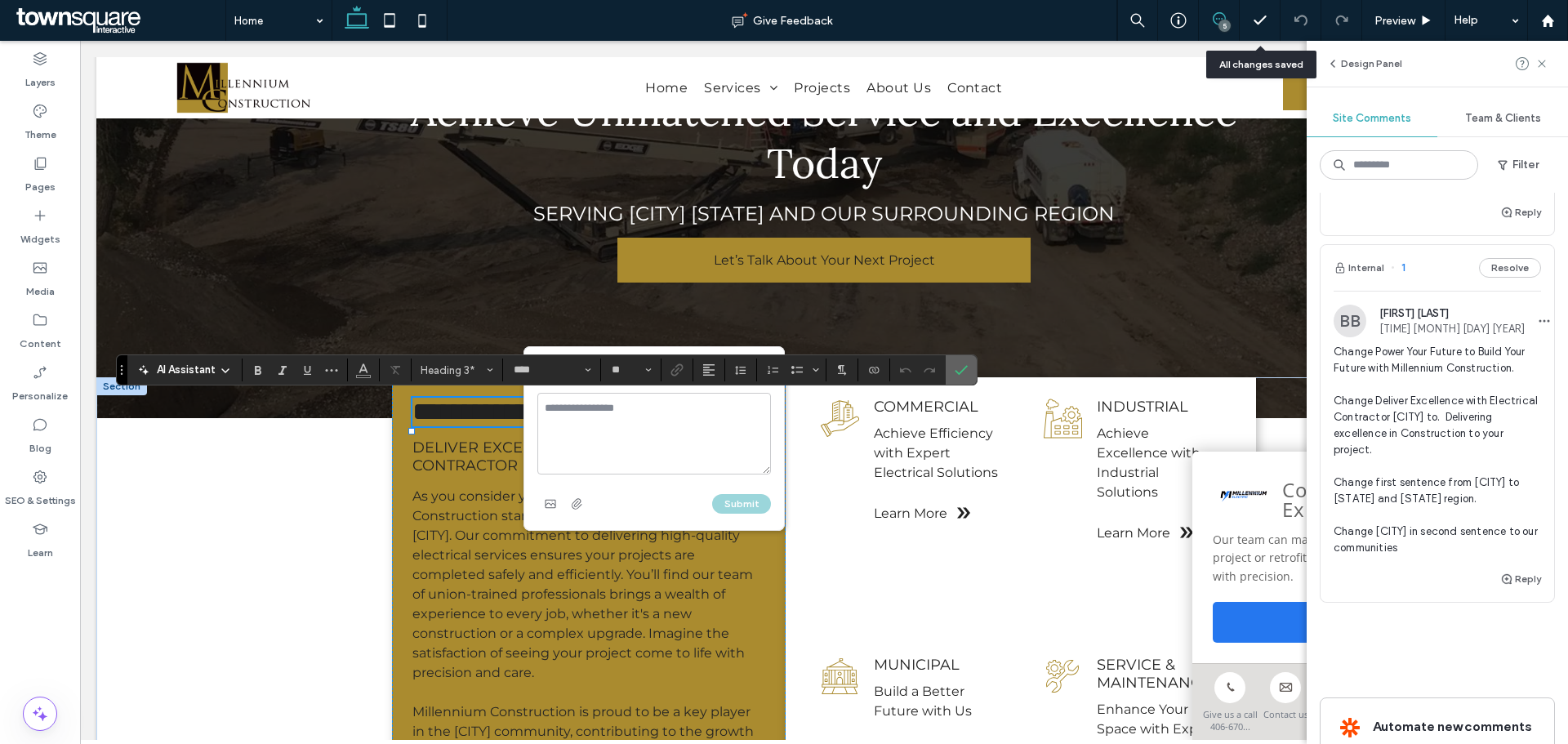click 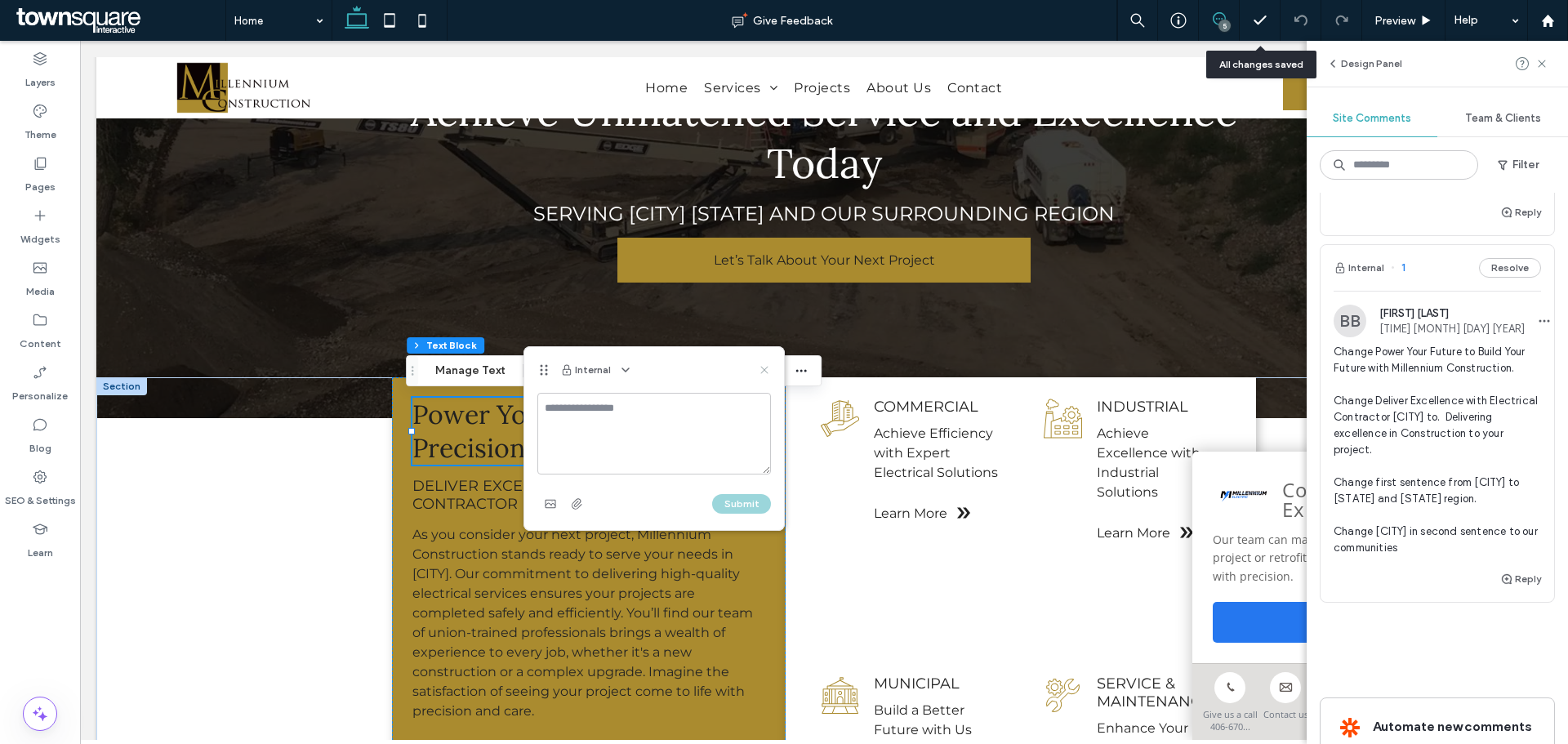 click 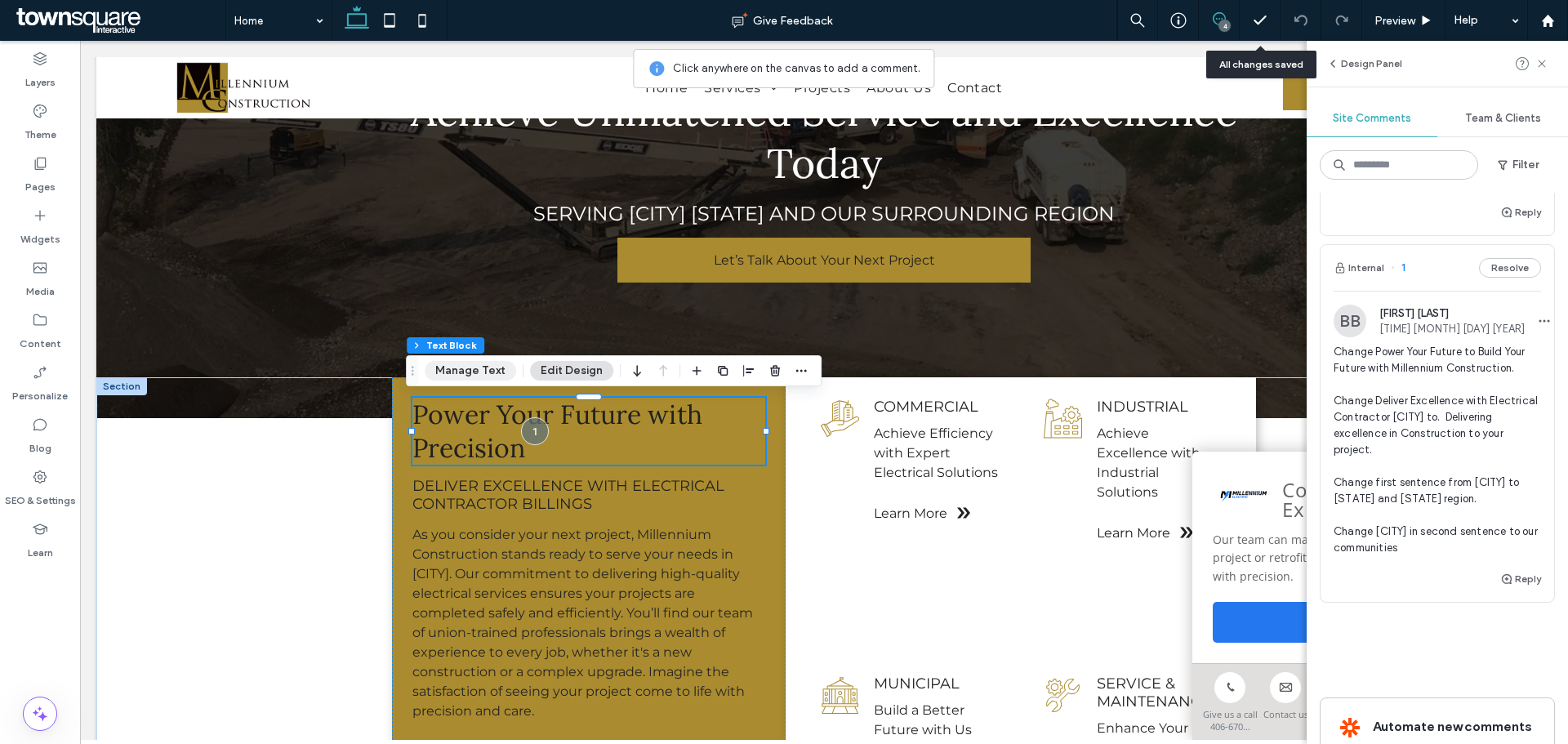 click on "Manage Text" at bounding box center [470, 371] 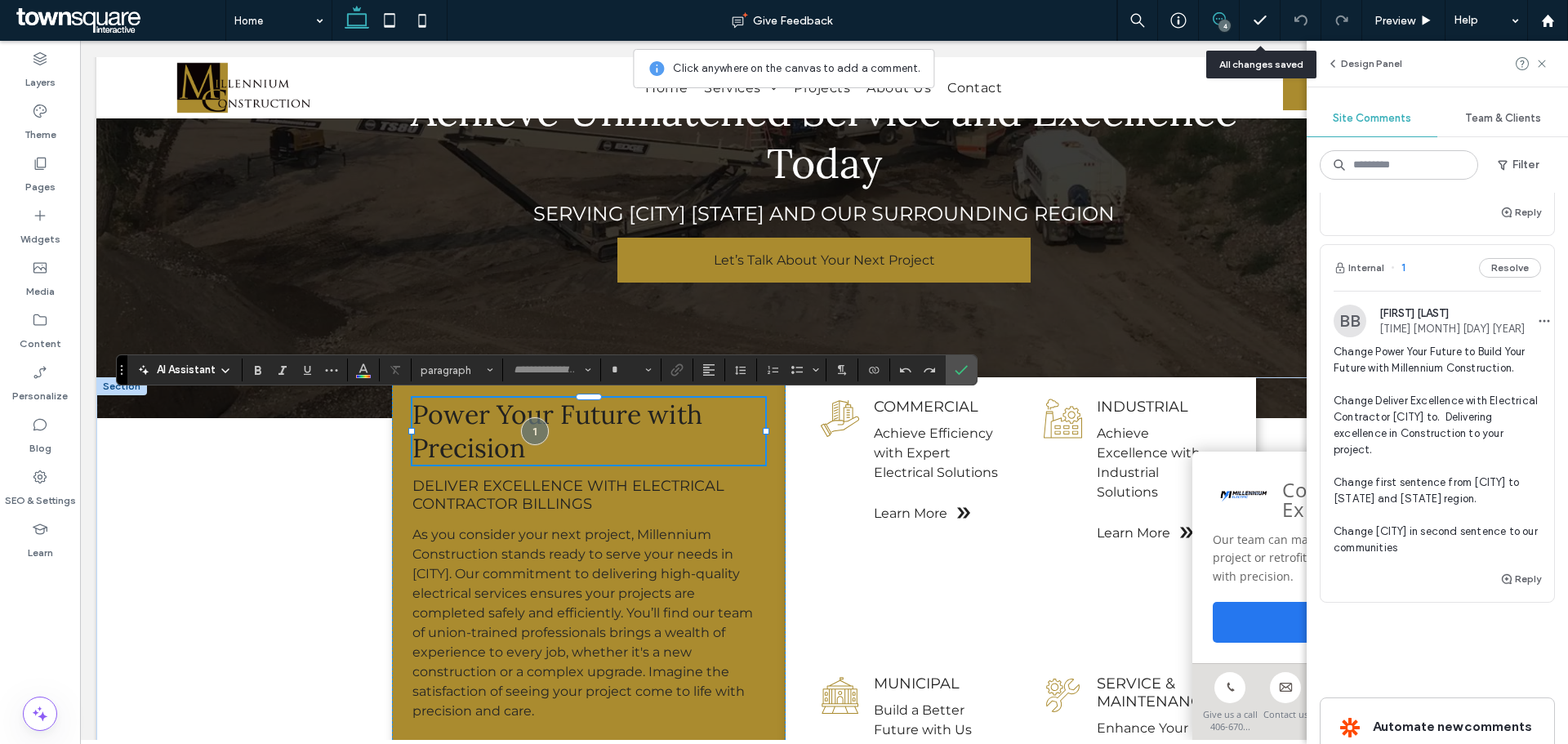 type on "****" 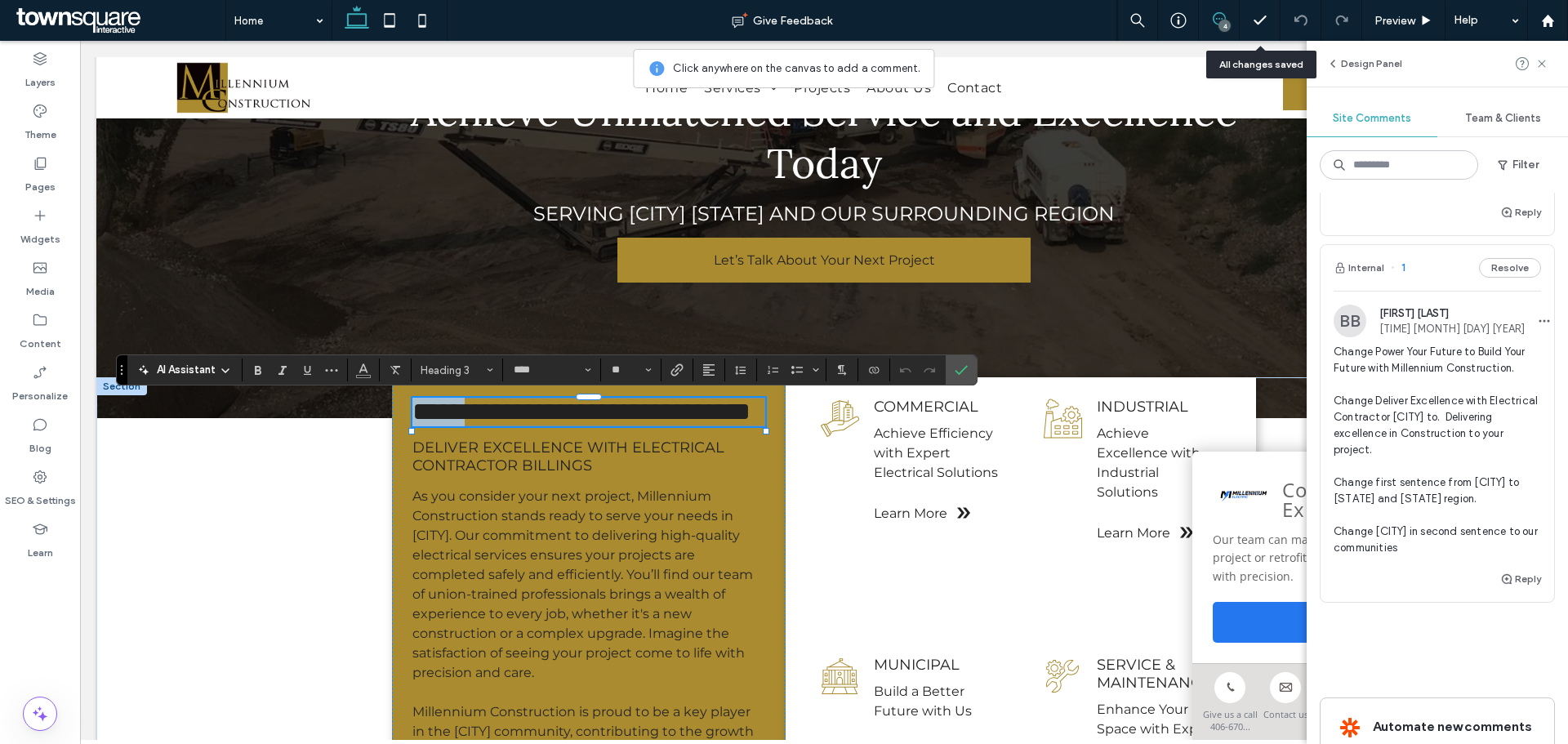 drag, startPoint x: 411, startPoint y: 409, endPoint x: 482, endPoint y: 417, distance: 71.44928 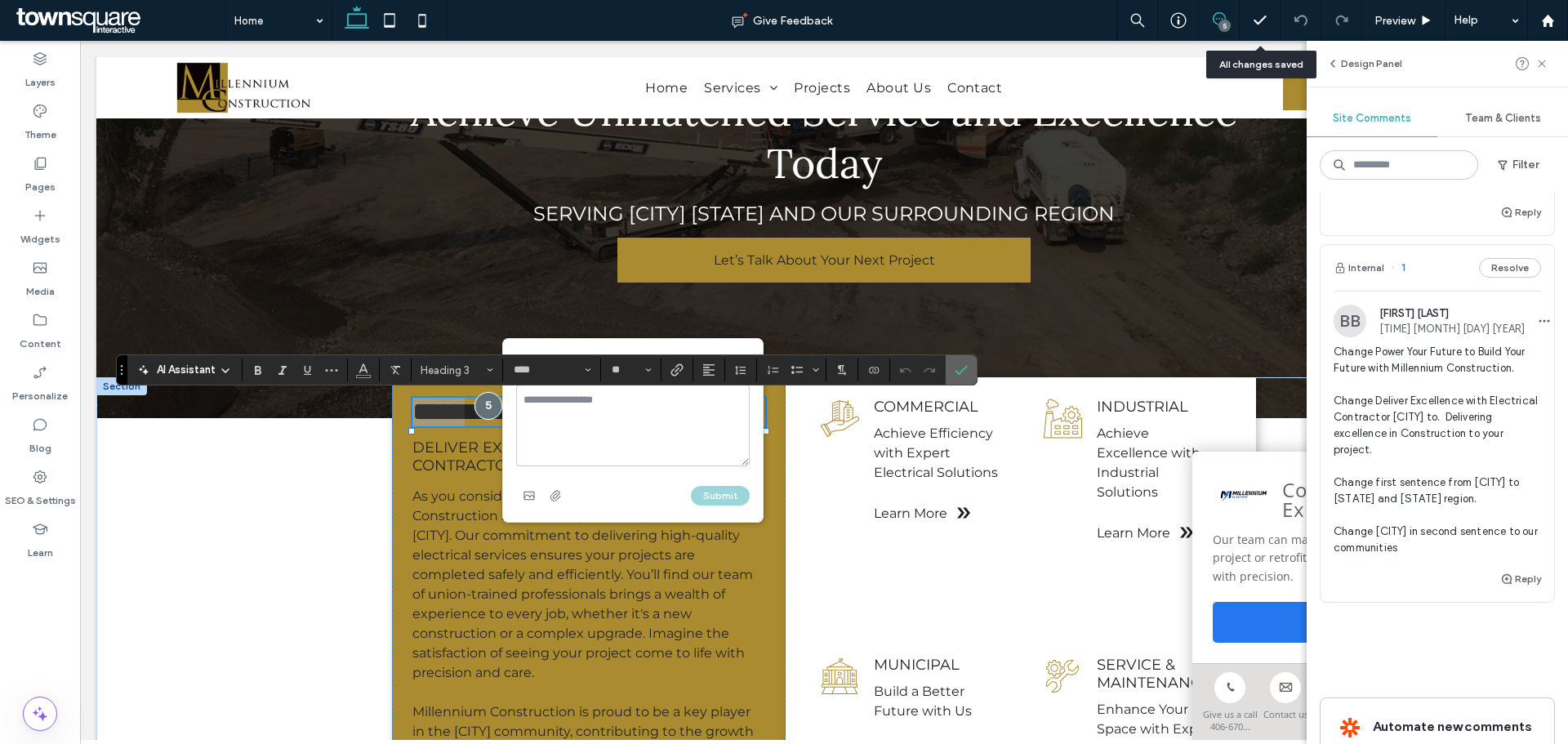drag, startPoint x: 957, startPoint y: 370, endPoint x: 875, endPoint y: 329, distance: 91.6788 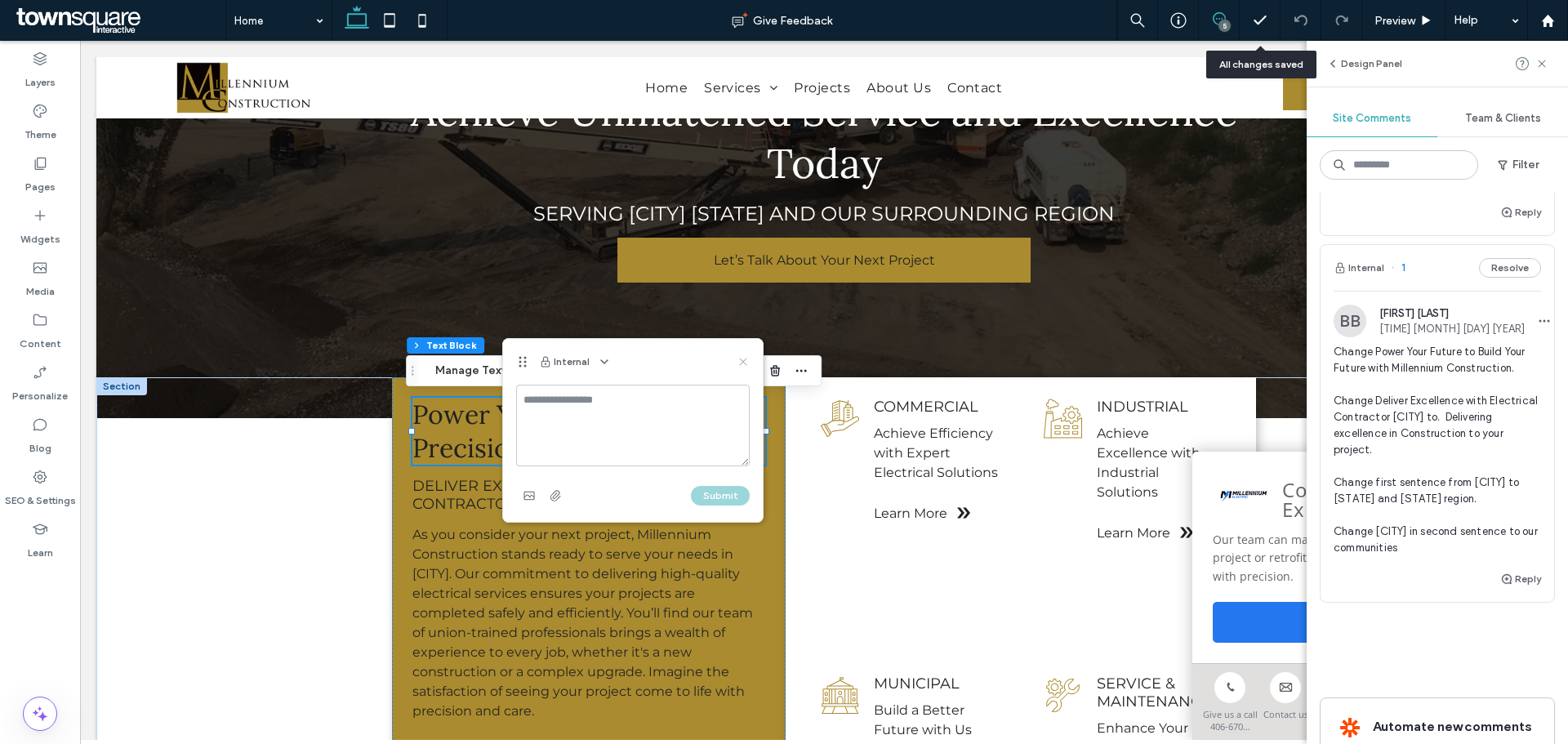 click 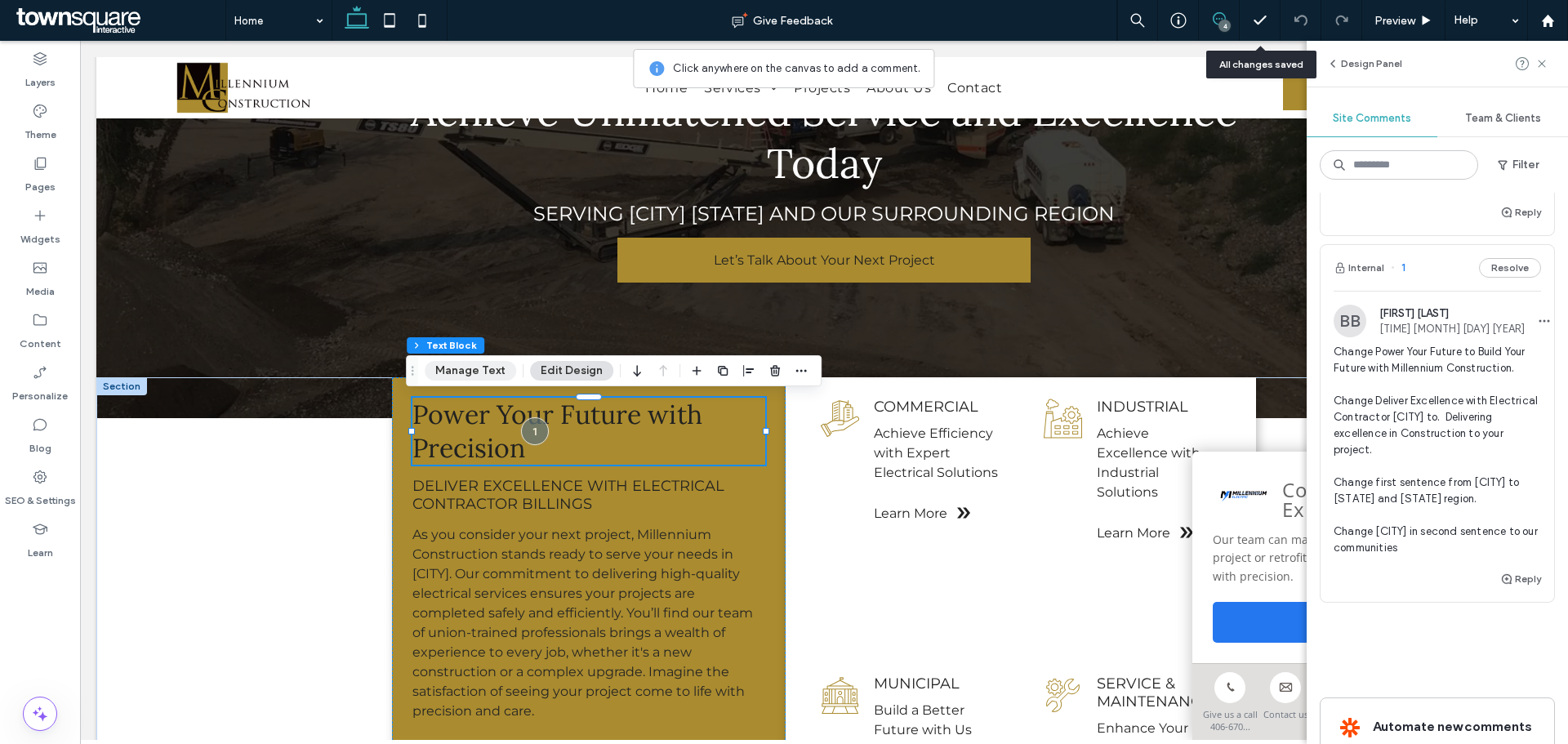 click on "Manage Text" at bounding box center (470, 371) 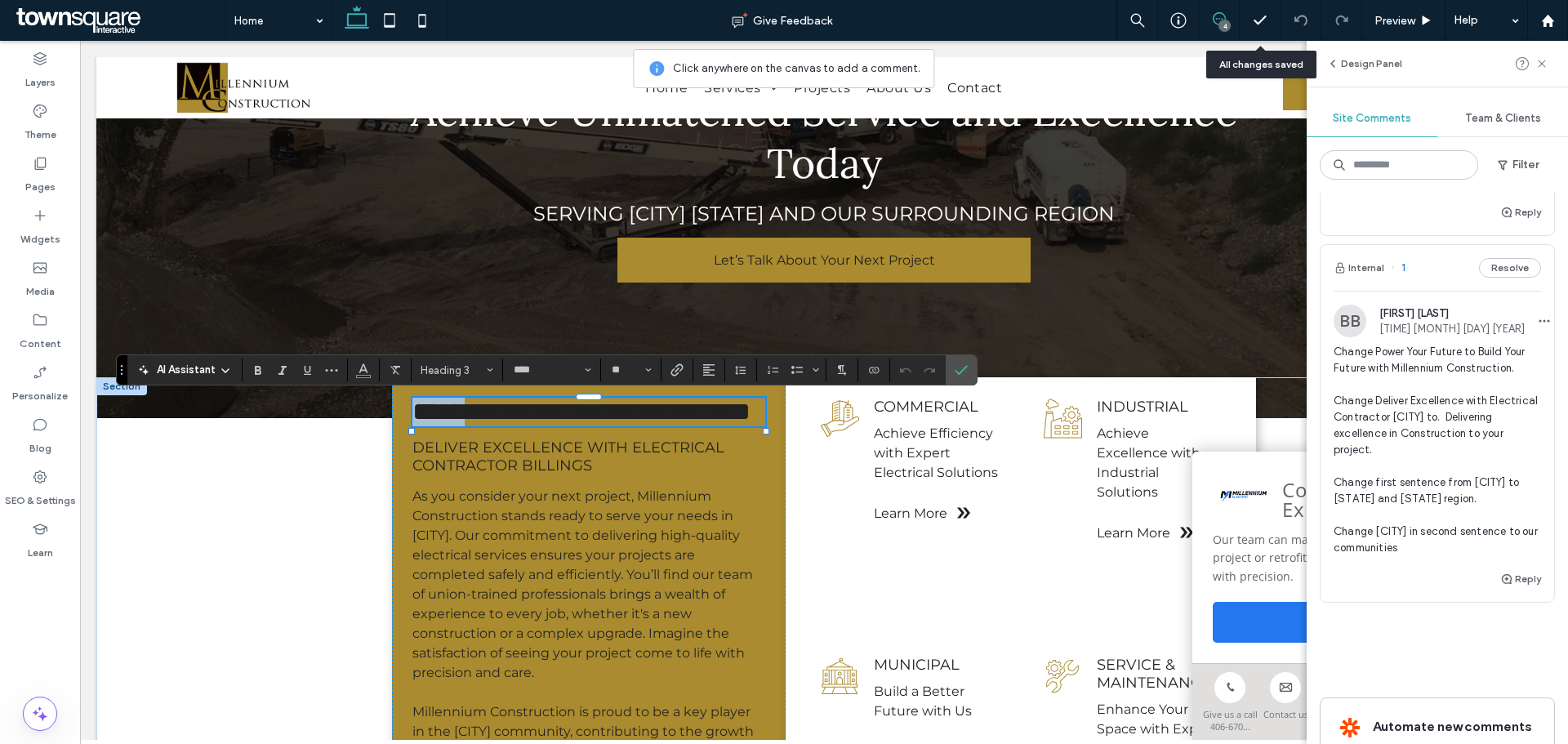 type 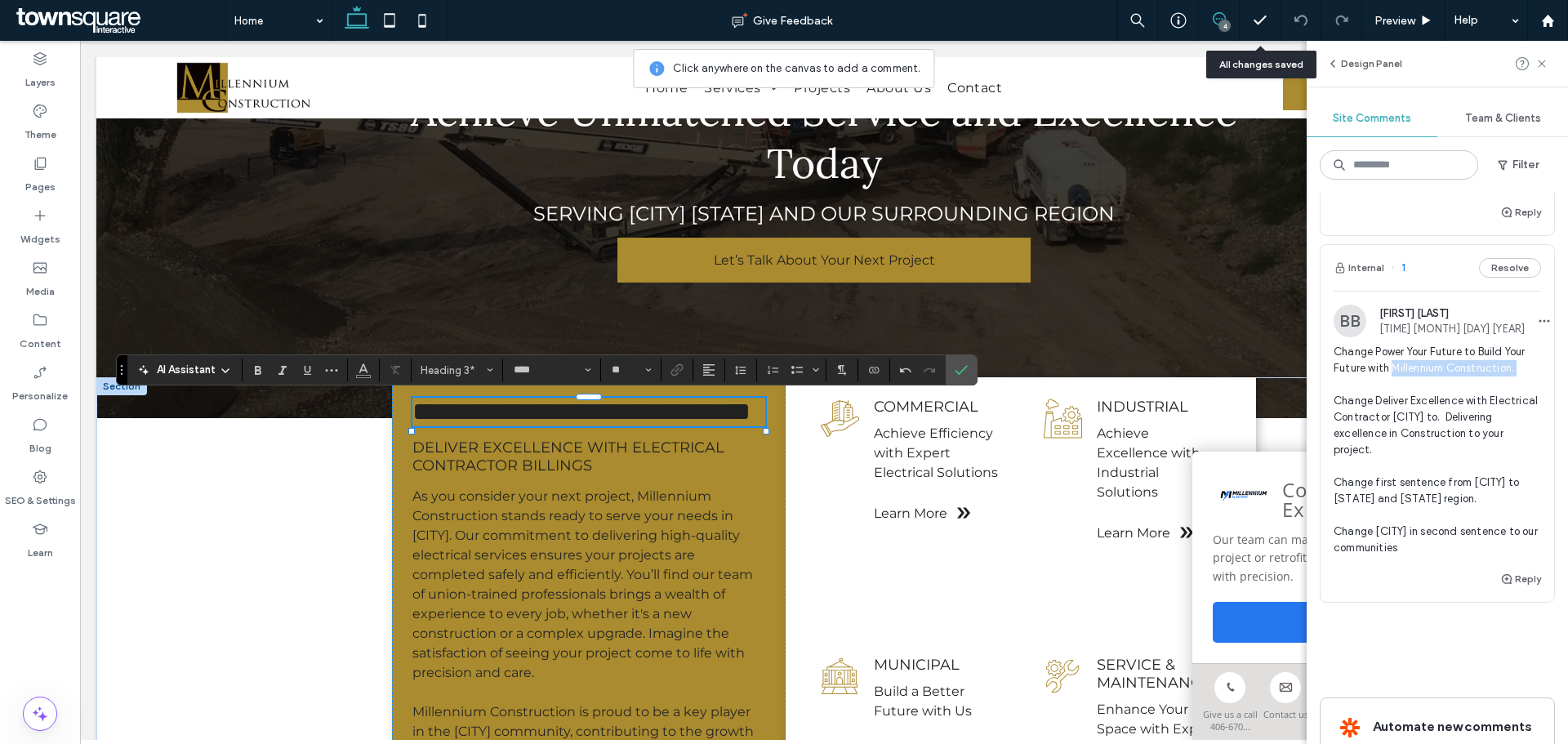 drag, startPoint x: 1417, startPoint y: 384, endPoint x: 1415, endPoint y: 402, distance: 18.11077 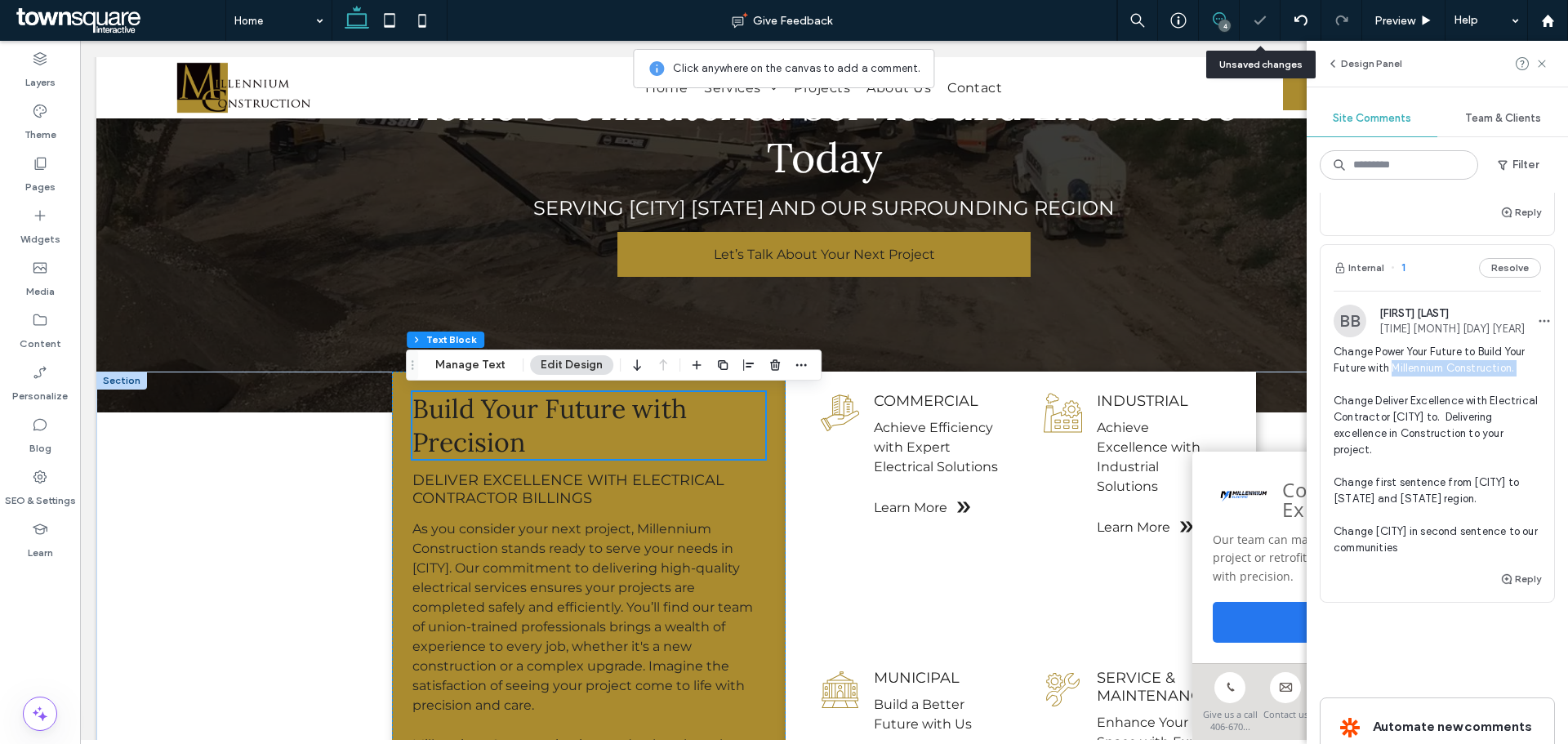 scroll, scrollTop: 216, scrollLeft: 0, axis: vertical 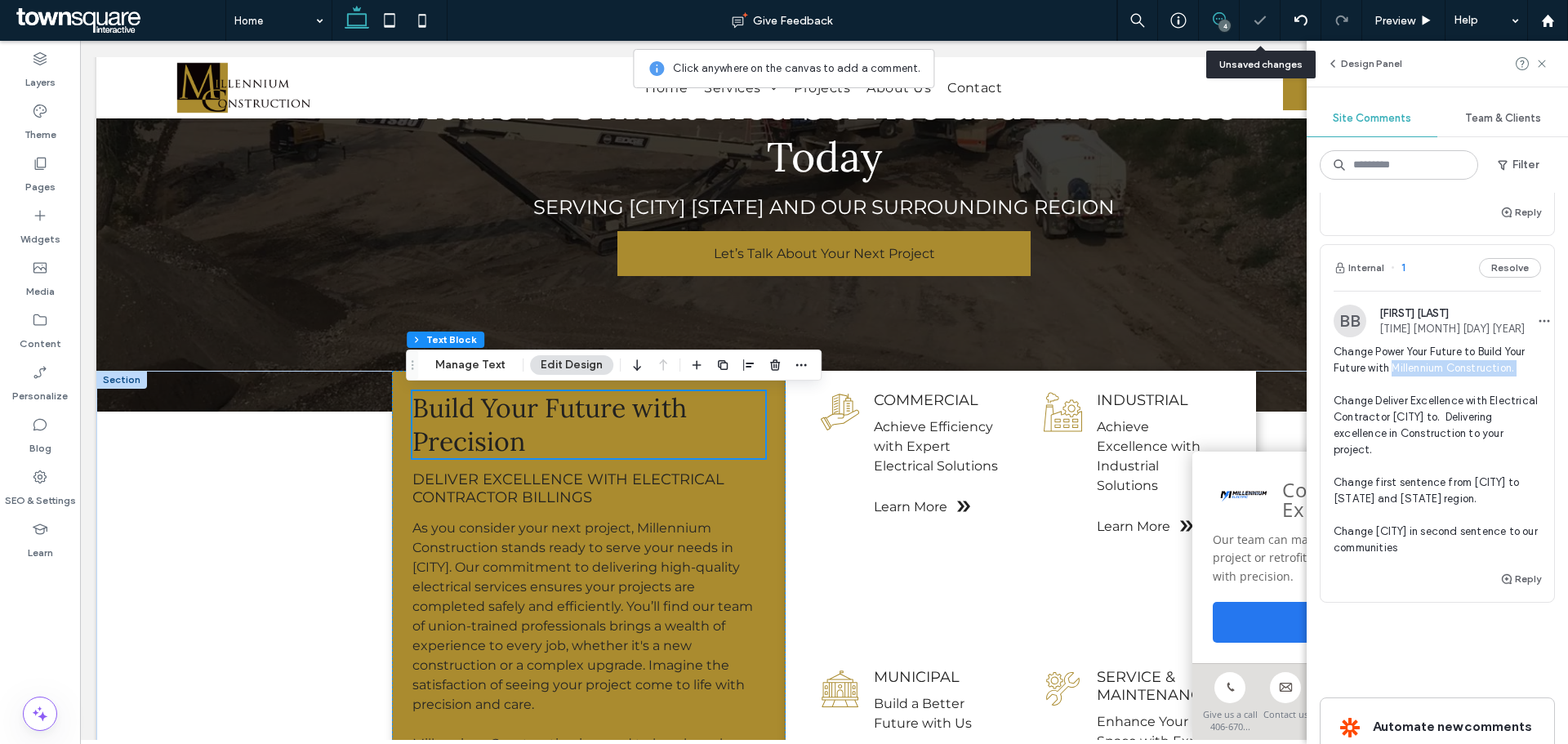copy on "Millennium Construction." 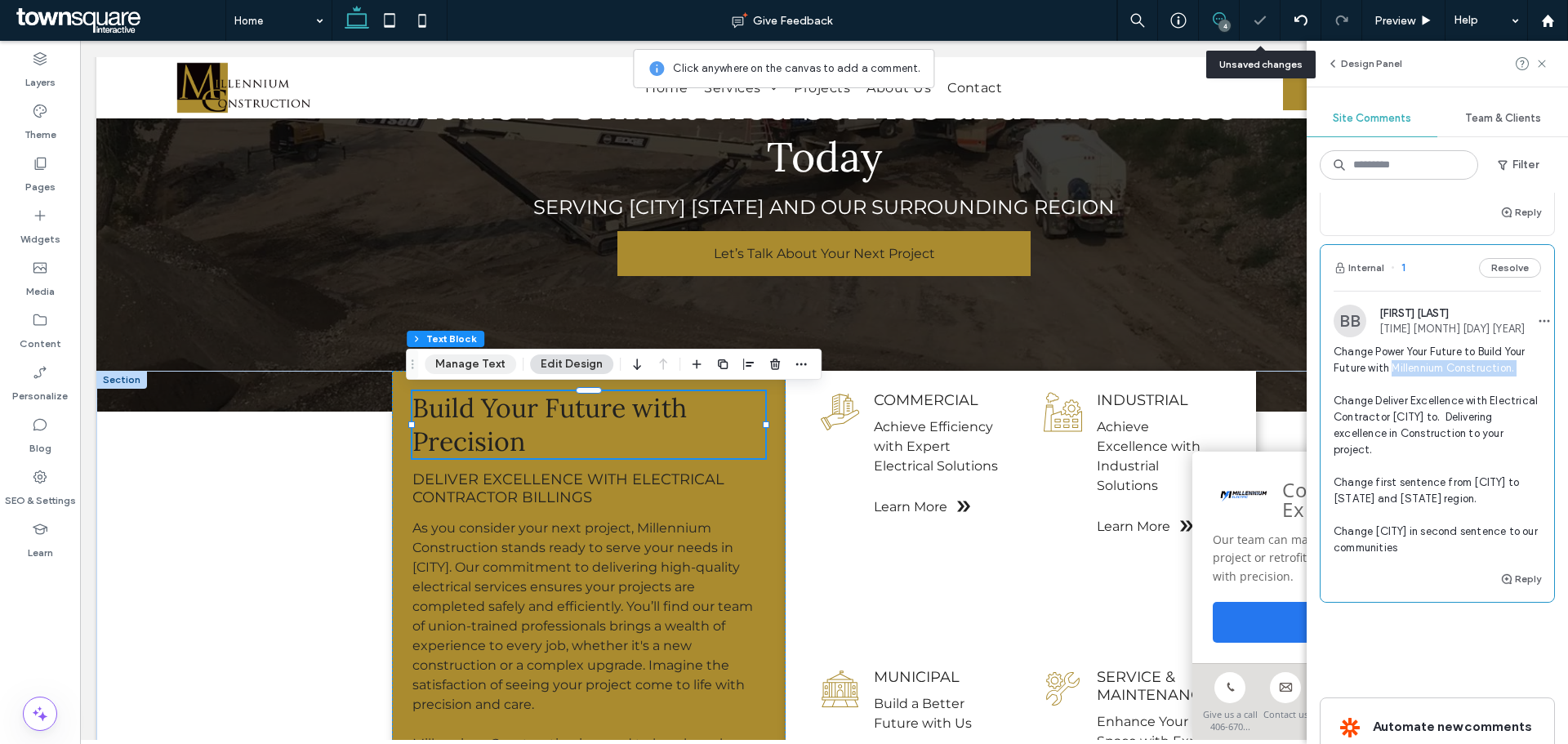 click on "Manage Text" at bounding box center (470, 364) 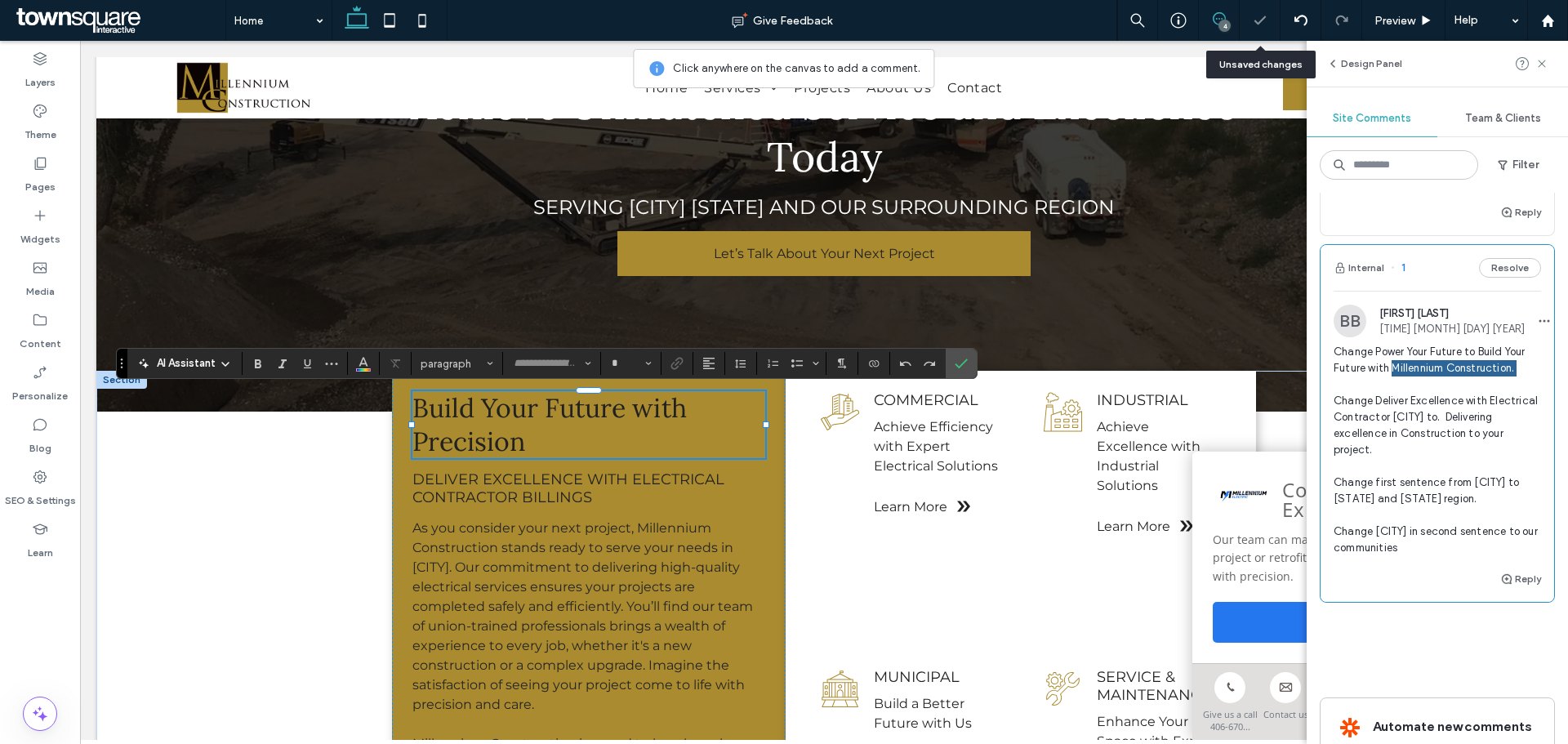 type on "****" 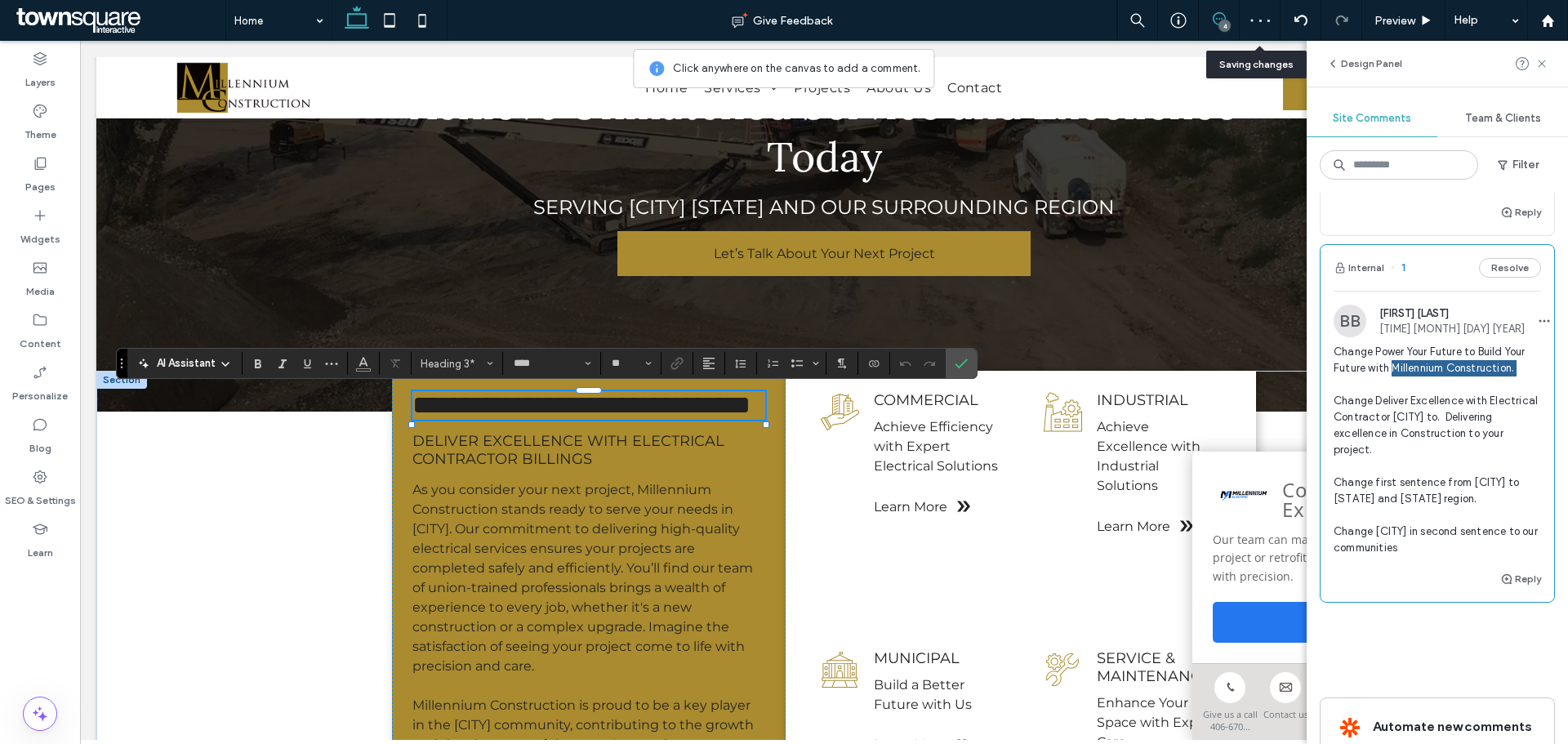 click on "**********" at bounding box center [588, 405] 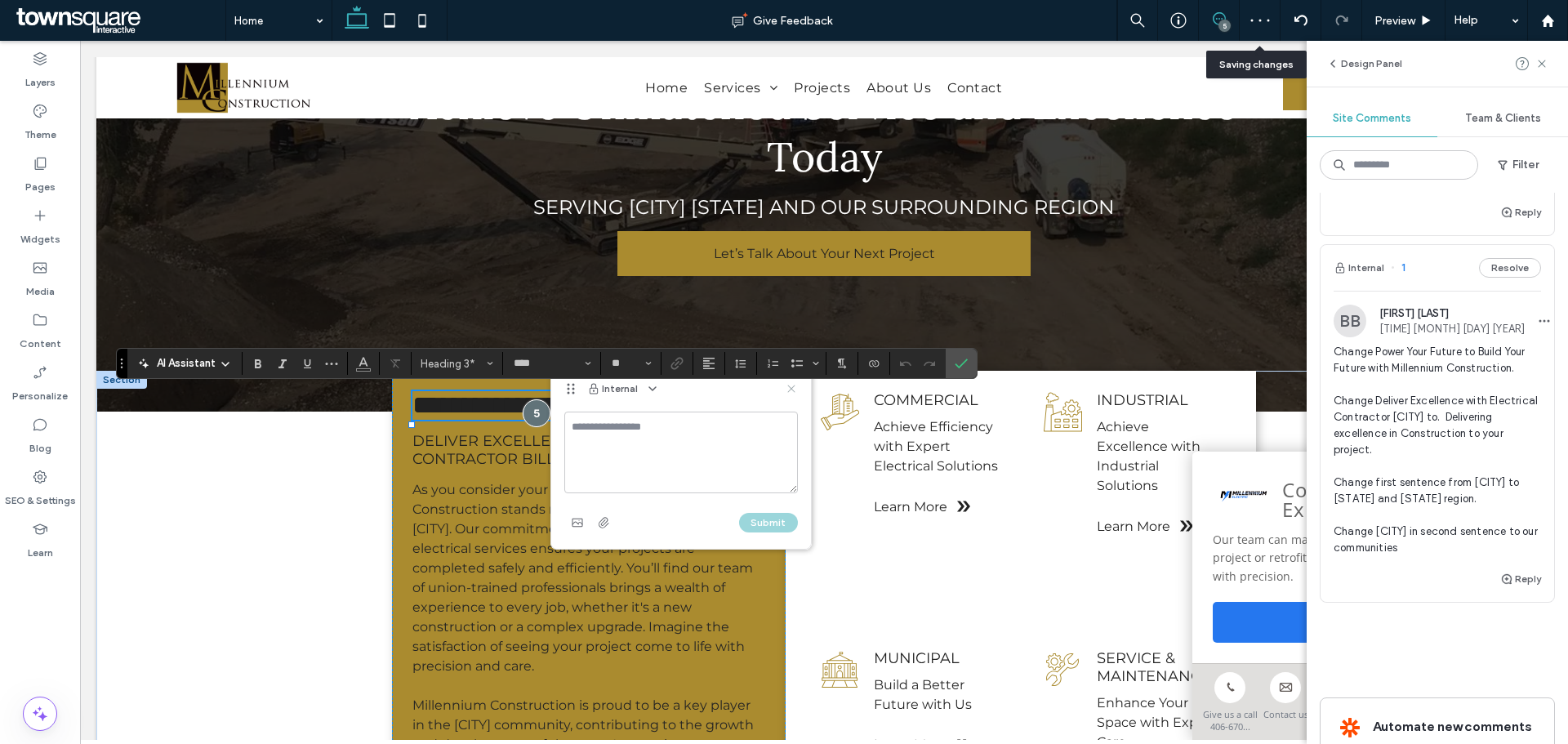 drag, startPoint x: 794, startPoint y: 393, endPoint x: 703, endPoint y: 355, distance: 98.61541 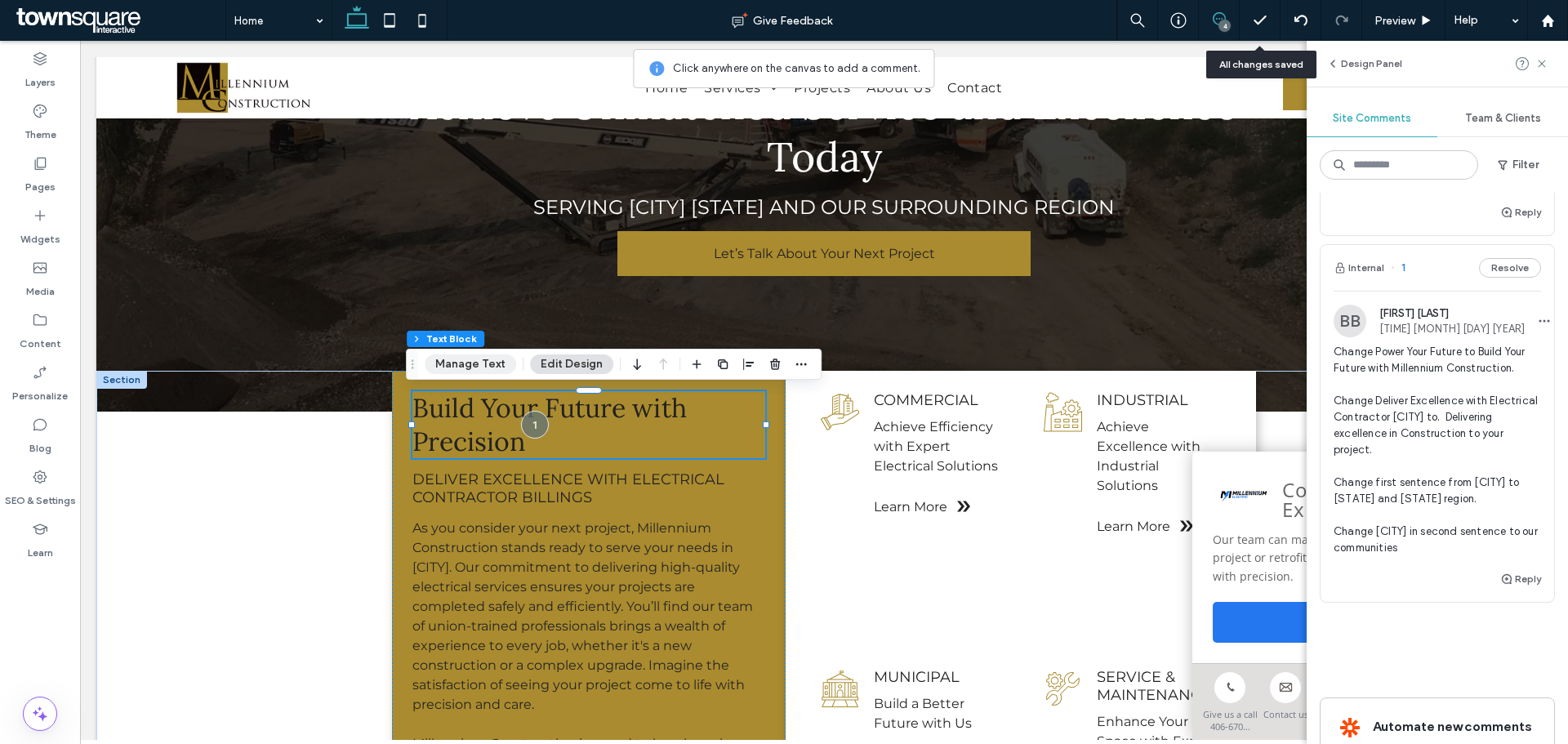 click on "Manage Text" at bounding box center [470, 364] 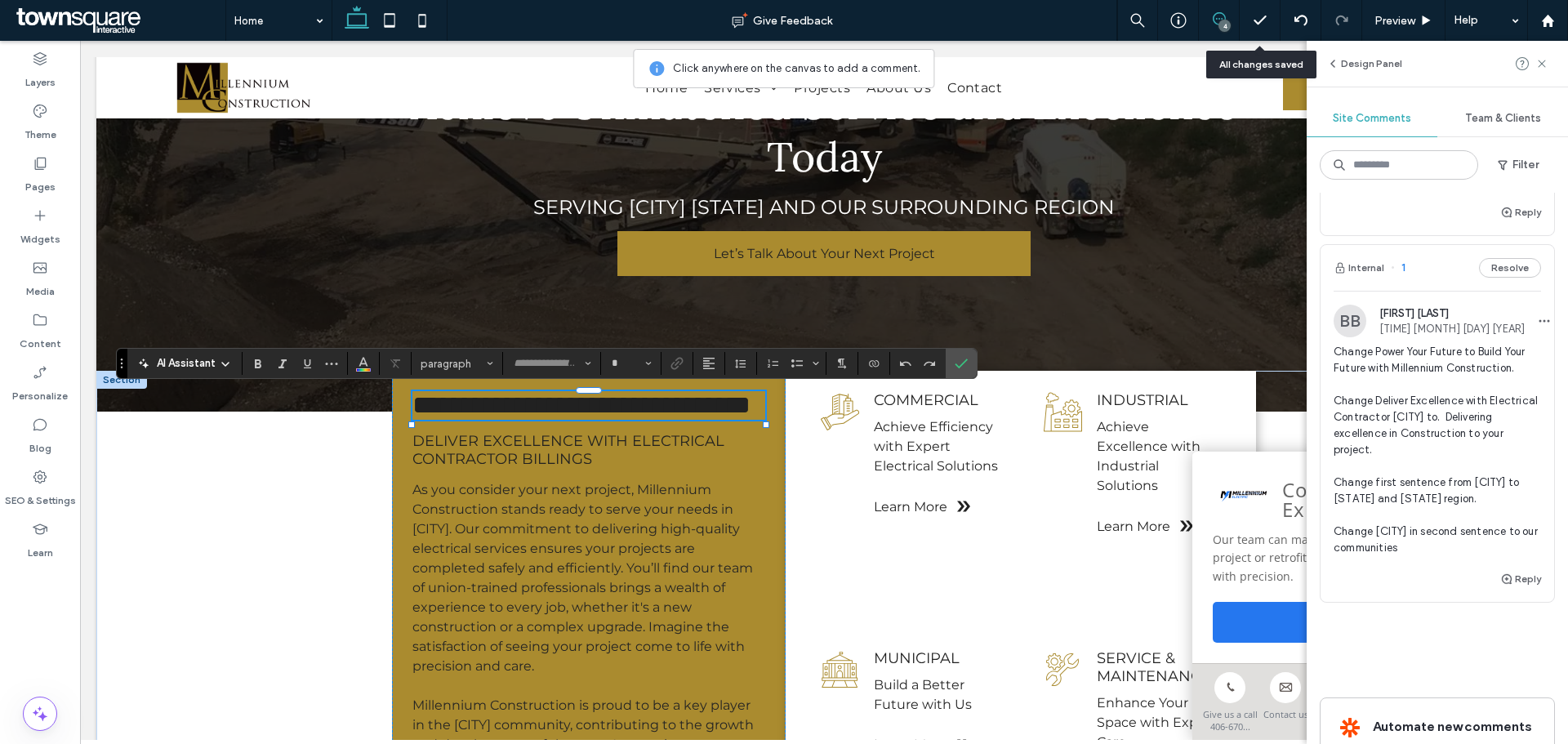 type on "****" 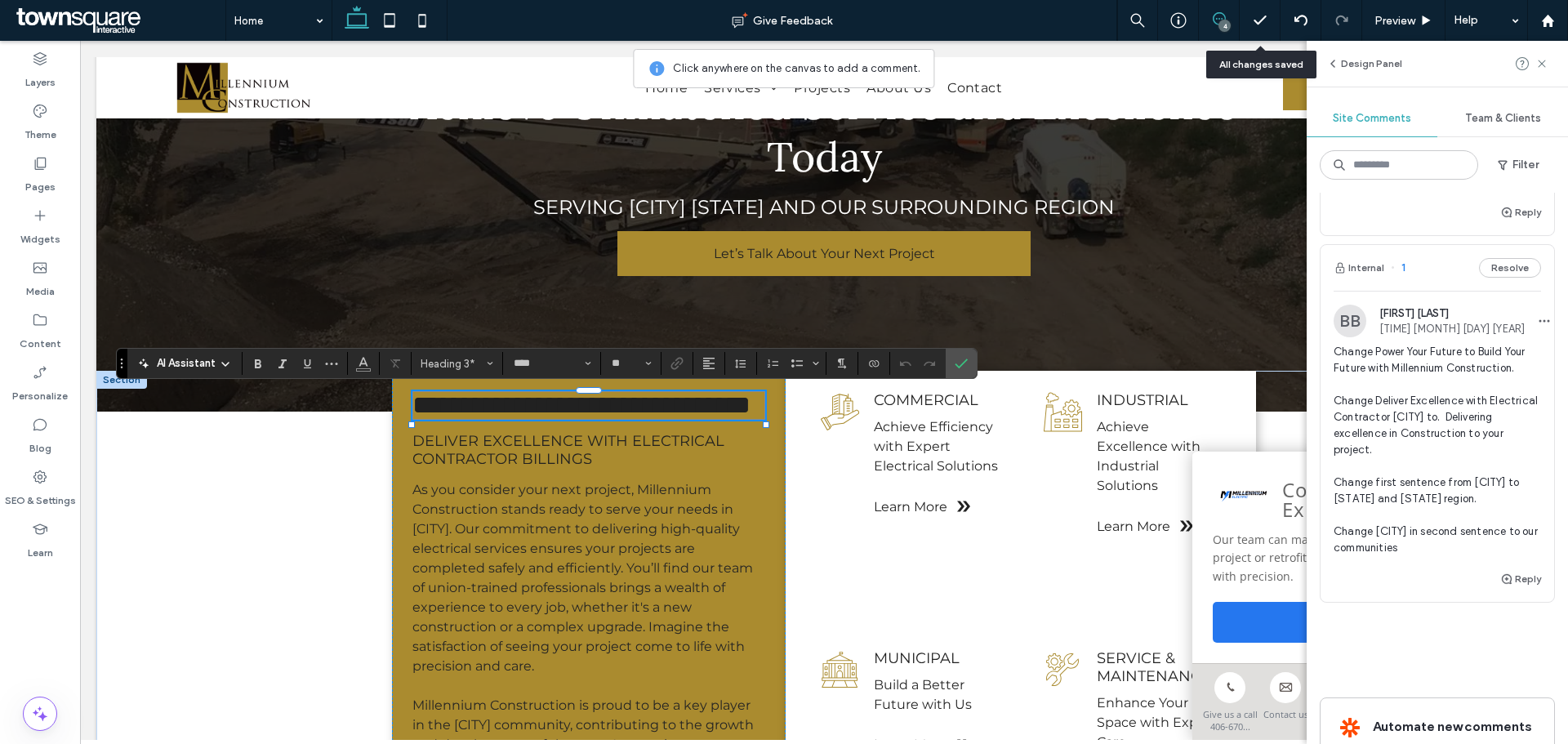 type 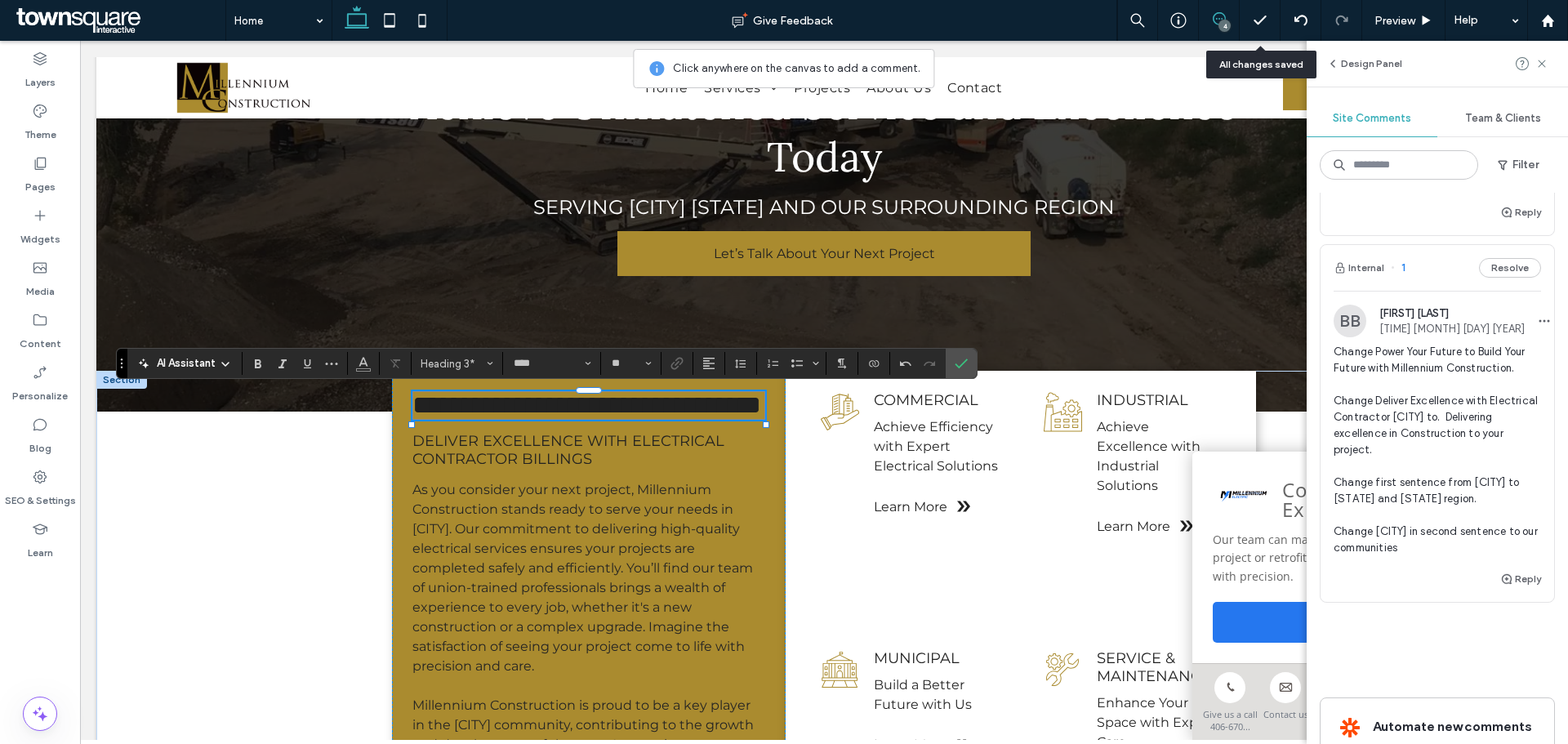 type on "**********" 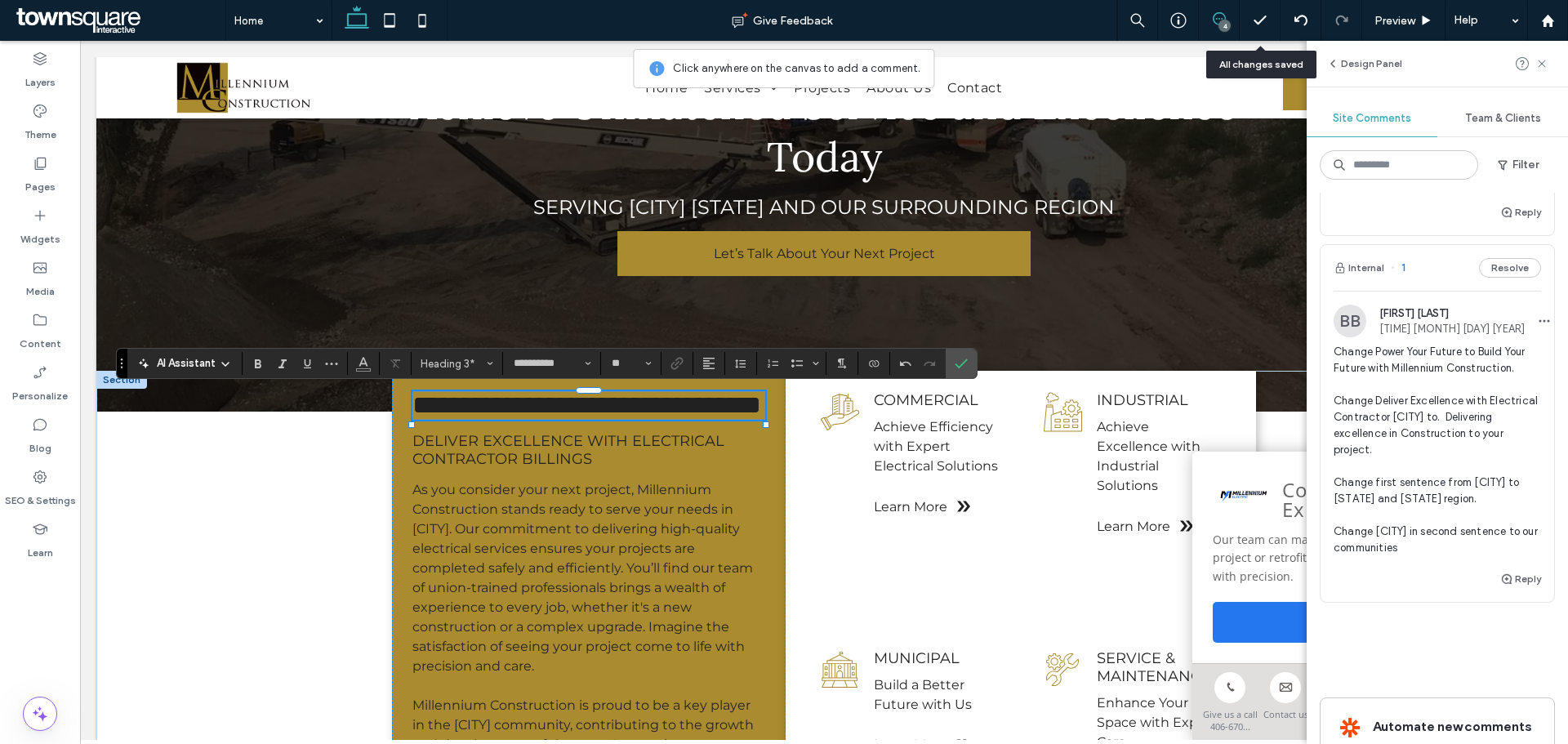 scroll, scrollTop: 0, scrollLeft: 0, axis: both 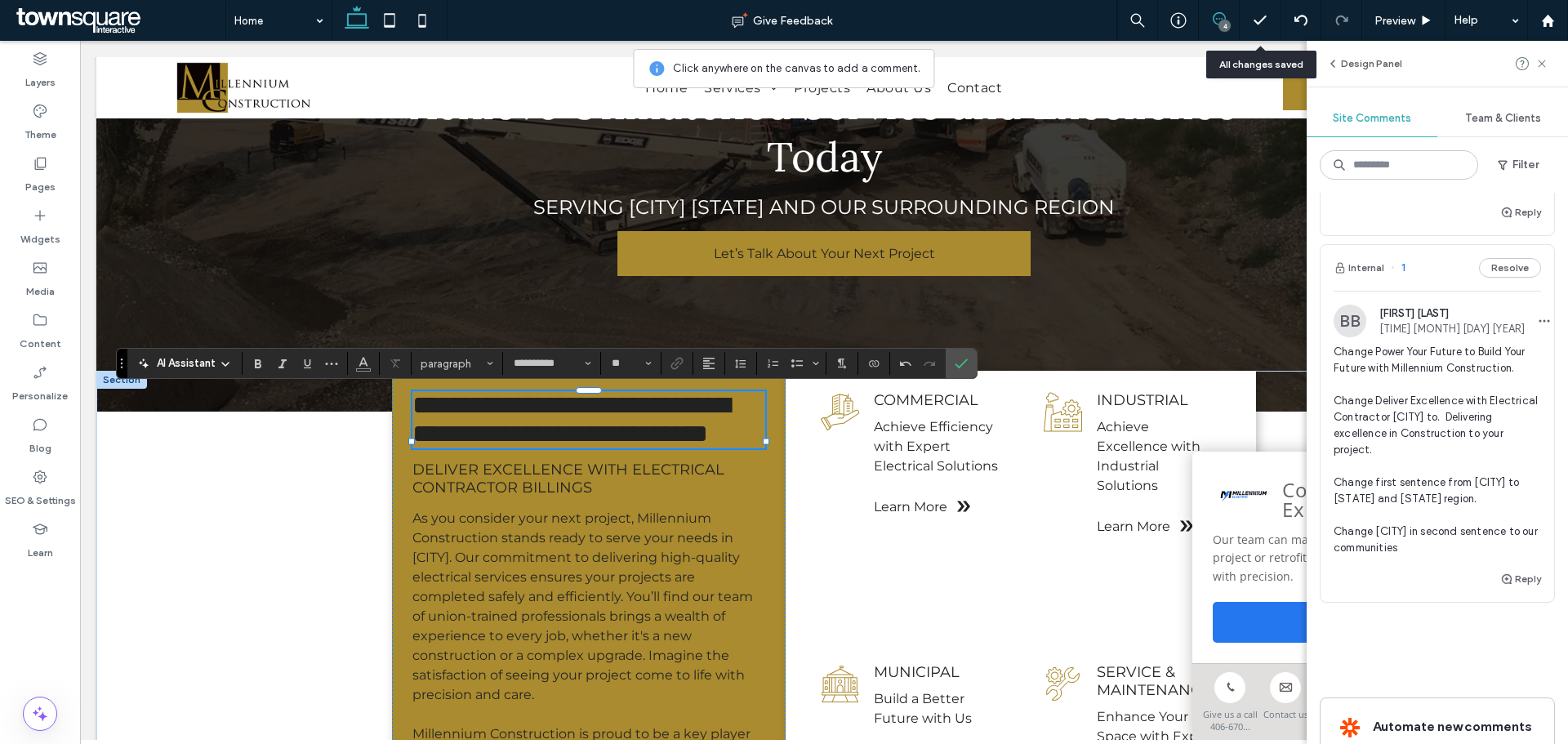 type on "****" 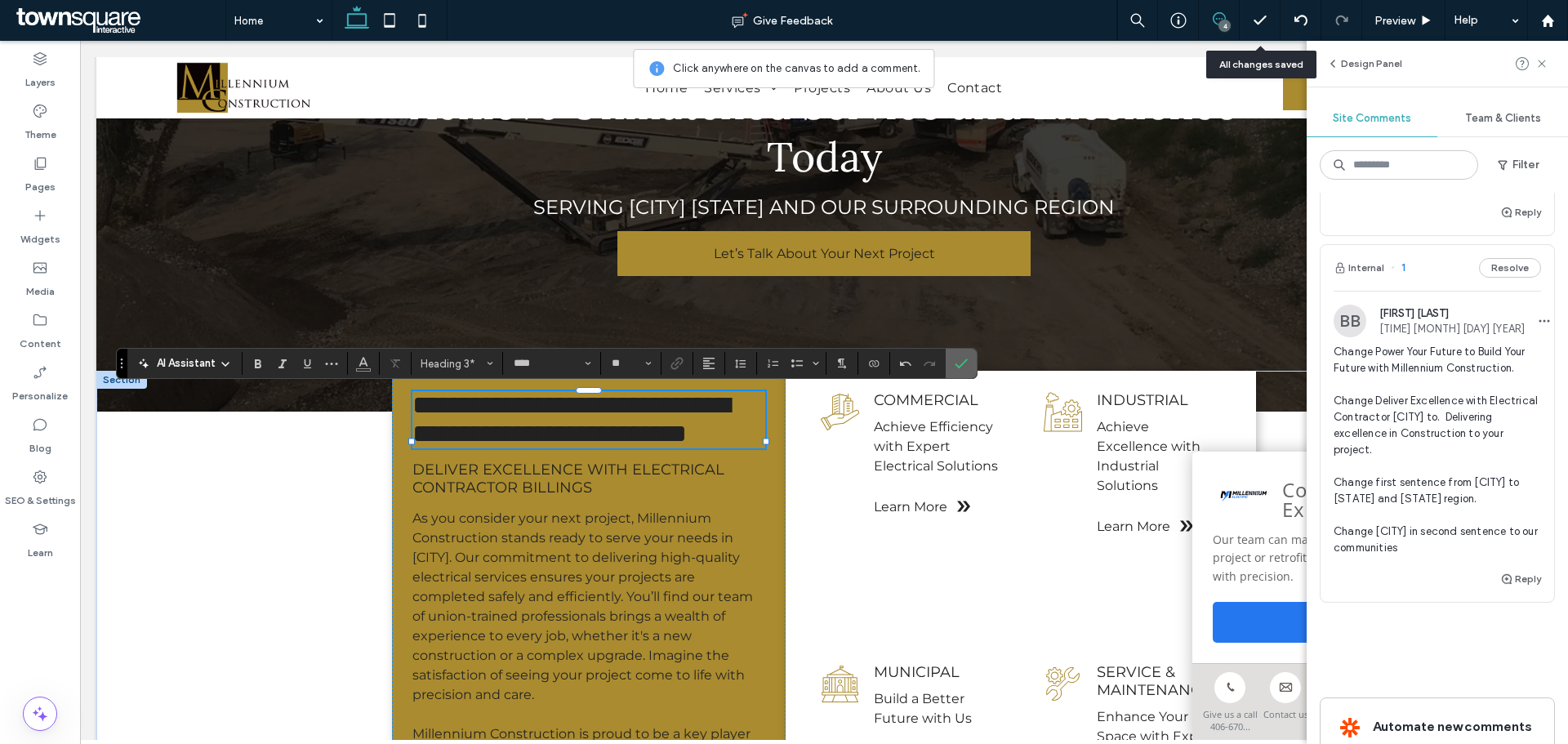 click 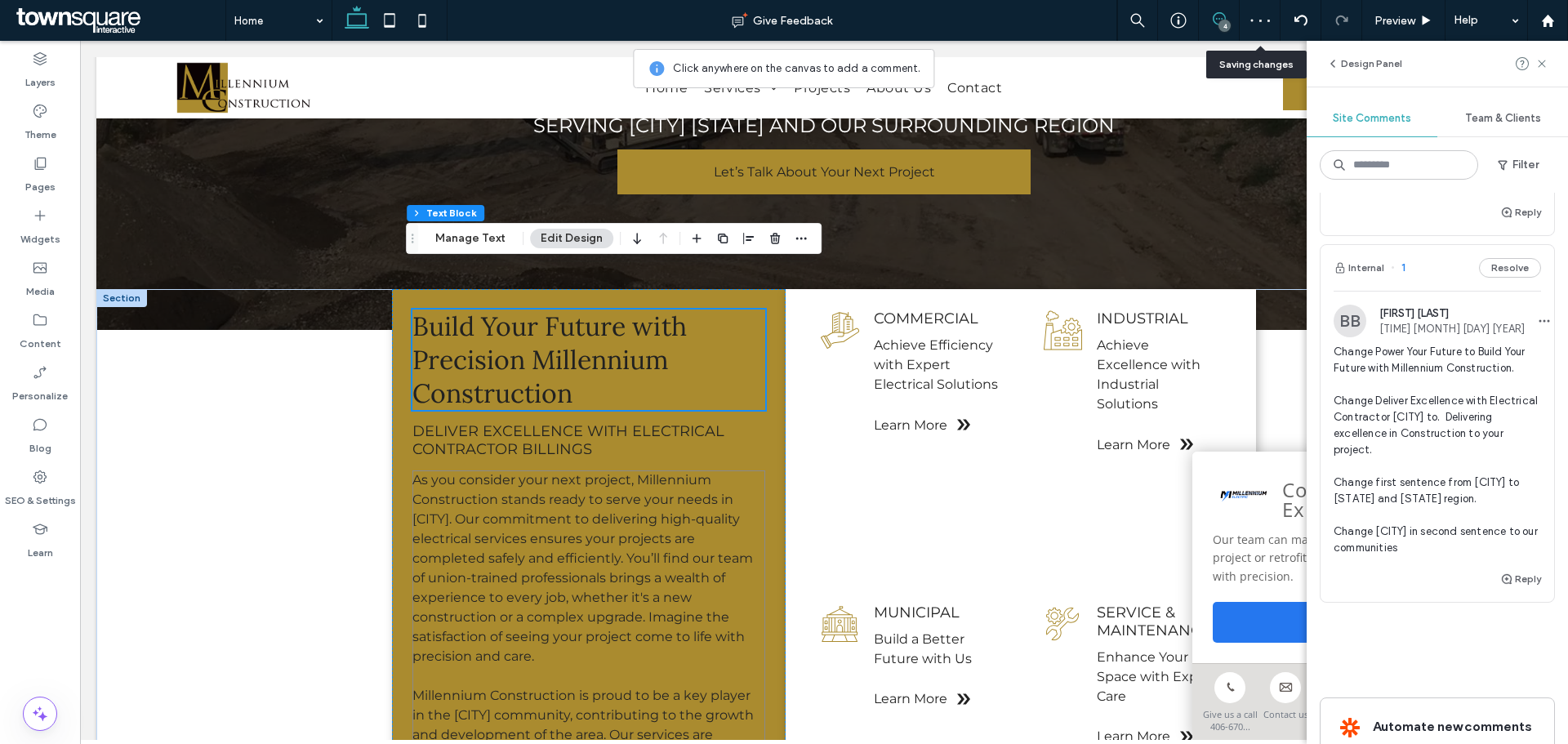 scroll, scrollTop: 380, scrollLeft: 0, axis: vertical 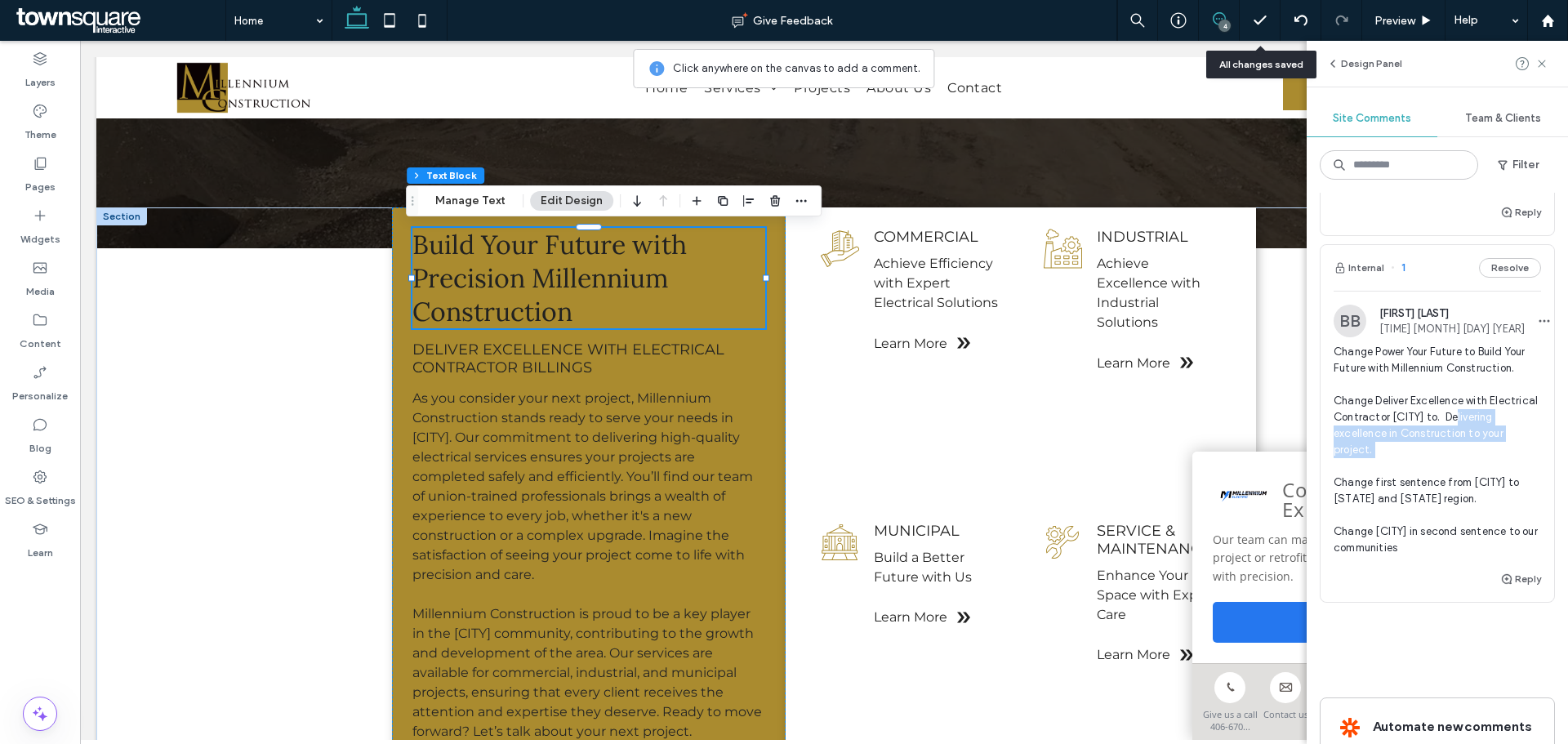 drag, startPoint x: 1335, startPoint y: 466, endPoint x: 1405, endPoint y: 485, distance: 72.53275 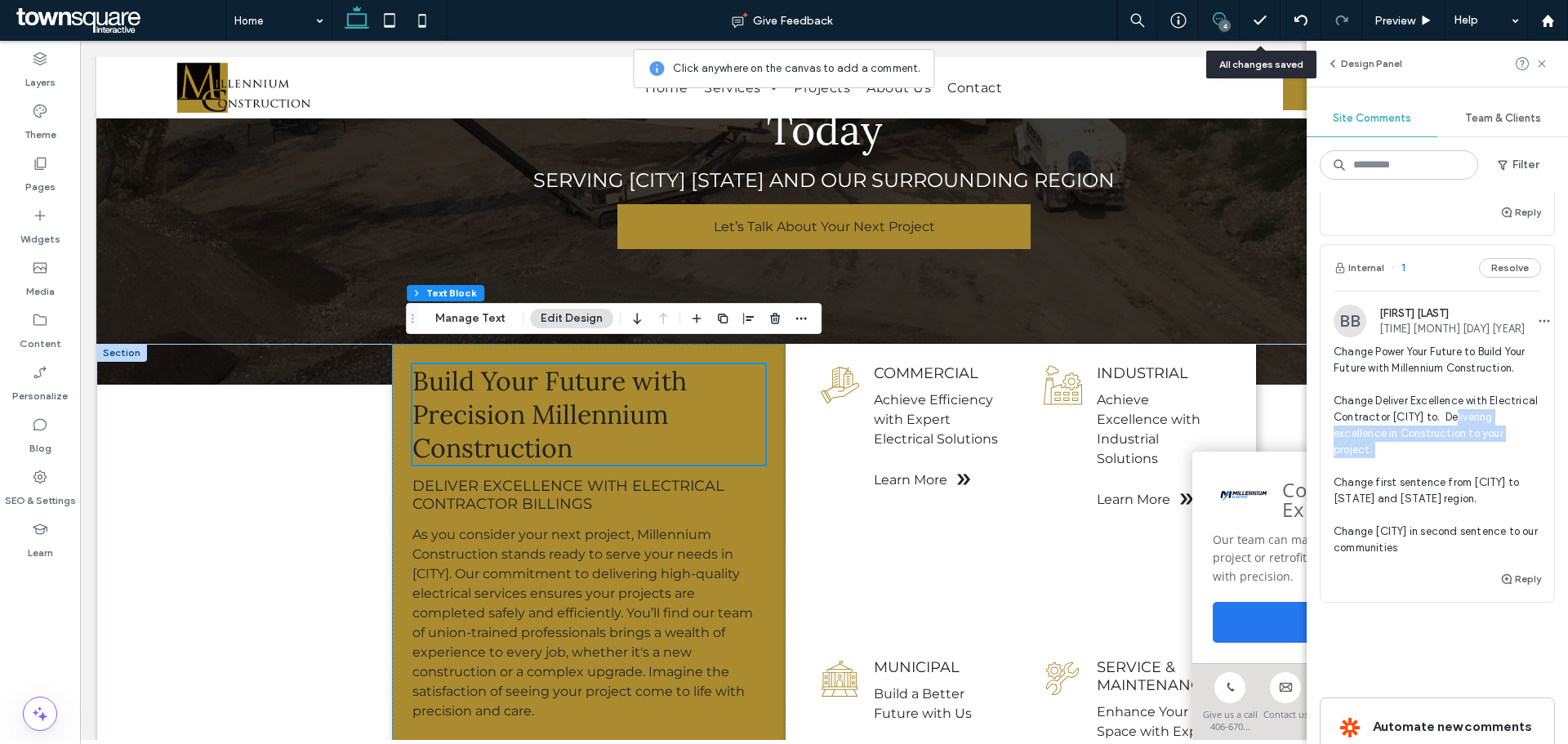 scroll, scrollTop: 233, scrollLeft: 0, axis: vertical 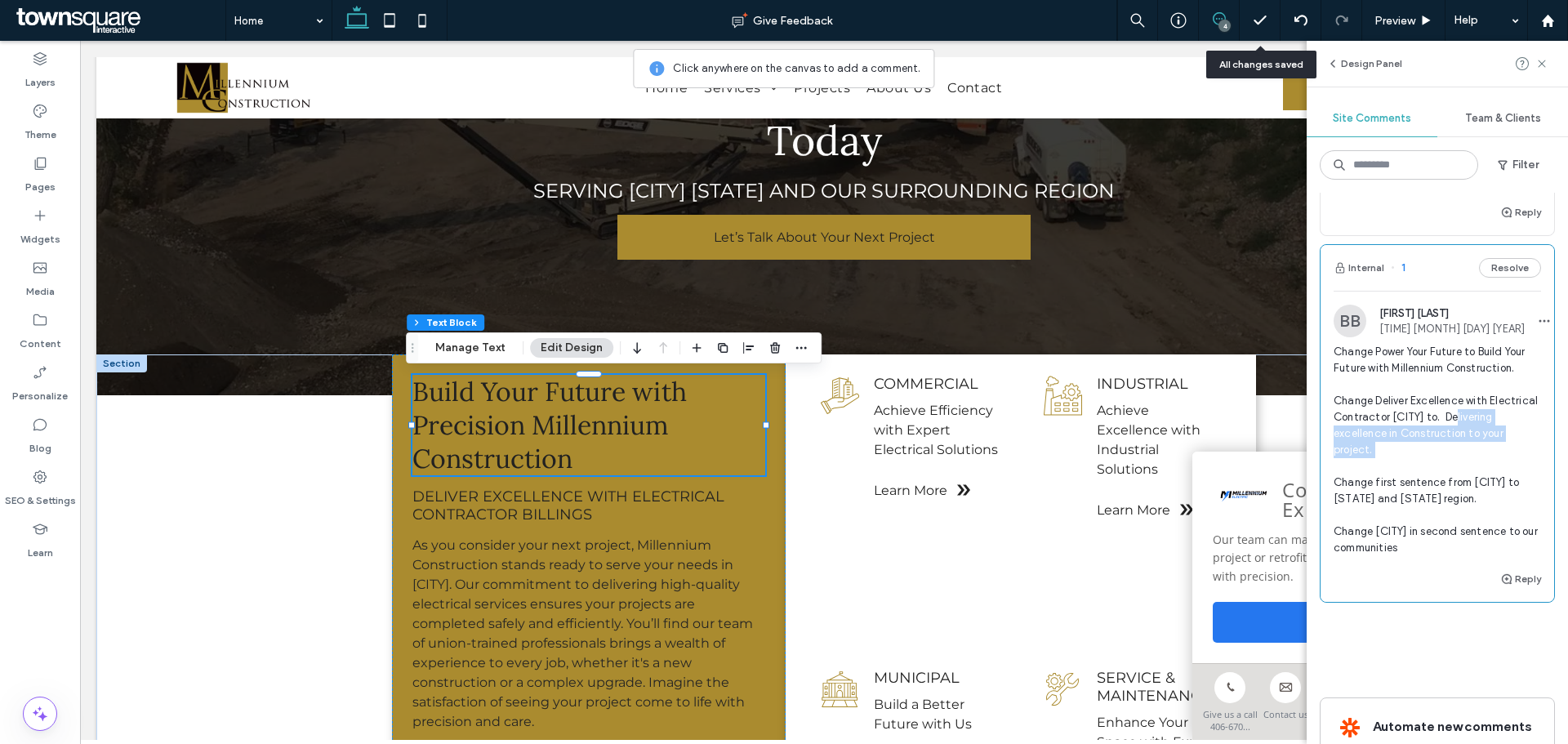 copy on "Delivering excellence in Construction to your project" 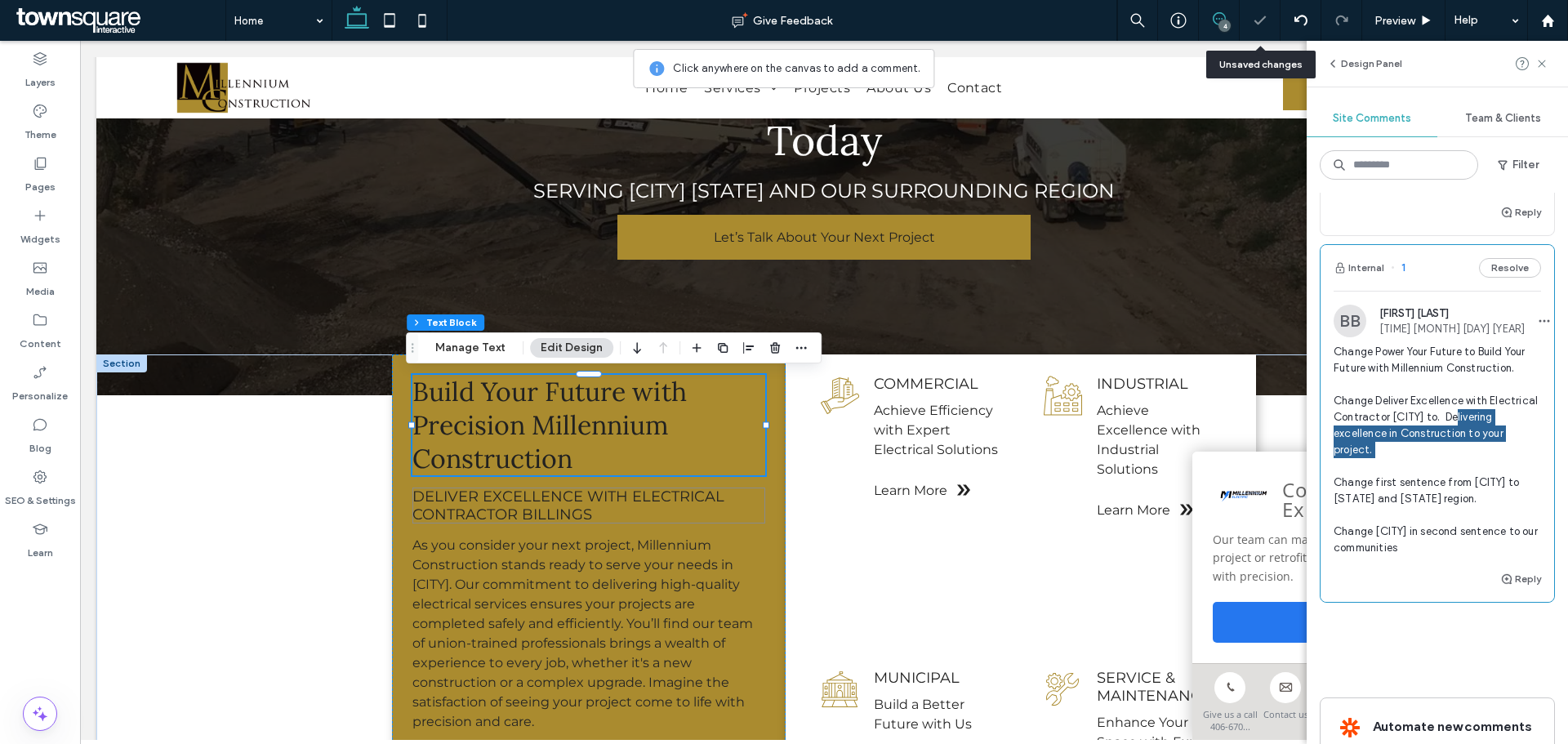 click on "Deliver Excellence with Electrical Contractor Billings" at bounding box center [568, 506] 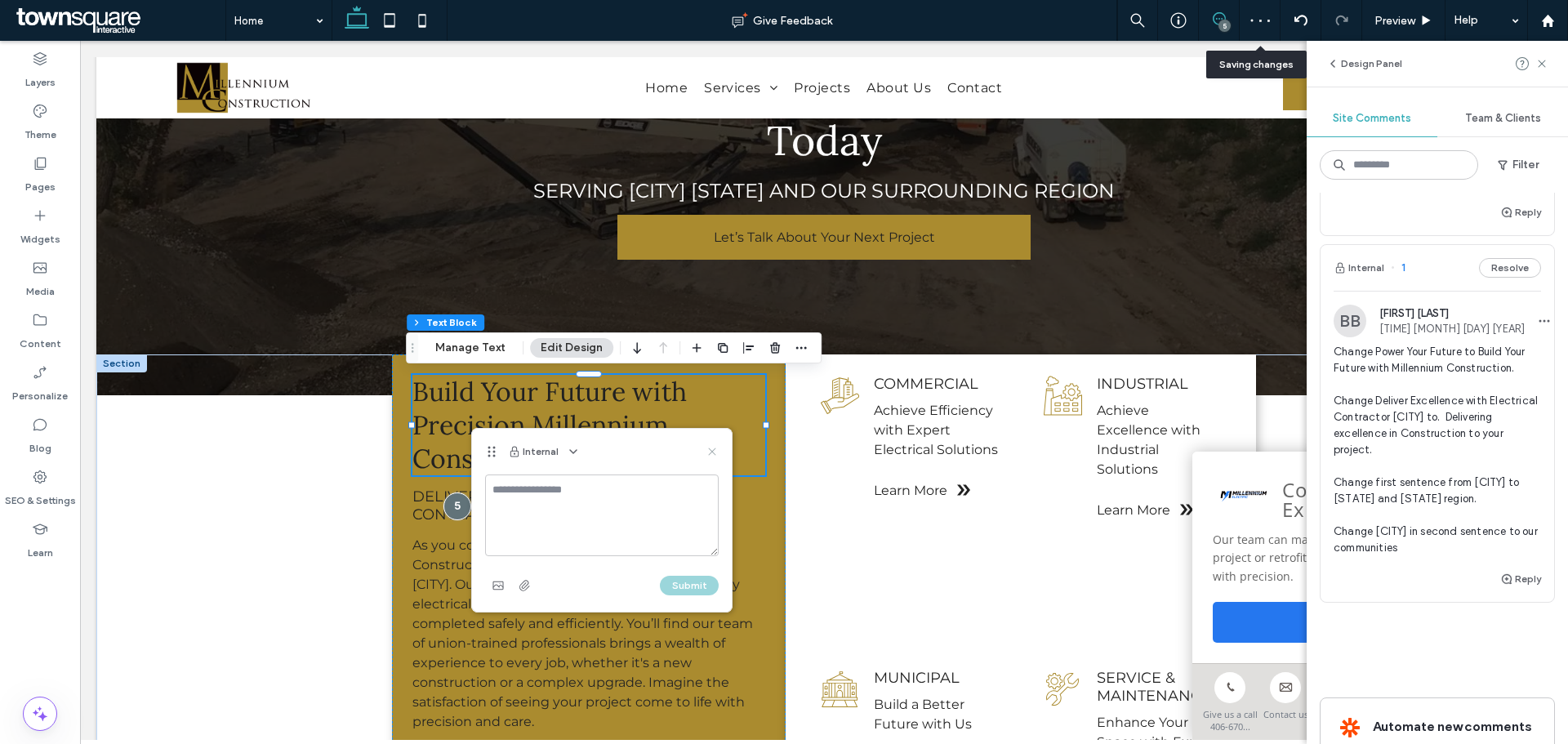 drag, startPoint x: 710, startPoint y: 454, endPoint x: 595, endPoint y: 442, distance: 115.62439 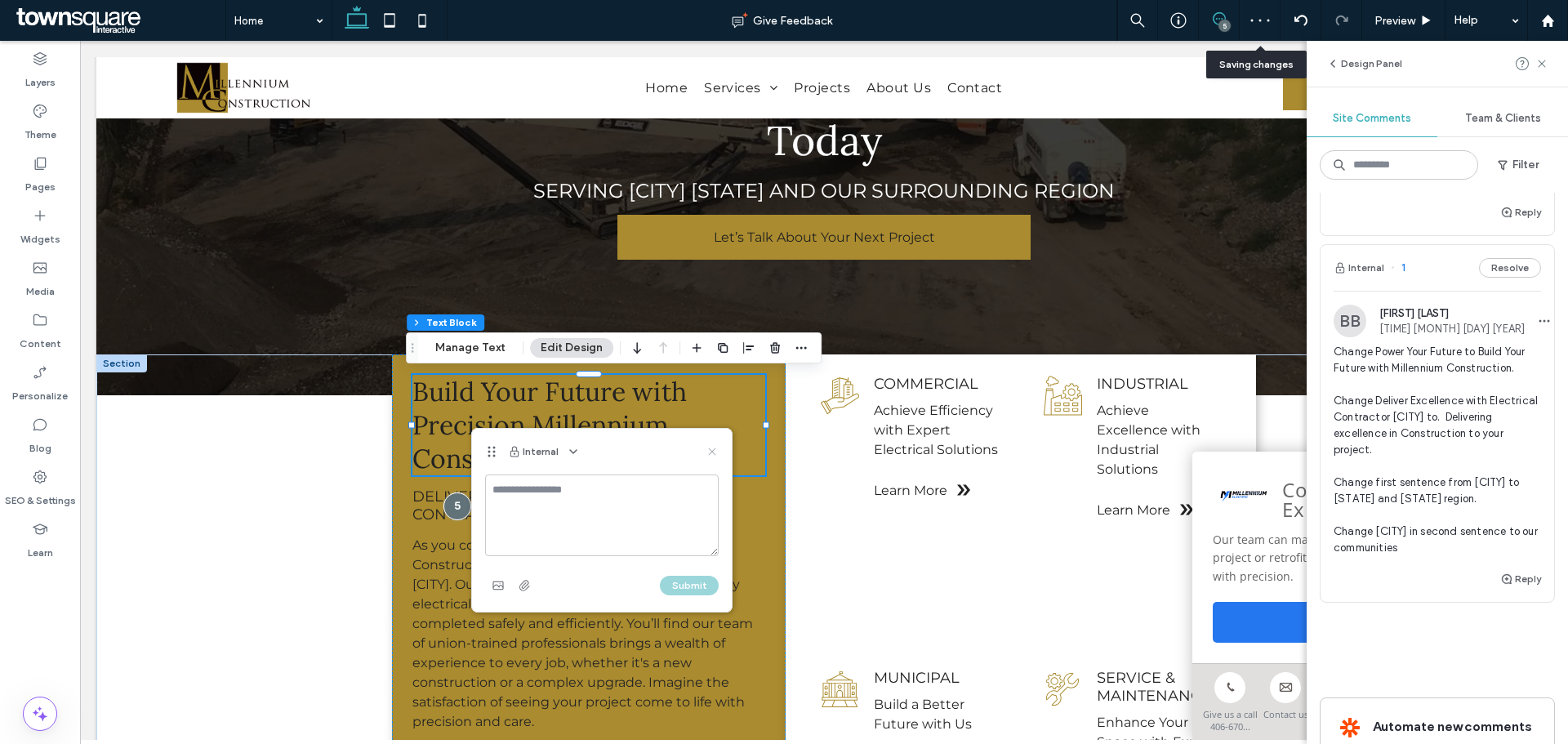 click 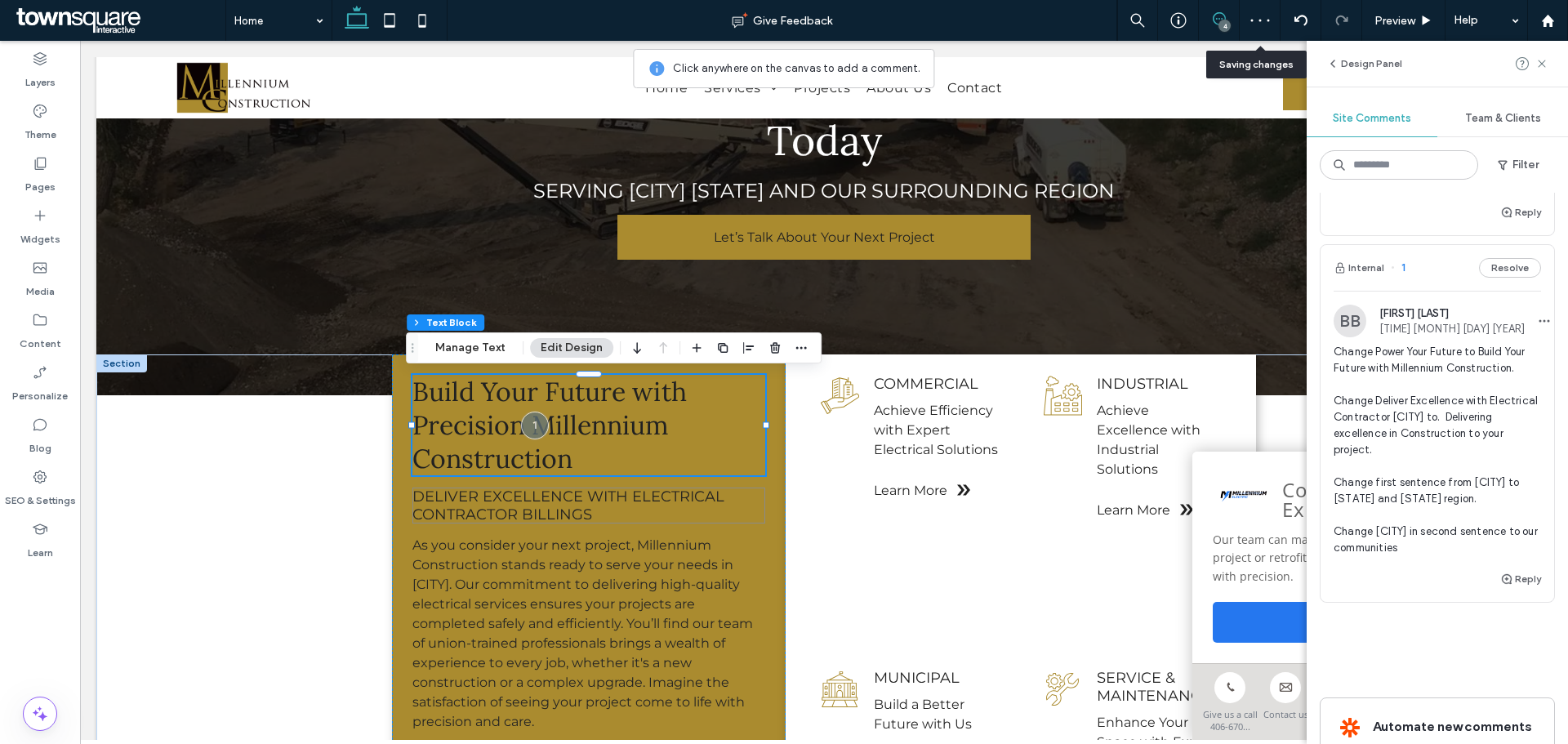 click on "Deliver Excellence with Electrical Contractor Billings" at bounding box center (568, 506) 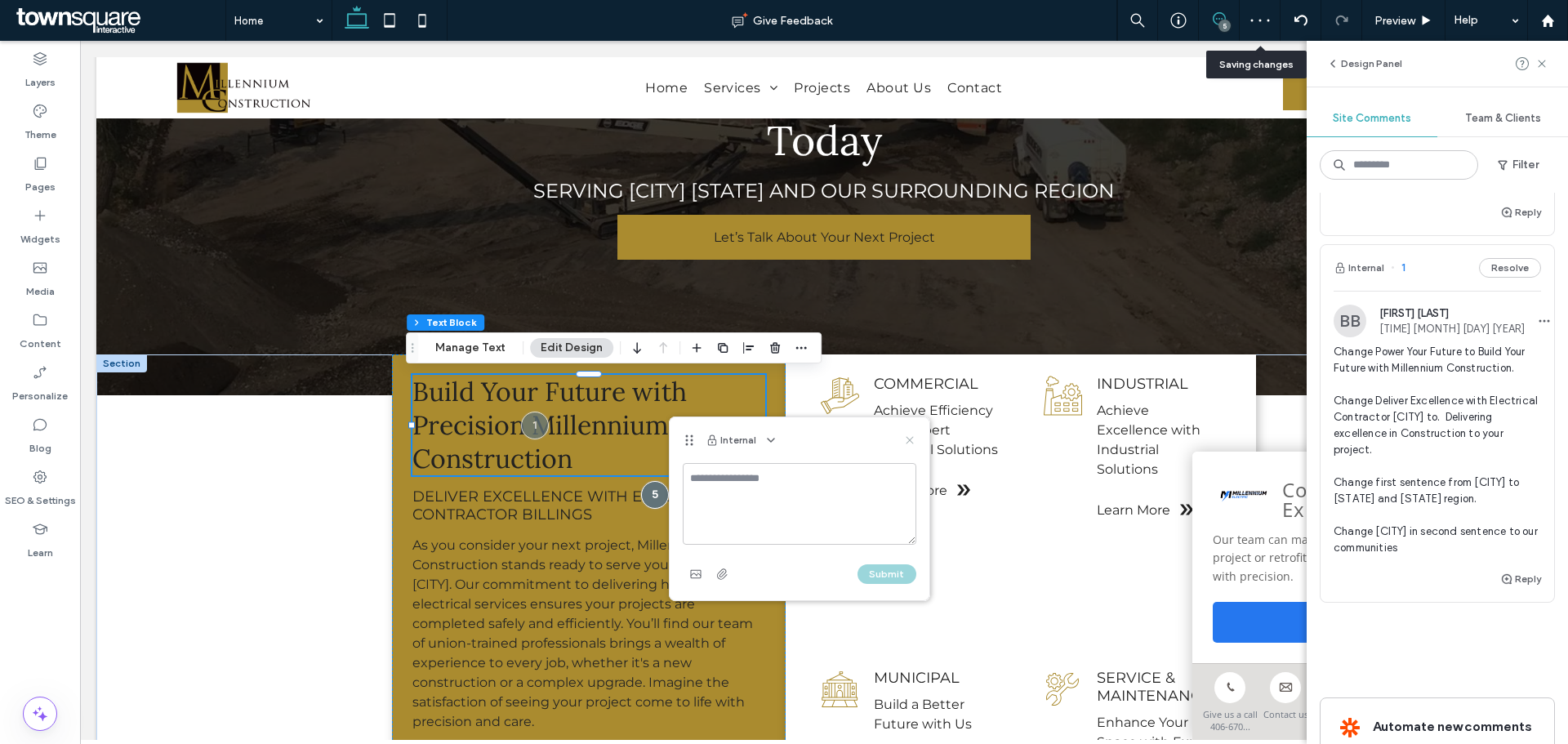 click 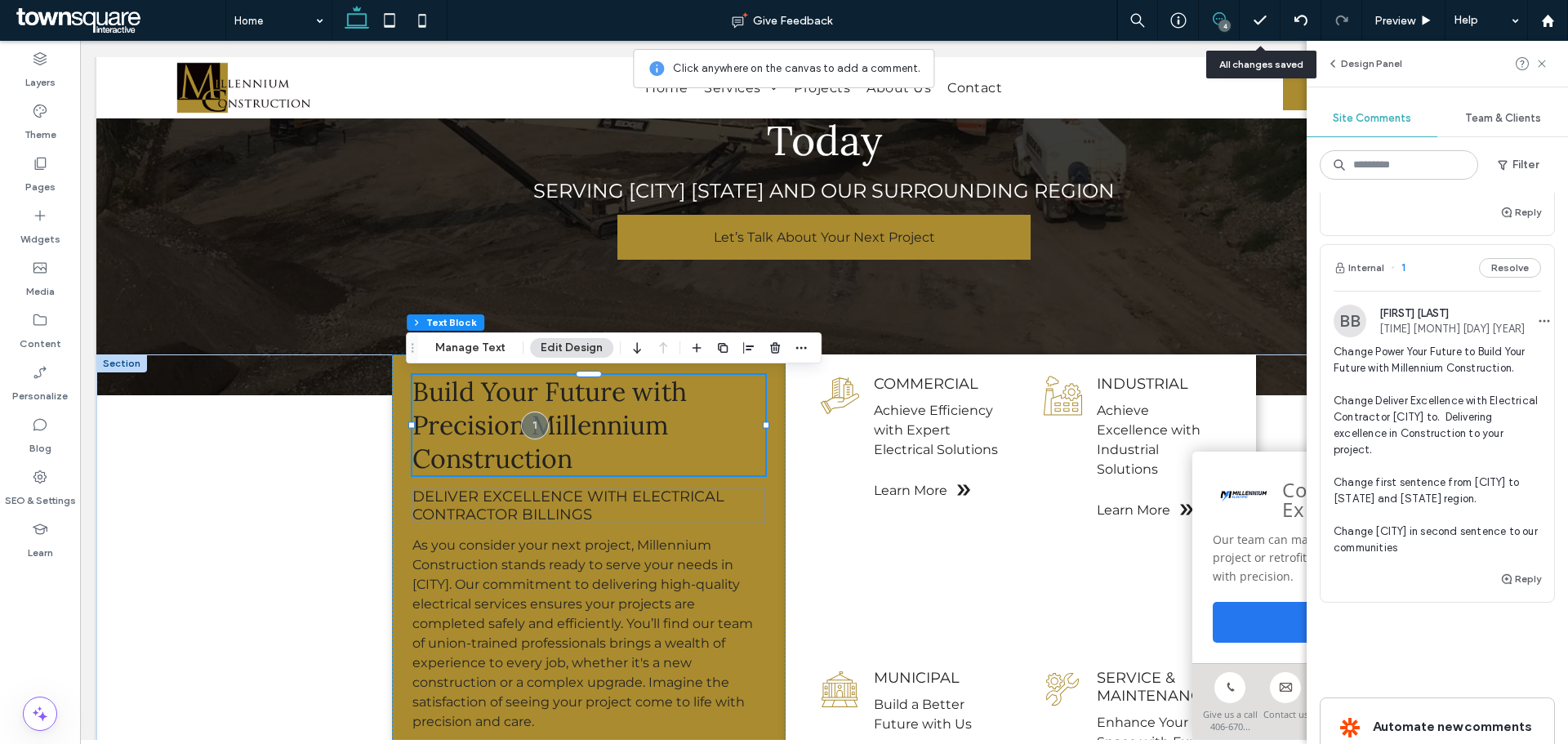 click on "Deliver Excellence with Electrical Contractor Billings" at bounding box center [568, 506] 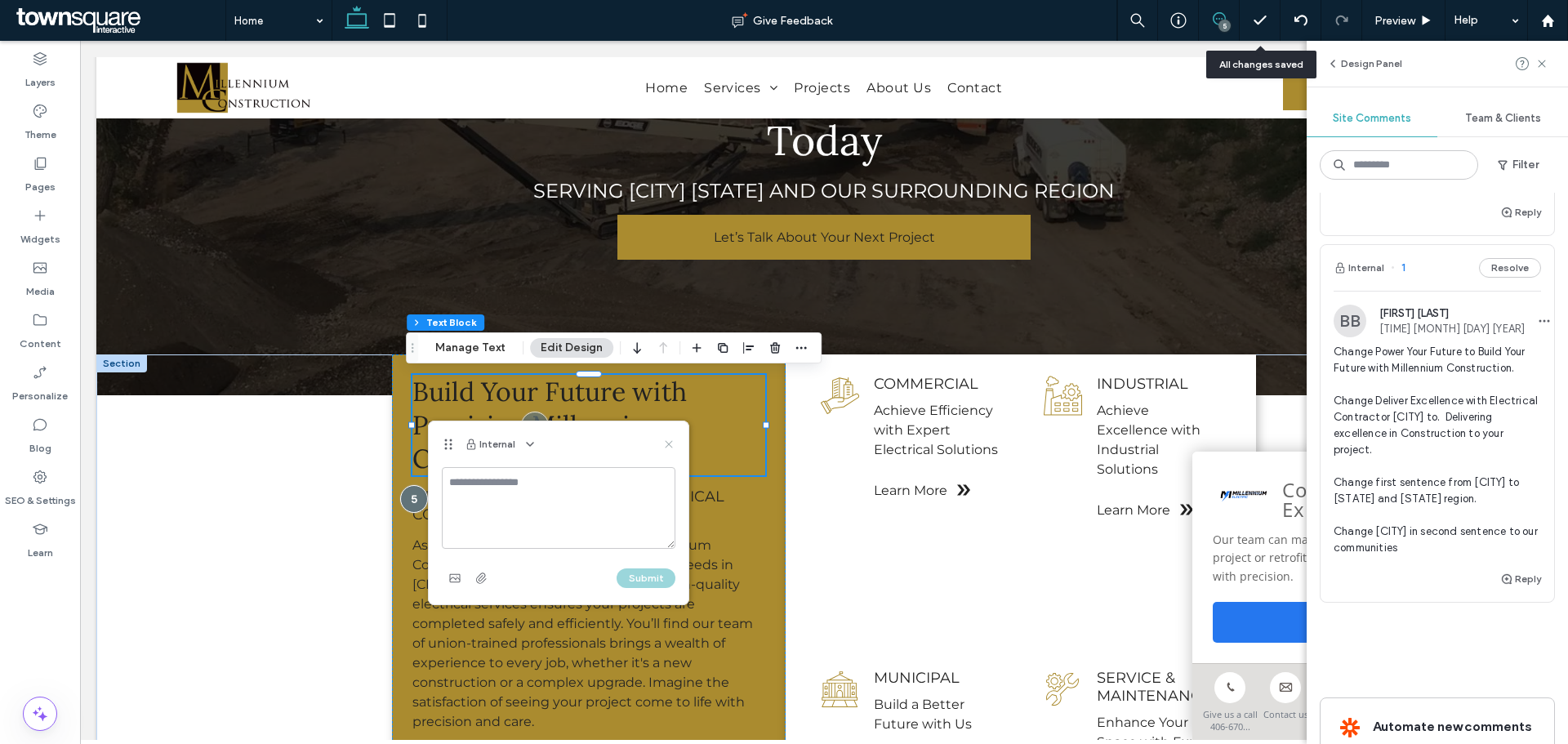 click 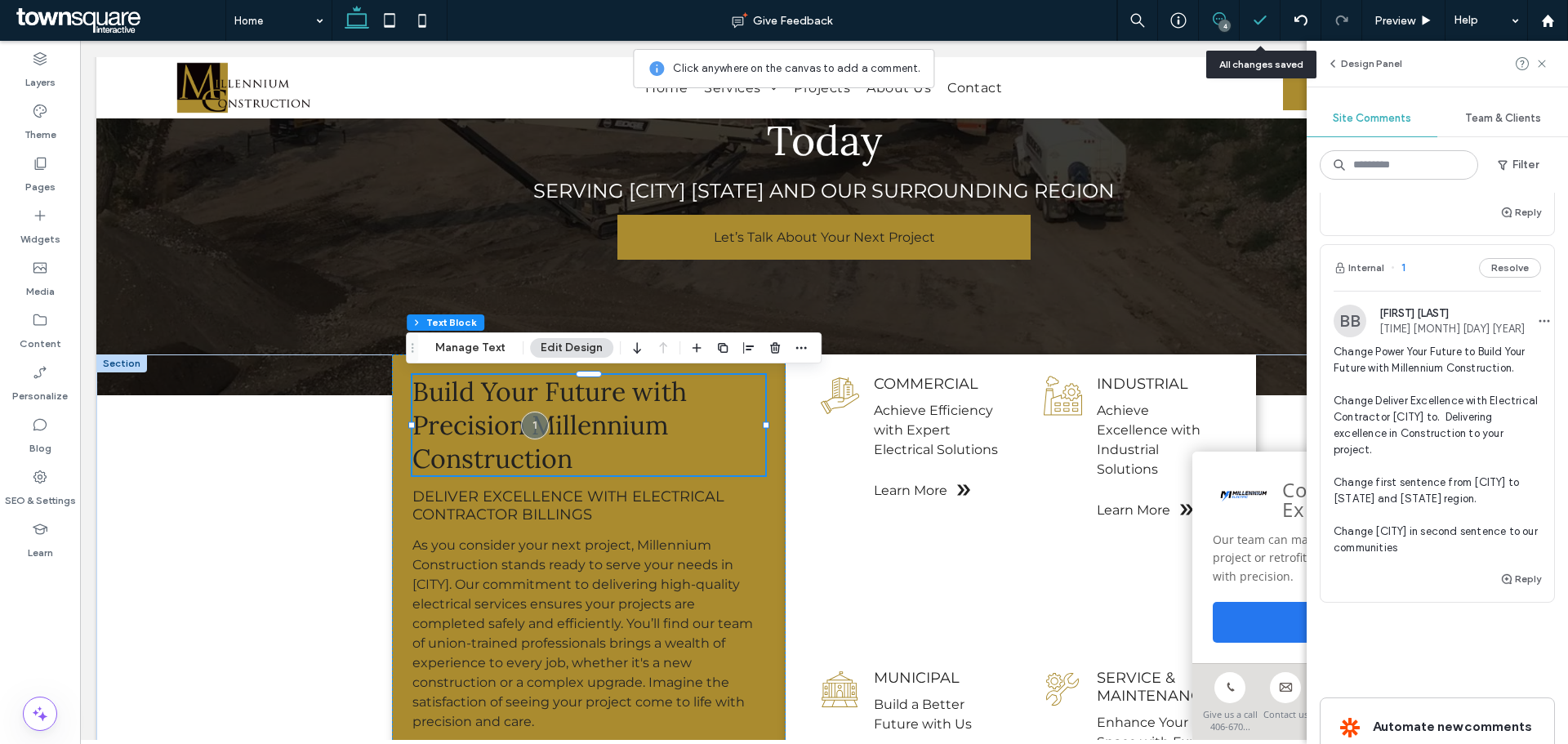 click at bounding box center [1260, 20] 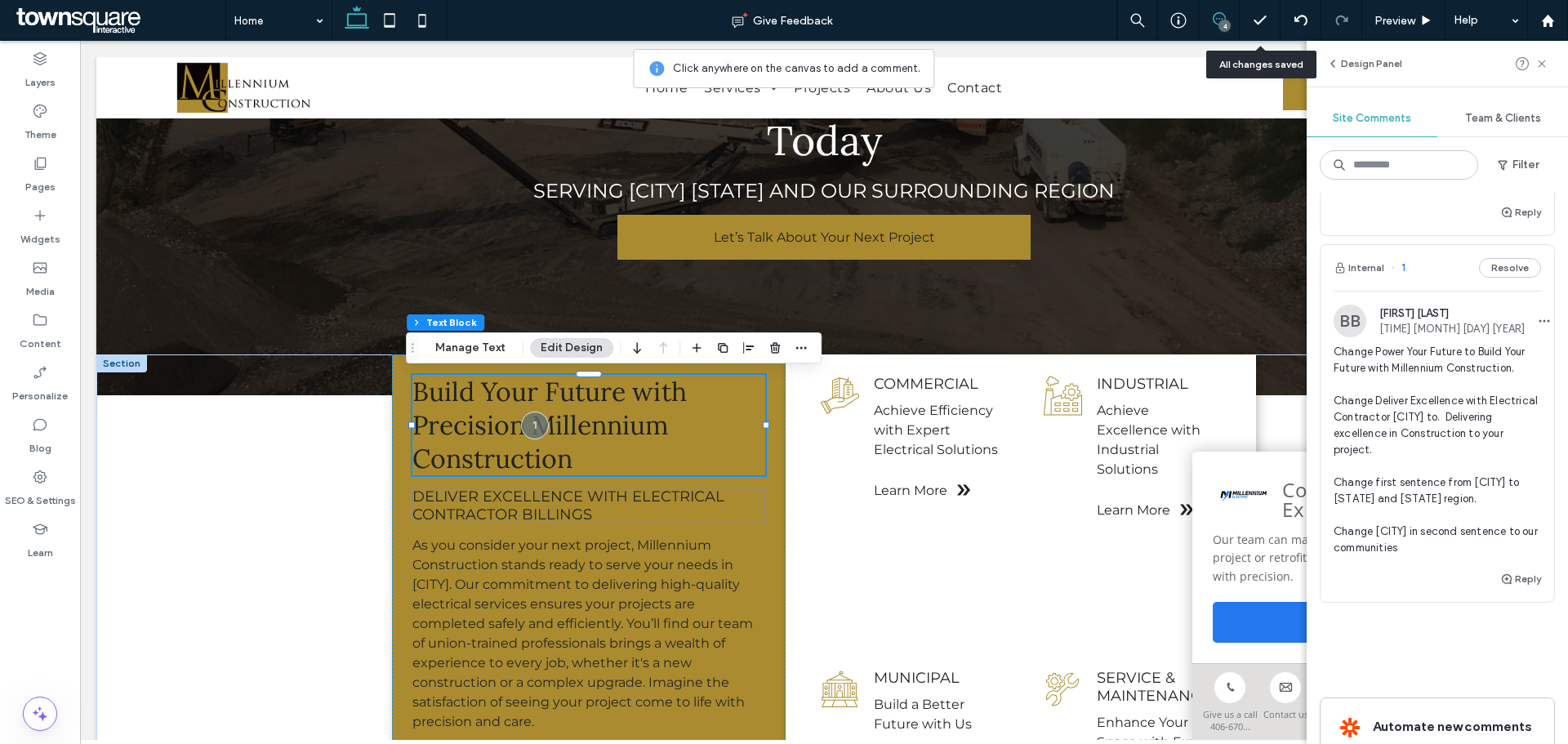 click on "Deliver Excellence with Electrical Contractor Billings" at bounding box center (568, 506) 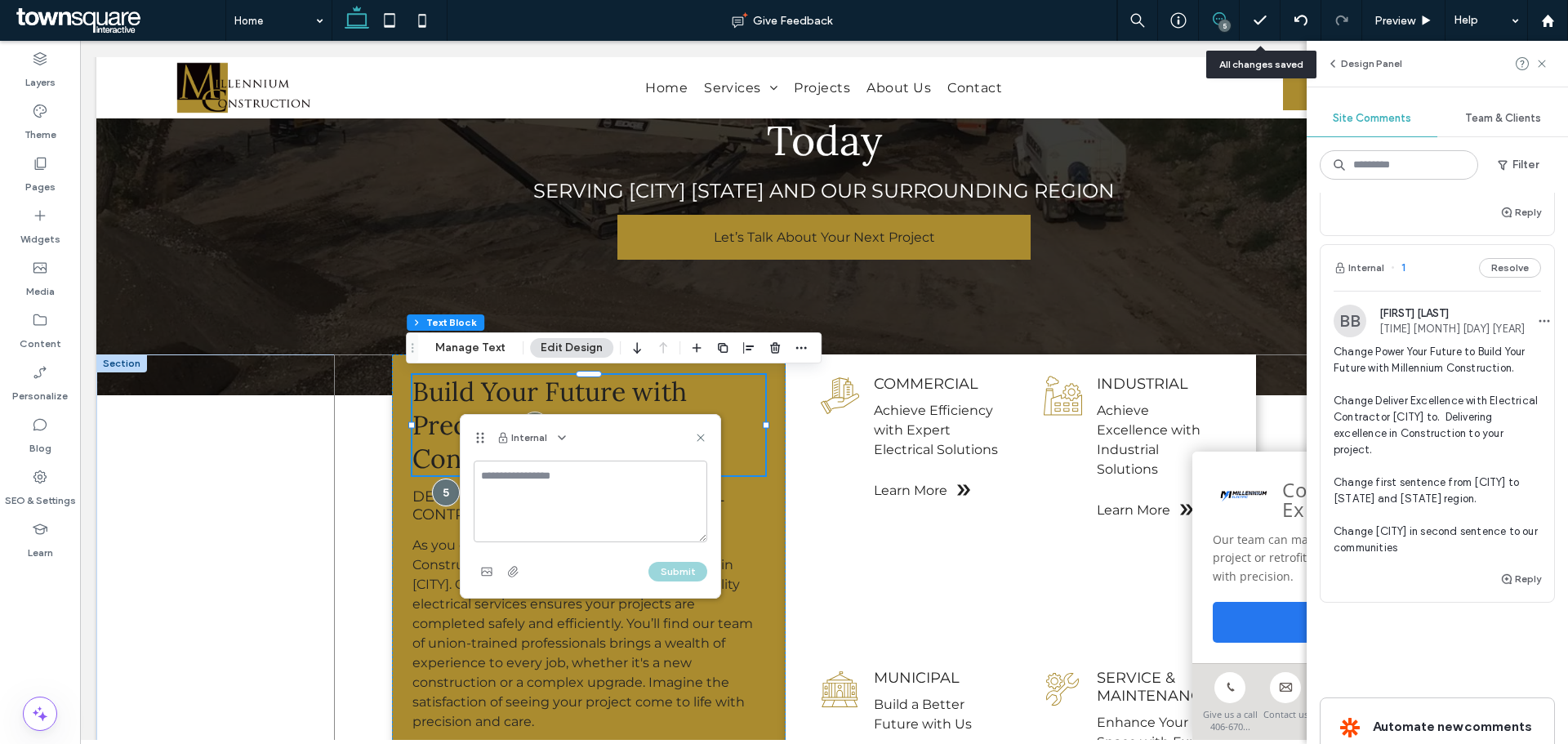 click on "Commercial
Achieve Efficiency with Expert Electrical Solutions
Learn More
Industrial
Achieve Excellence with Industrial Solutions
Learn More
Municipal
Build a Better Future with Us
Learn More
Service & Maintenance
Enhance Your Space with Expert Care
Learn More
Millennium Construction is proud to be a key player in the [CITY] community, contributing to the growth and development of the area. Our services are available for commercial, industrial, and municipal projects, ensuring that every client receives the attention and expertise they deserve. Ready to move forward? Let’s talk about your next project. ﻿
Build Your Future with Precision Millennium Construction" at bounding box center (824, 673) 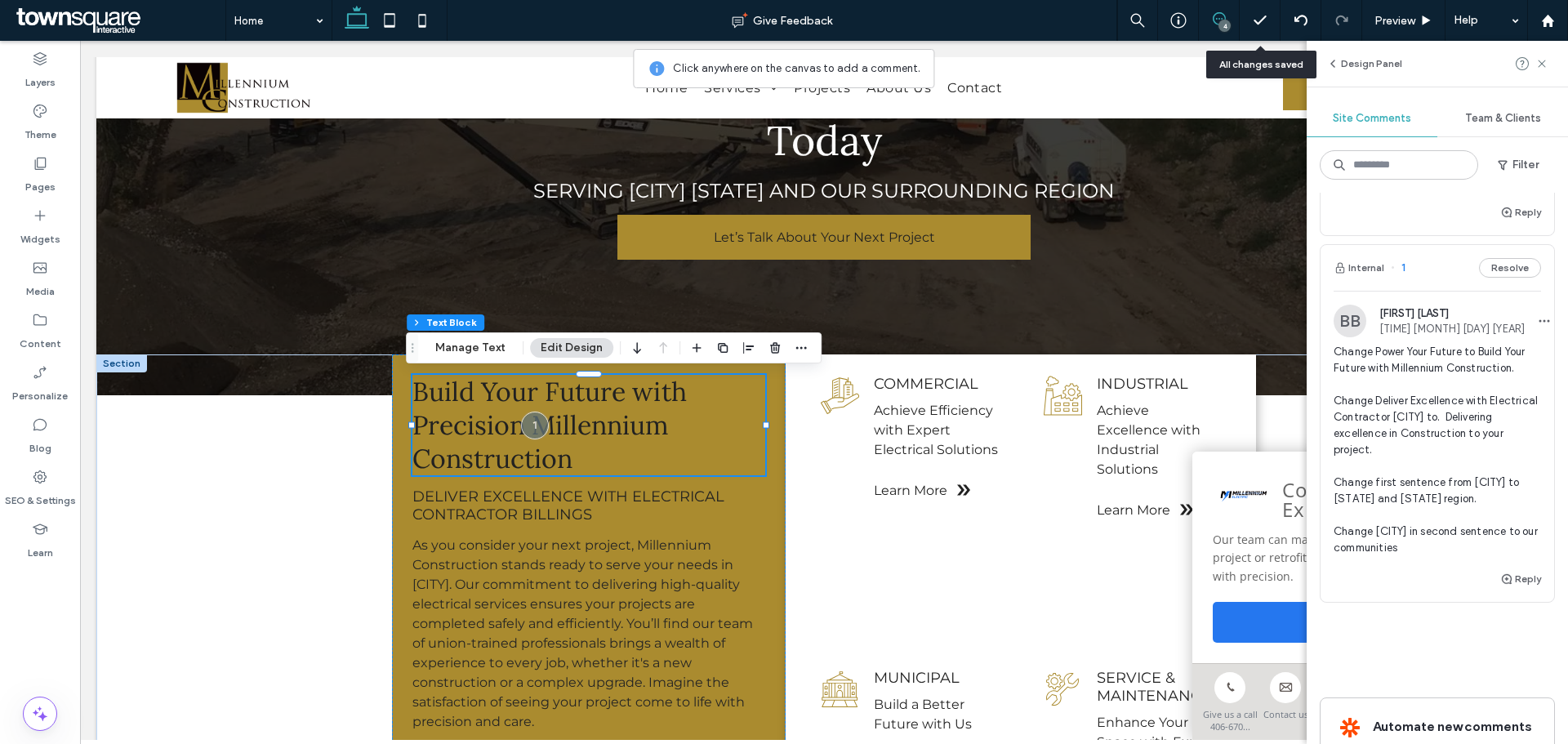 click on "As you consider your next project, Millennium Construction stands ready to serve your needs in [CITY]. Our commitment to delivering high-quality electrical services ensures your projects are completed safely and efficiently. You’ll find our team of union-trained professionals brings a wealth of experience to every job, whether it's a new construction or a complex upgrade. Imagine the satisfaction of seeing your project come to life with precision and care. Millennium Construction is proud to be a key player in the [CITY] community, contributing to the growth and development of the area. Our services are available for commercial, industrial, and municipal projects, ensuring that every client receives the attention and expertise they deserve. Ready to move forward? Let’s talk about your next project. ﻿ Contact us today to learn how we can assist with your electrical needs. Let’s talk about your next project.
Build Your Future with Precision Millennium Construction" at bounding box center [588, 661] 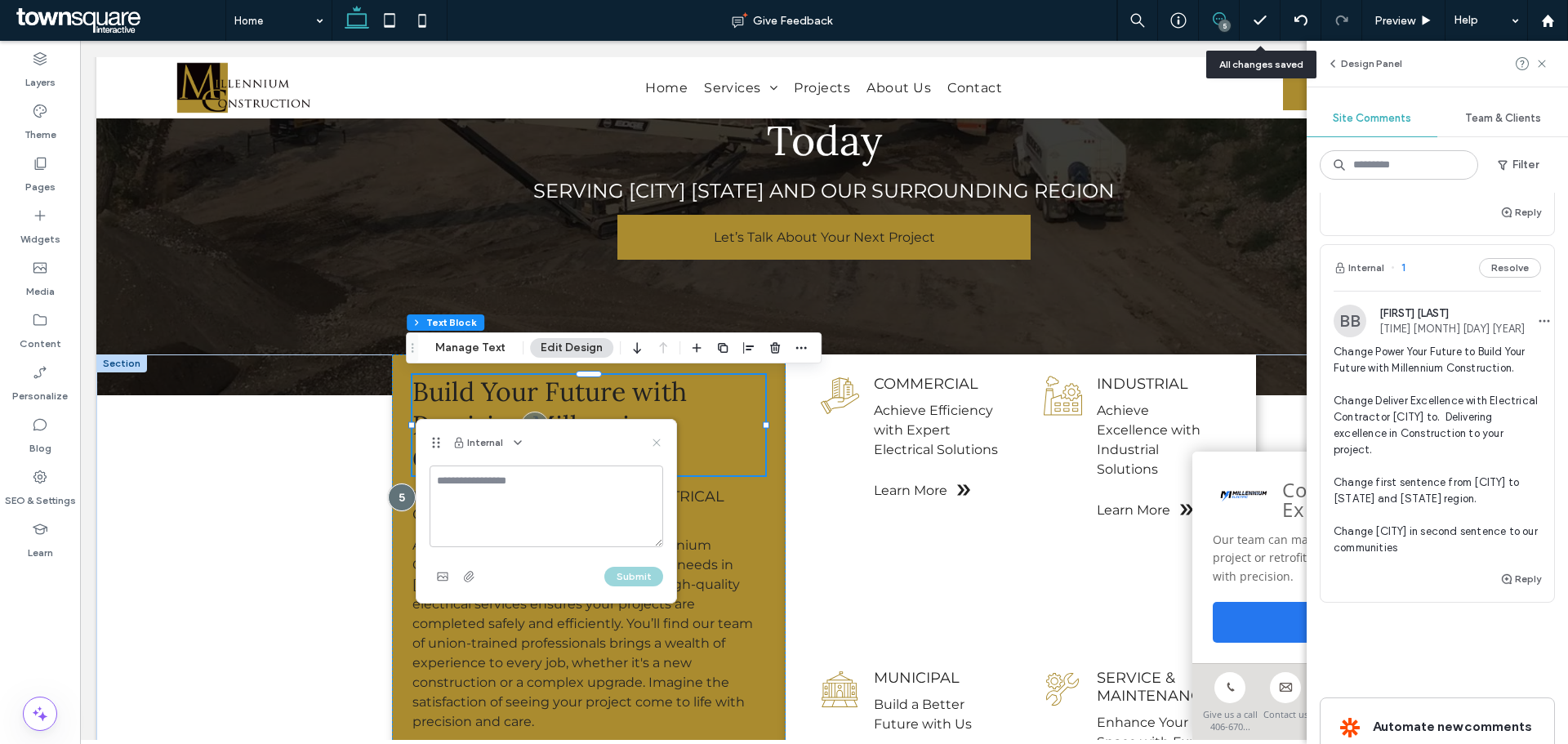 click 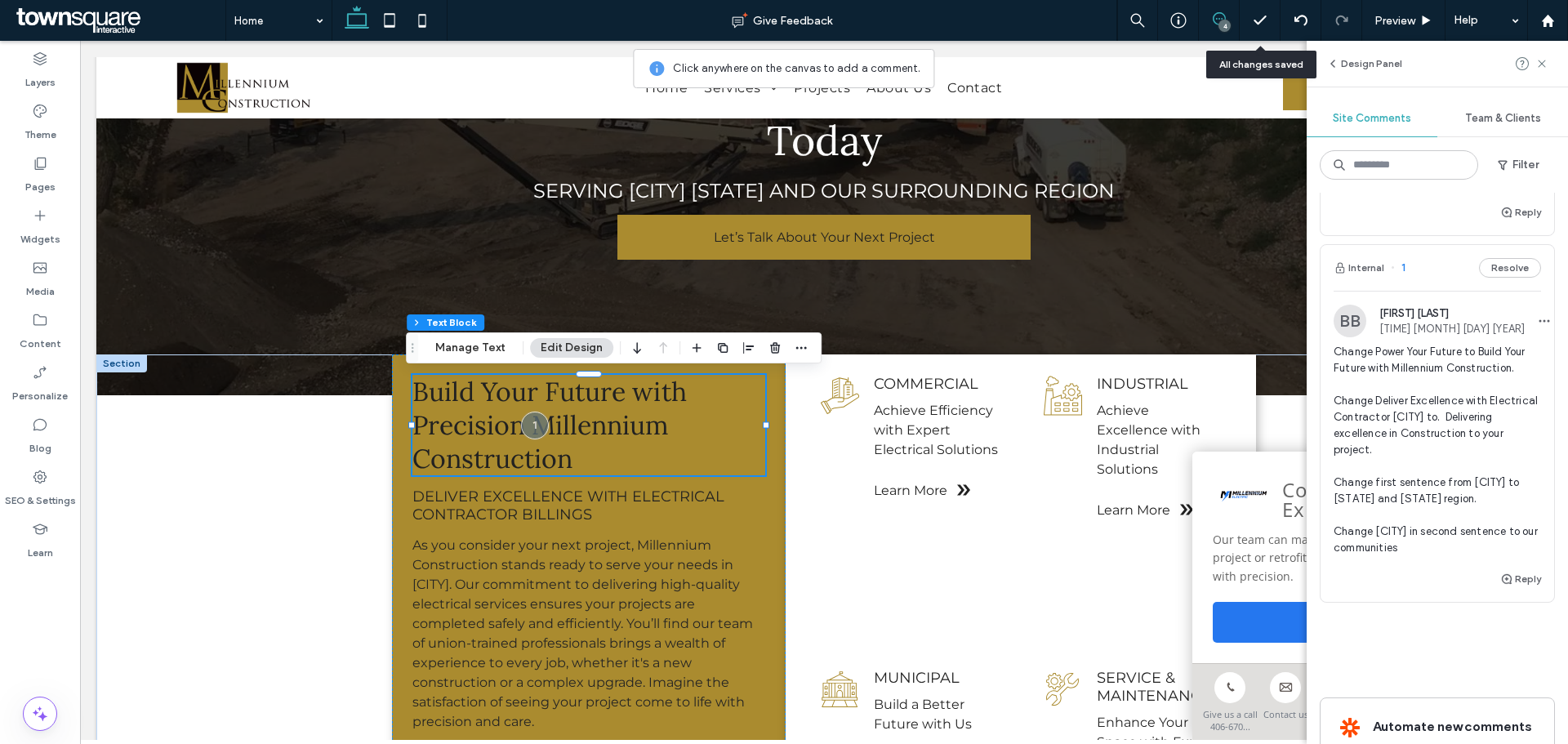 click 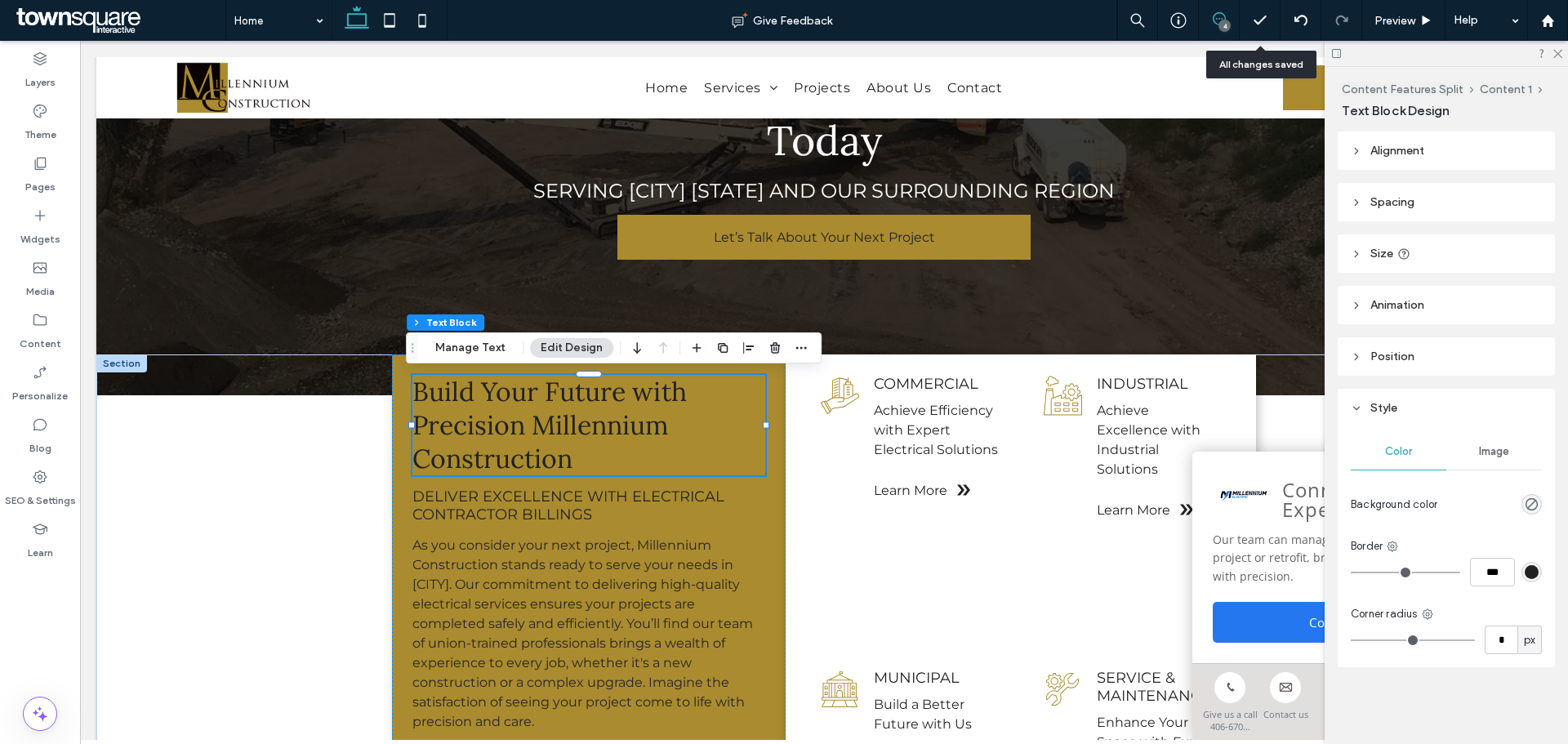 scroll, scrollTop: 0, scrollLeft: 0, axis: both 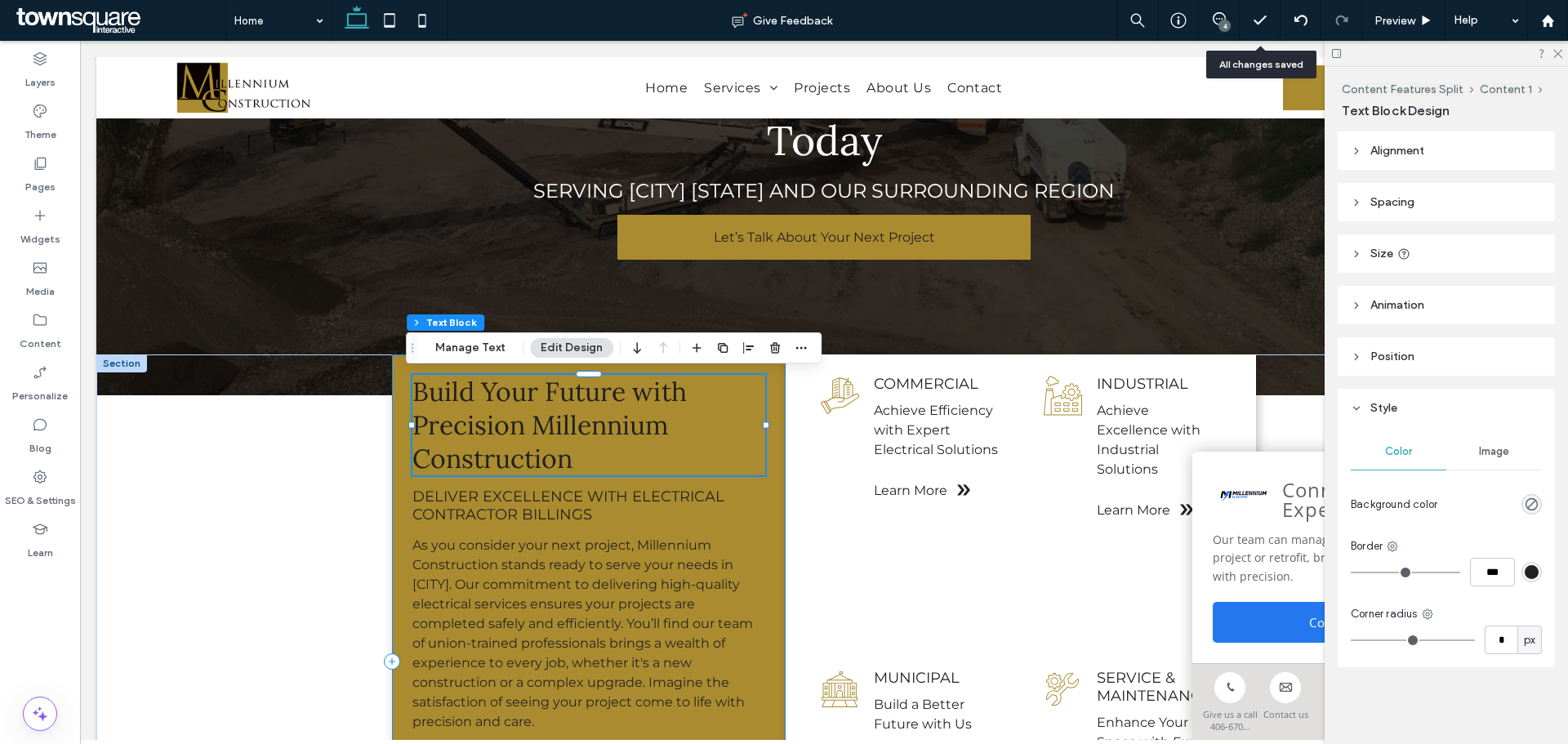 click on "As you consider your next project, Millennium Construction stands ready to serve your needs in [CITY]. Our commitment to delivering high-quality electrical services ensures your projects are completed safely and efficiently. You’ll find our team of union-trained professionals brings a wealth of experience to every job, whether it's a new construction or a complex upgrade. Imagine the satisfaction of seeing your project come to life with precision and care. Millennium Construction is proud to be a key player in the [CITY] community, contributing to the growth and development of the area. Our services are available for commercial, industrial, and municipal projects, ensuring that every client receives the attention and expertise they deserve. Ready to move forward? Let’s talk about your next project. ﻿ Contact us today to learn how we can assist with your electrical needs. Let’s talk about your next project.
Build Your Future with Precision Millennium Construction" at bounding box center (588, 661) 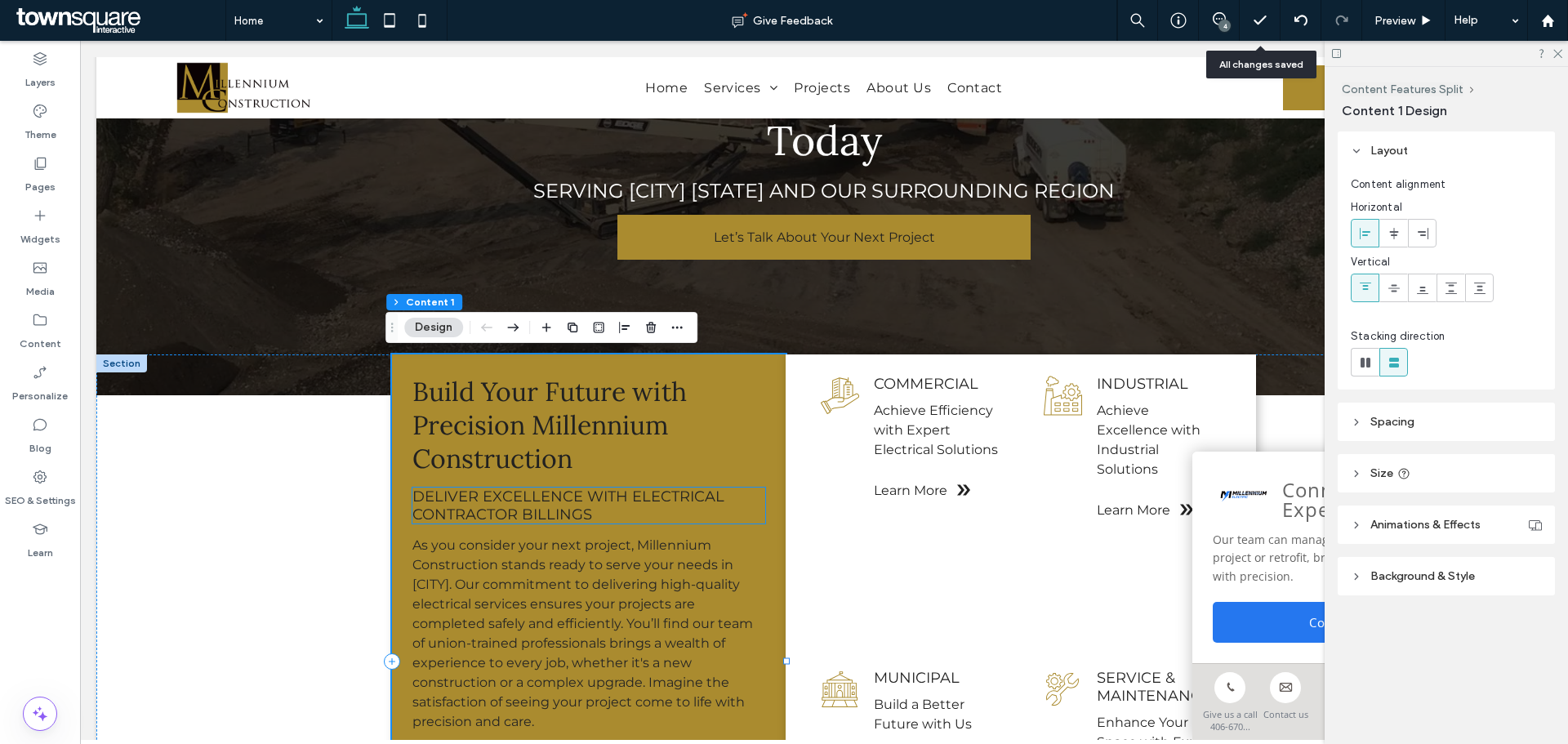 click on "Deliver Excellence with Electrical Contractor Billings" at bounding box center [568, 506] 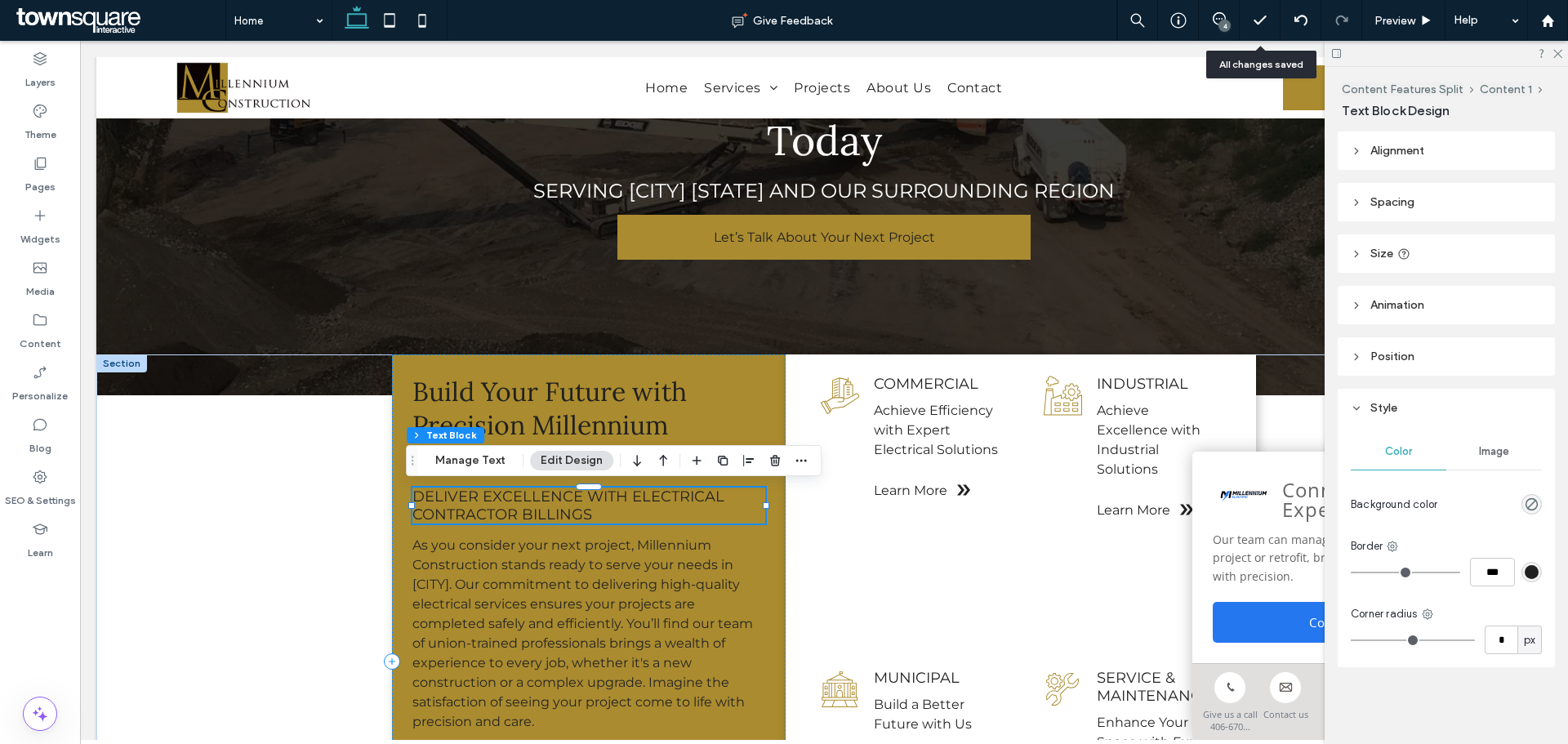 click on "Deliver Excellence with Electrical Contractor Billings" at bounding box center [588, 506] 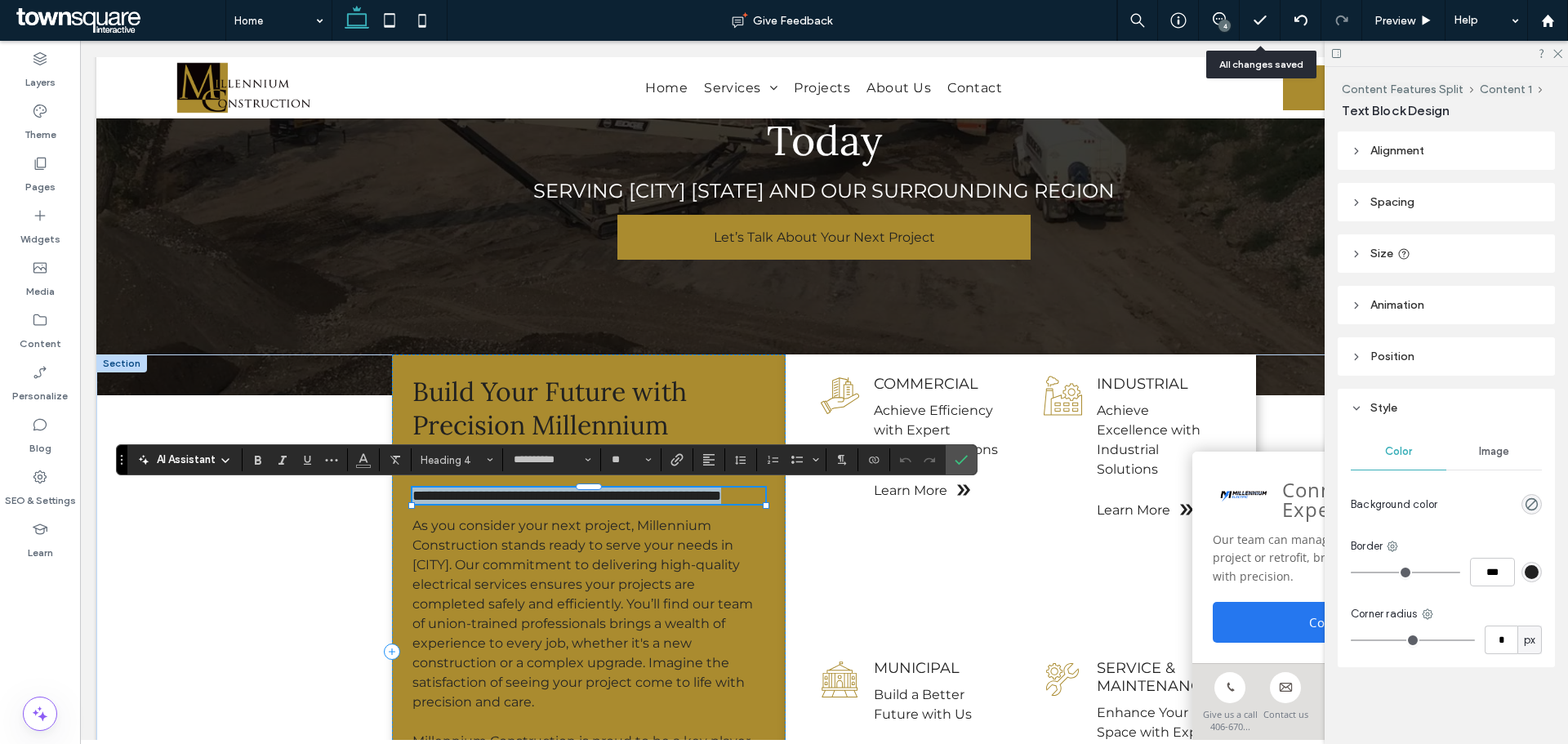 paste 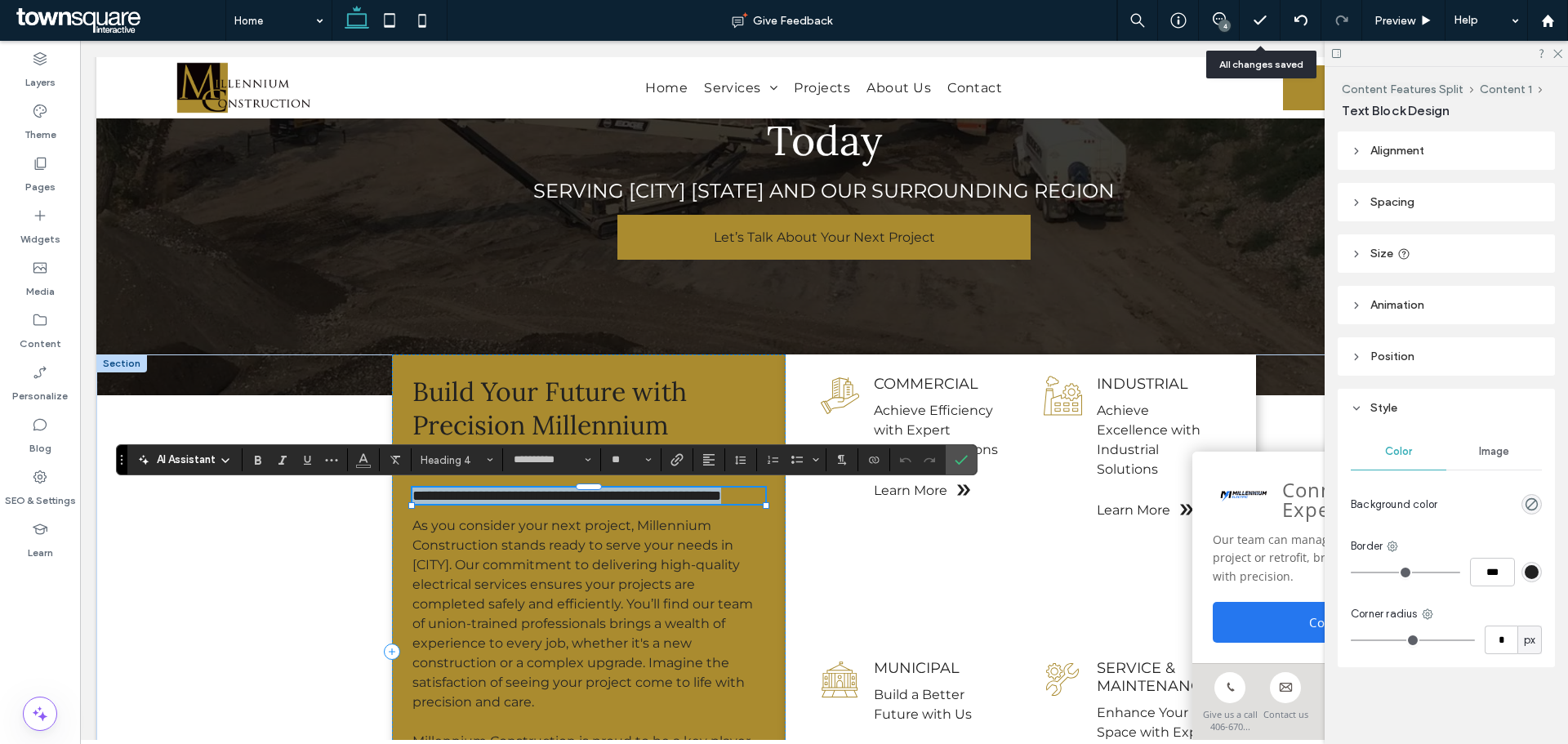 type 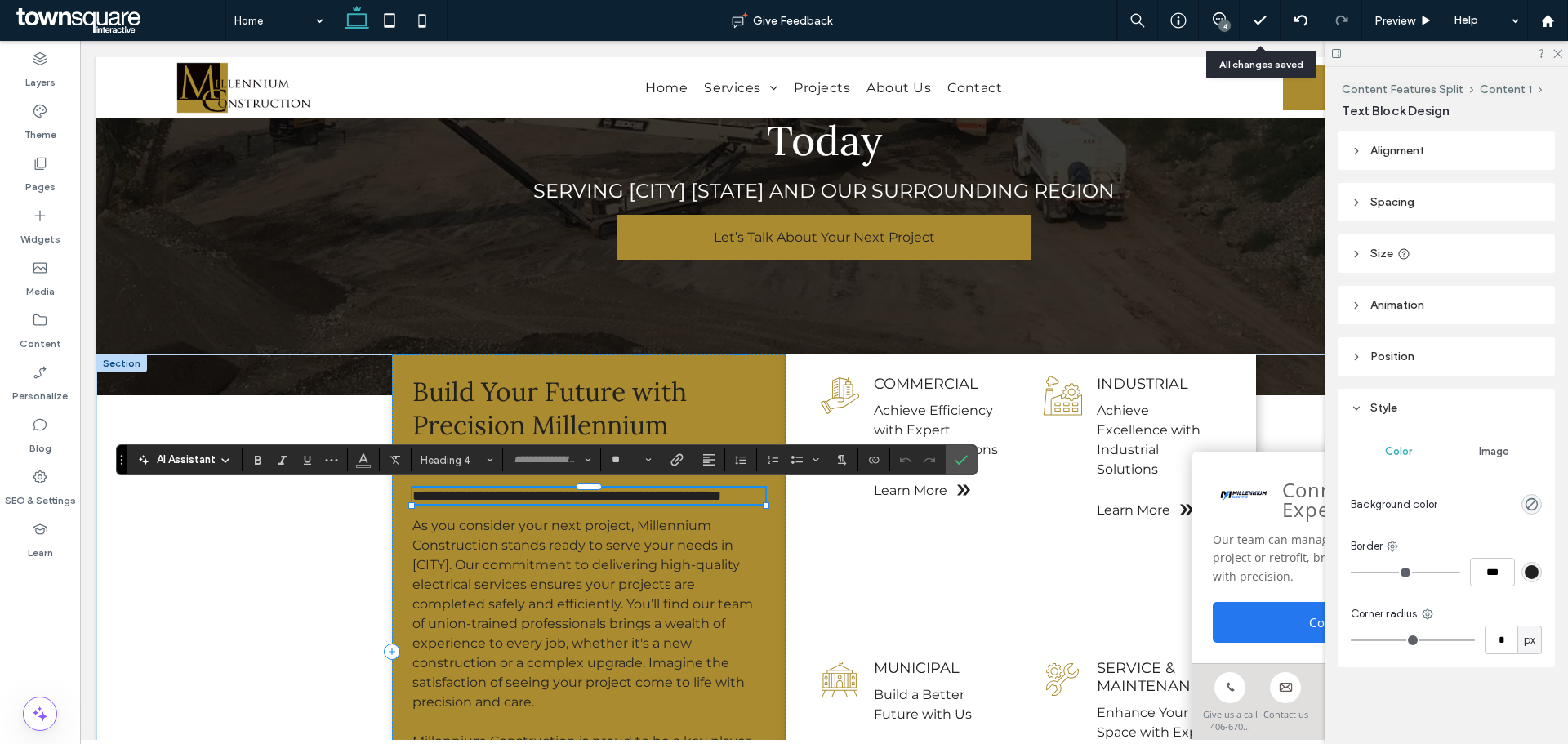 scroll, scrollTop: 2, scrollLeft: 0, axis: vertical 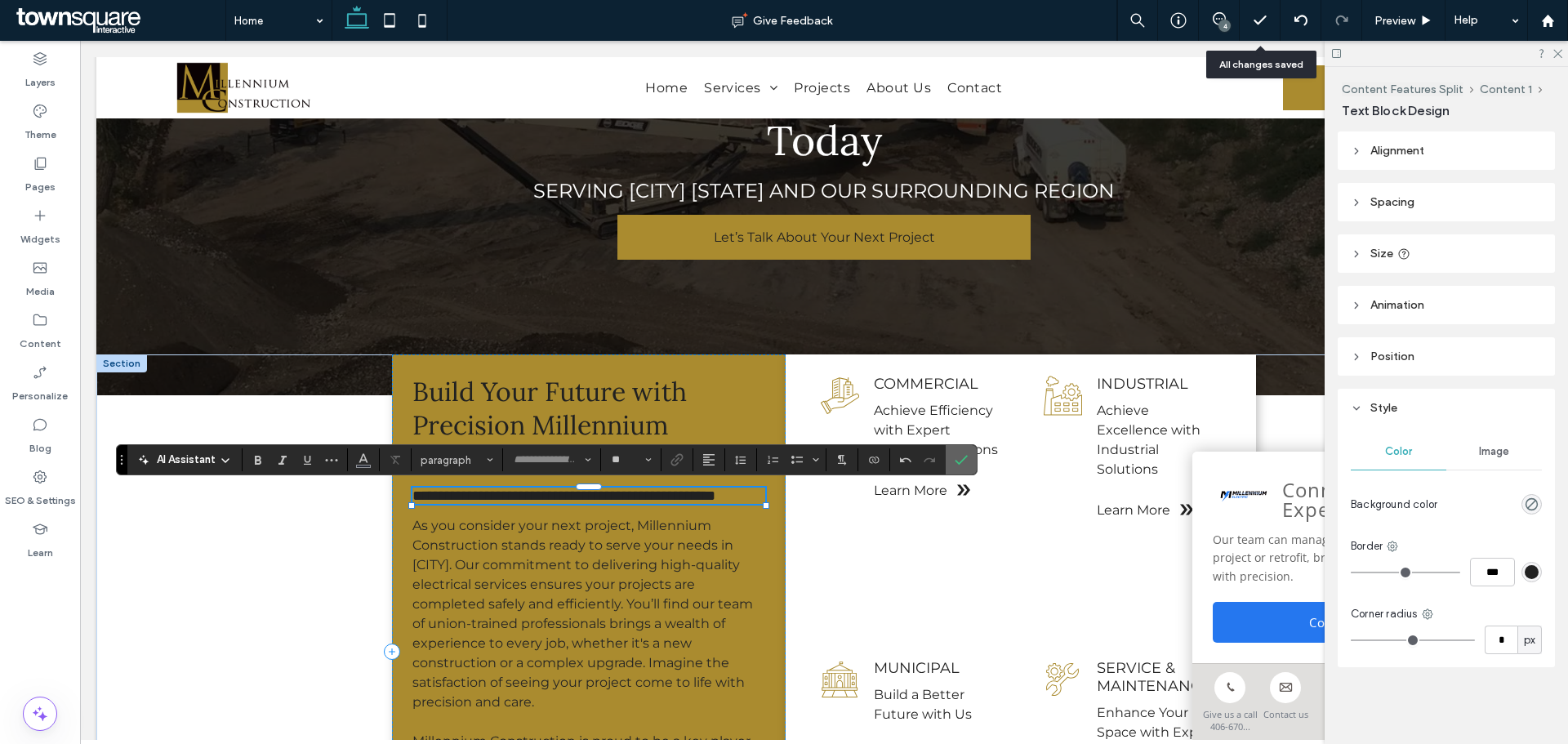 drag, startPoint x: 958, startPoint y: 461, endPoint x: 773, endPoint y: 440, distance: 186.18808 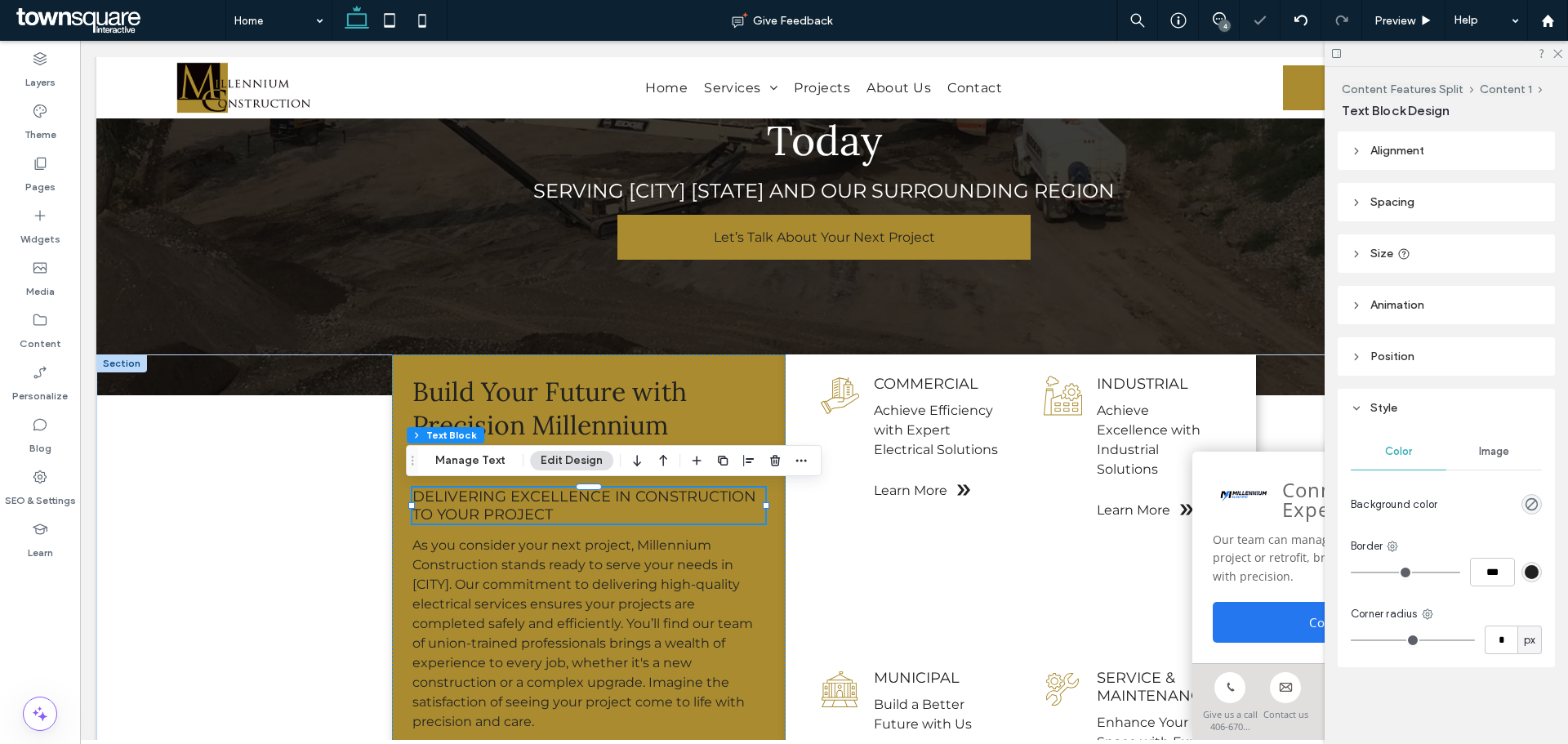 drag, startPoint x: 1226, startPoint y: 23, endPoint x: 1159, endPoint y: 19, distance: 67.1193 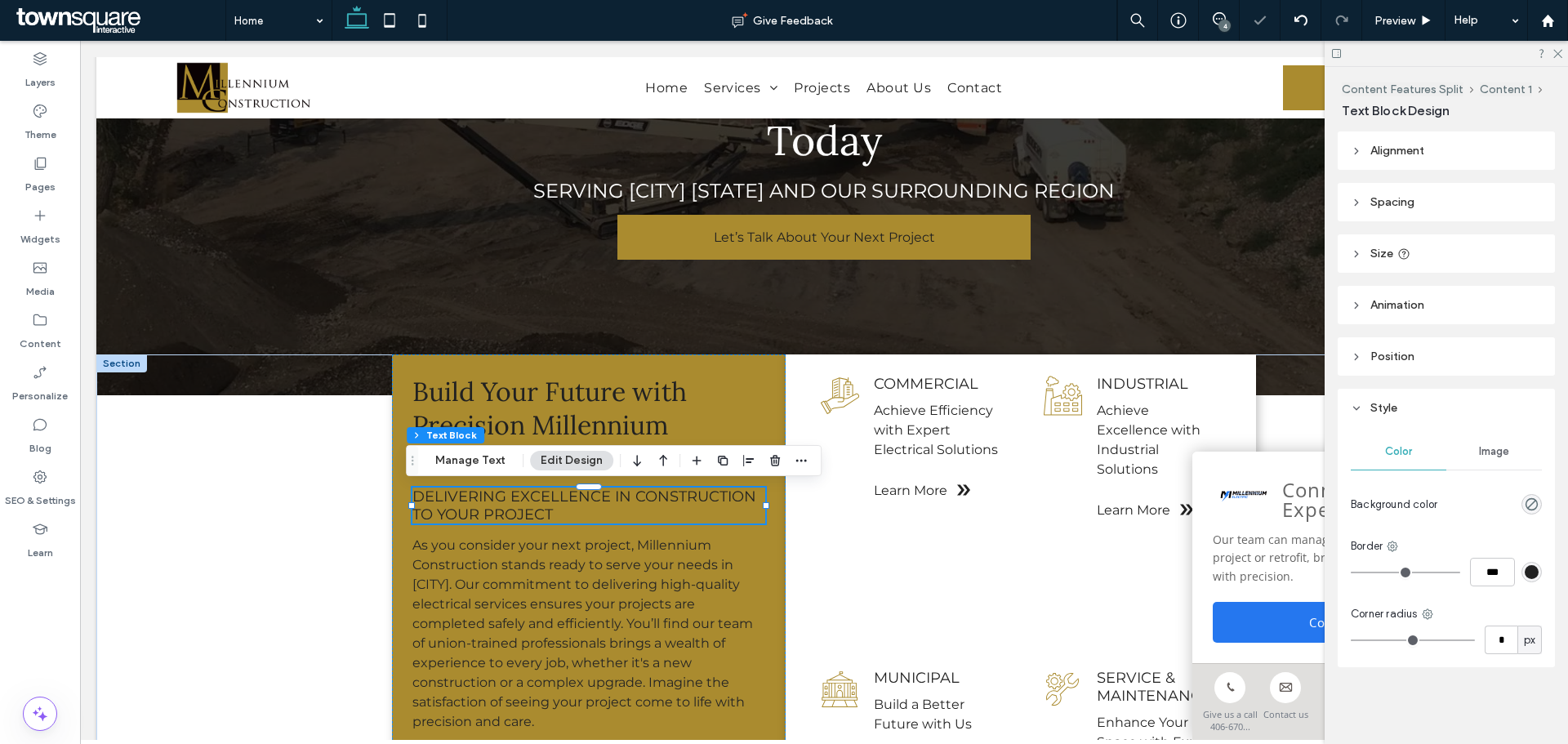 click on "4" at bounding box center [1224, 25] 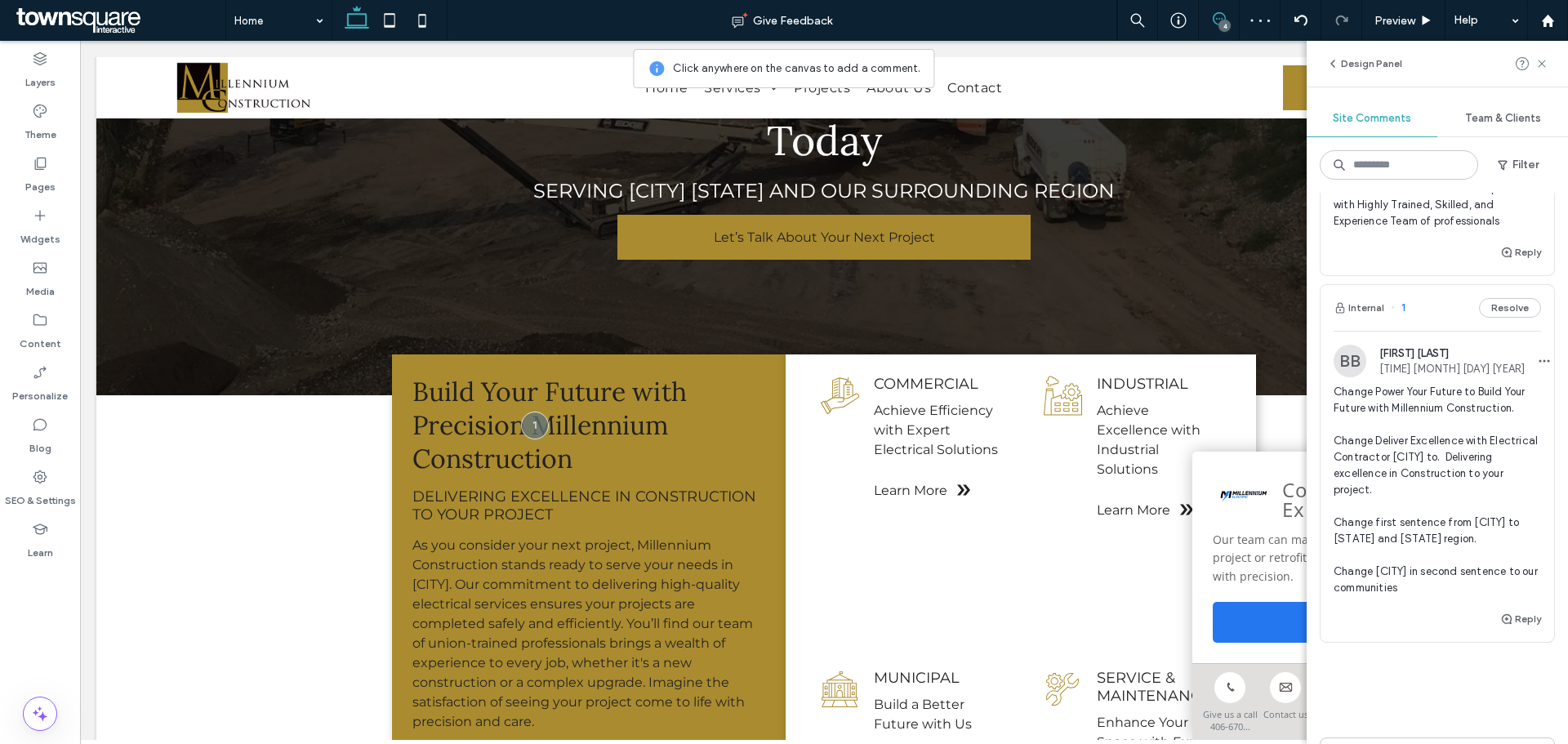 scroll, scrollTop: 735, scrollLeft: 0, axis: vertical 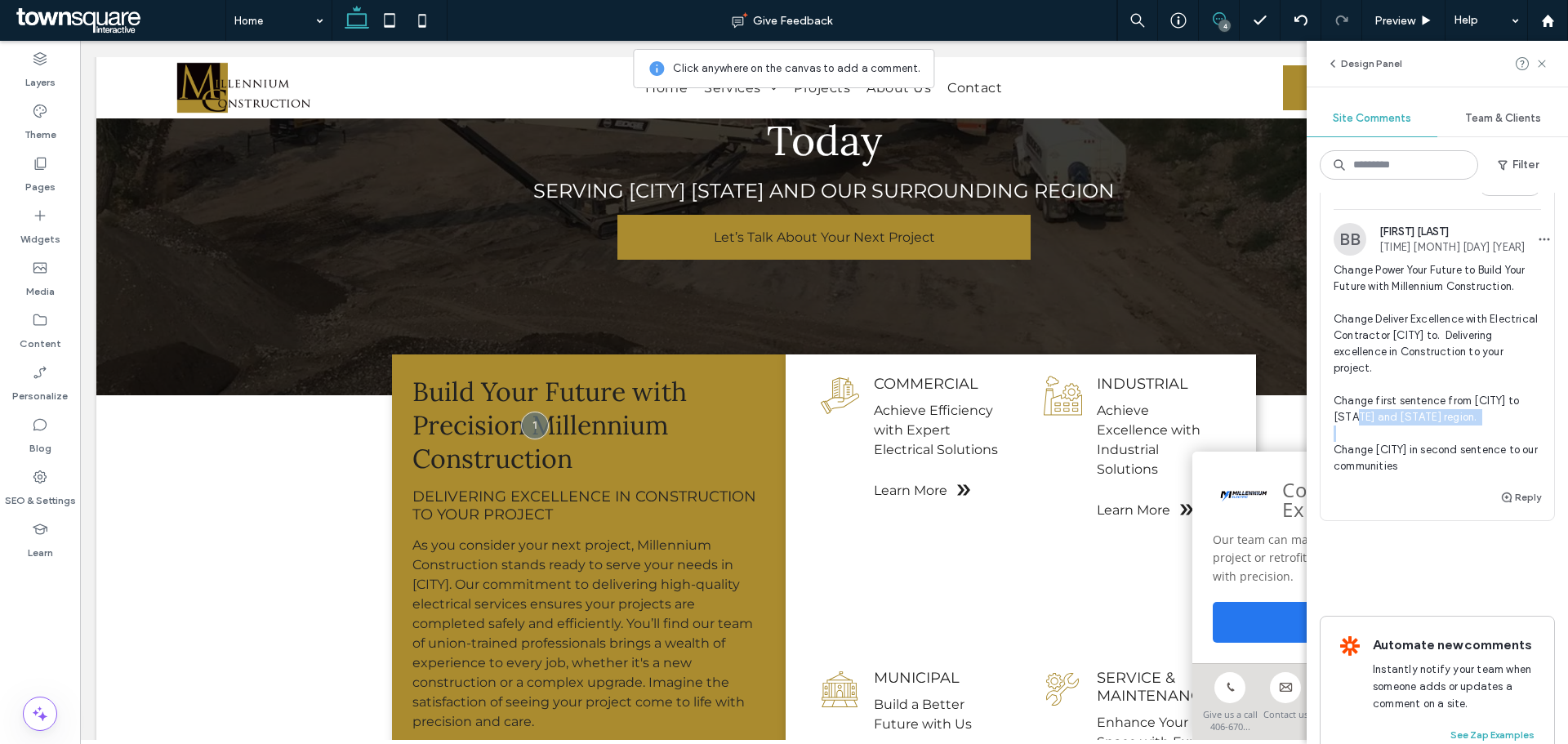drag, startPoint x: 1481, startPoint y: 449, endPoint x: 1336, endPoint y: 447, distance: 145.01379 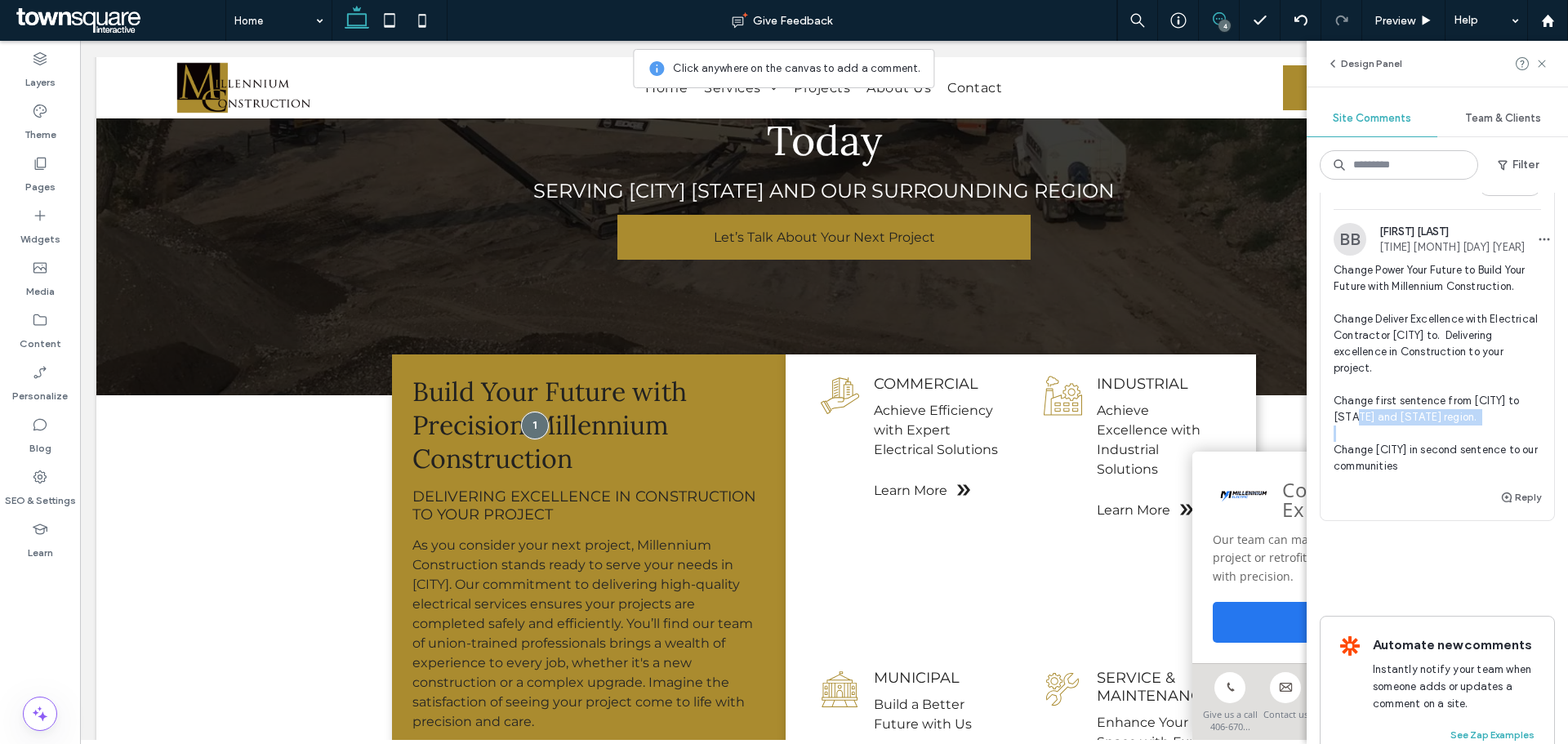 copy on "[STATE] and [STATE] region" 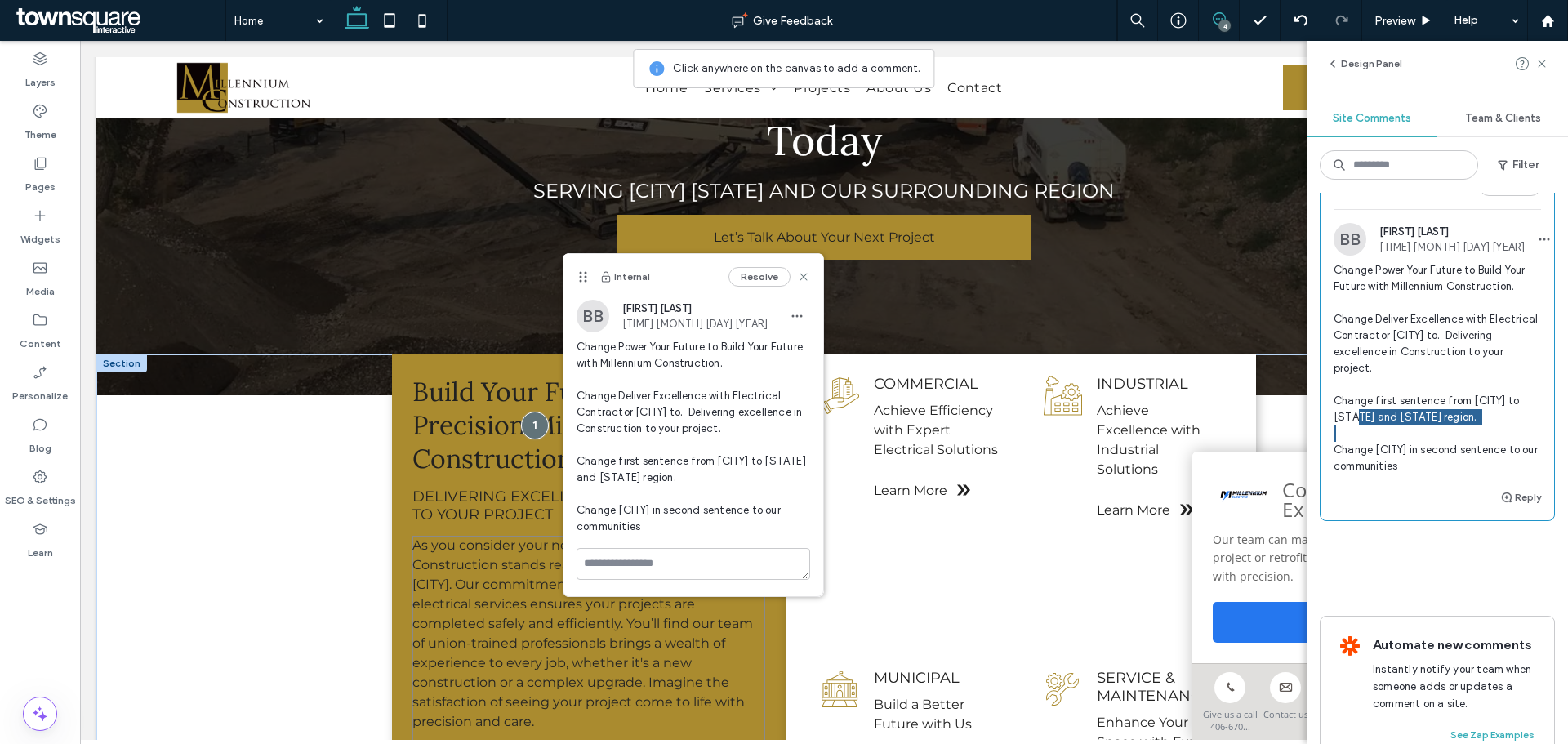 click on "As you consider your next project, Millennium Construction stands ready to serve your needs in [CITY]. Our commitment to delivering high-quality electrical services ensures your projects are completed safely and efficiently. You’ll find our team of union-trained professionals brings a wealth of experience to every job, whether it's a new construction or a complex upgrade. Imagine the satisfaction of seeing your project come to life with precision and care." at bounding box center (582, 633) 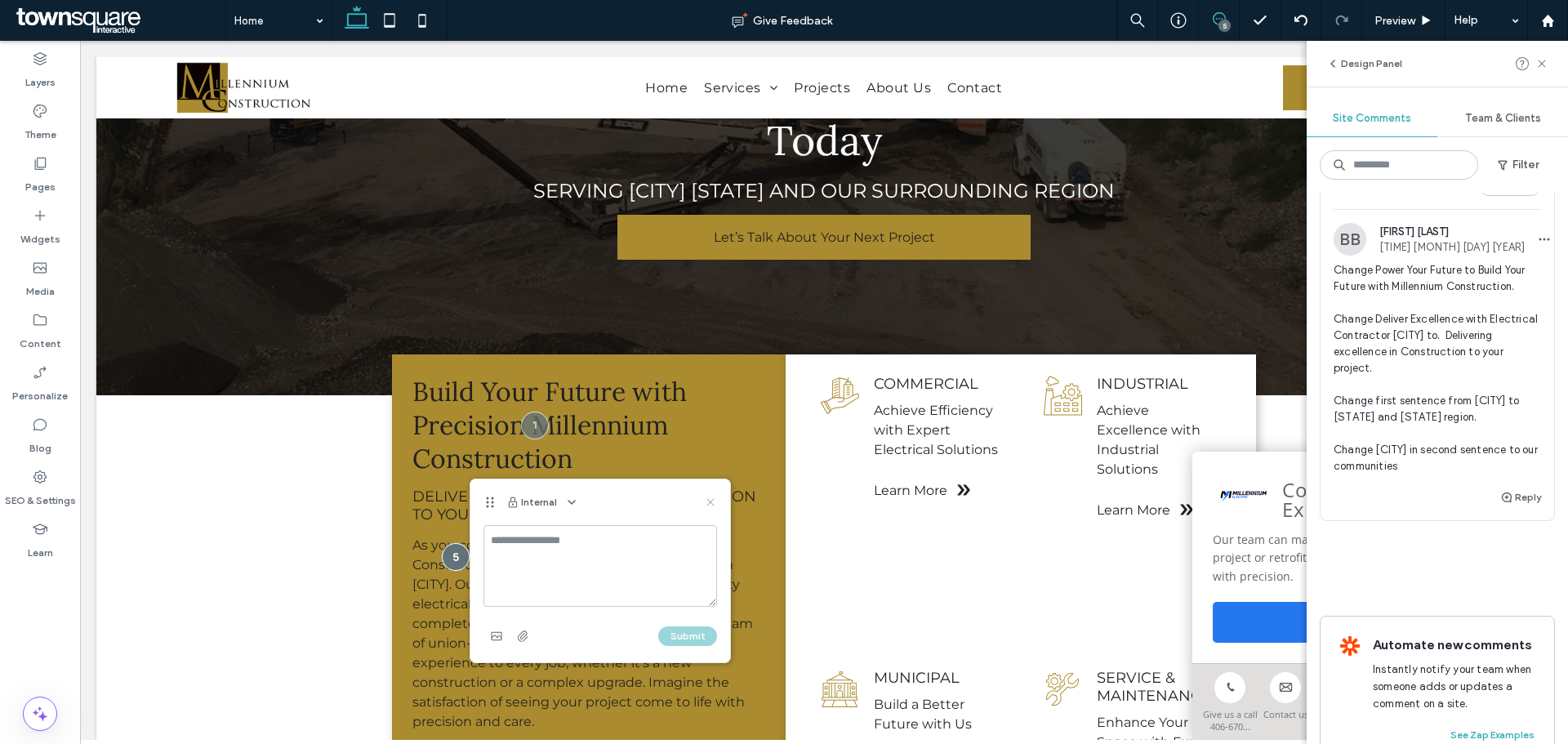 click 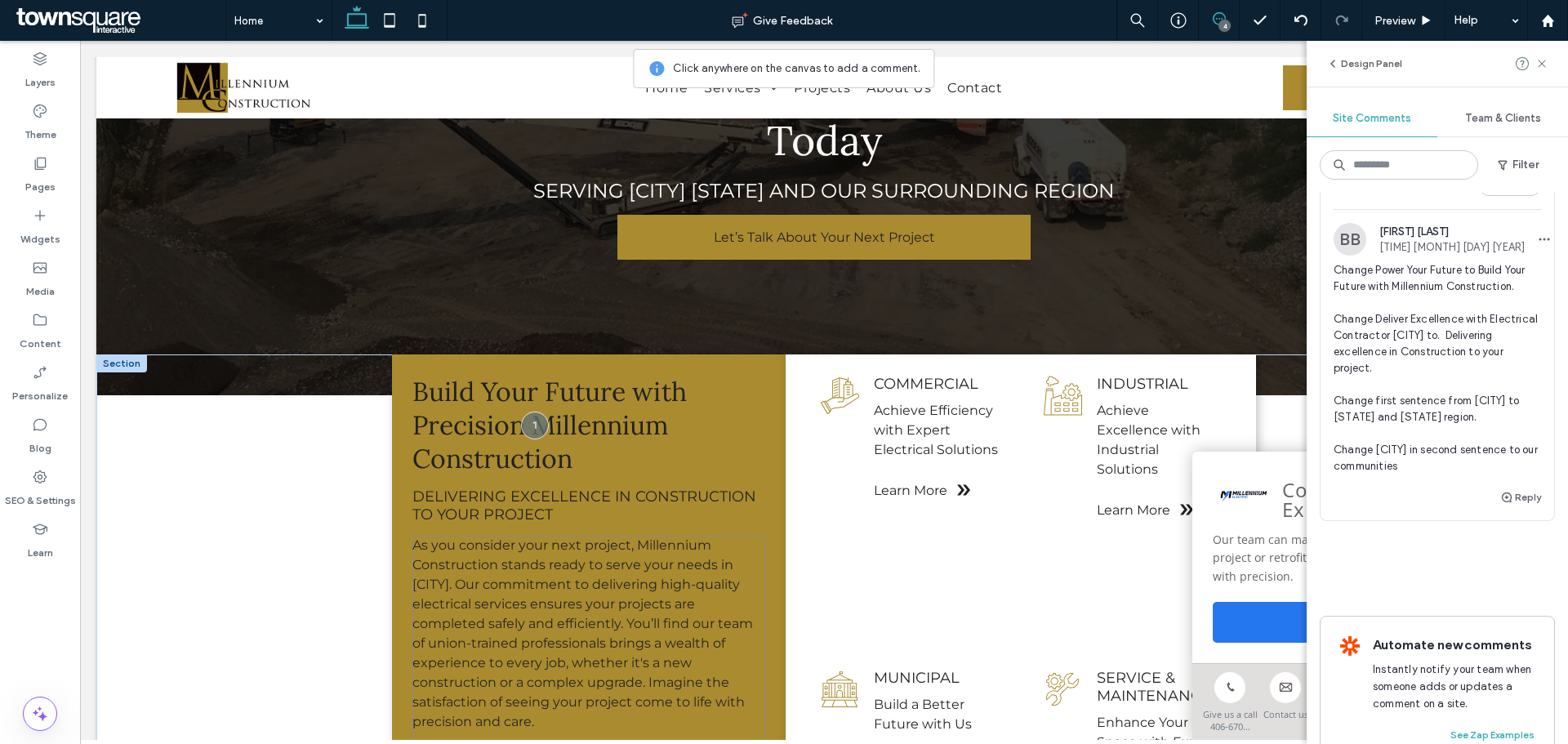 click on "As you consider your next project, Millennium Construction stands ready to serve your needs in [CITY]. Our commitment to delivering high-quality electrical services ensures your projects are completed safely and efficiently. You’ll find our team of union-trained professionals brings a wealth of experience to every job, whether it's a new construction or a complex upgrade. Imagine the satisfaction of seeing your project come to life with precision and care." at bounding box center [582, 633] 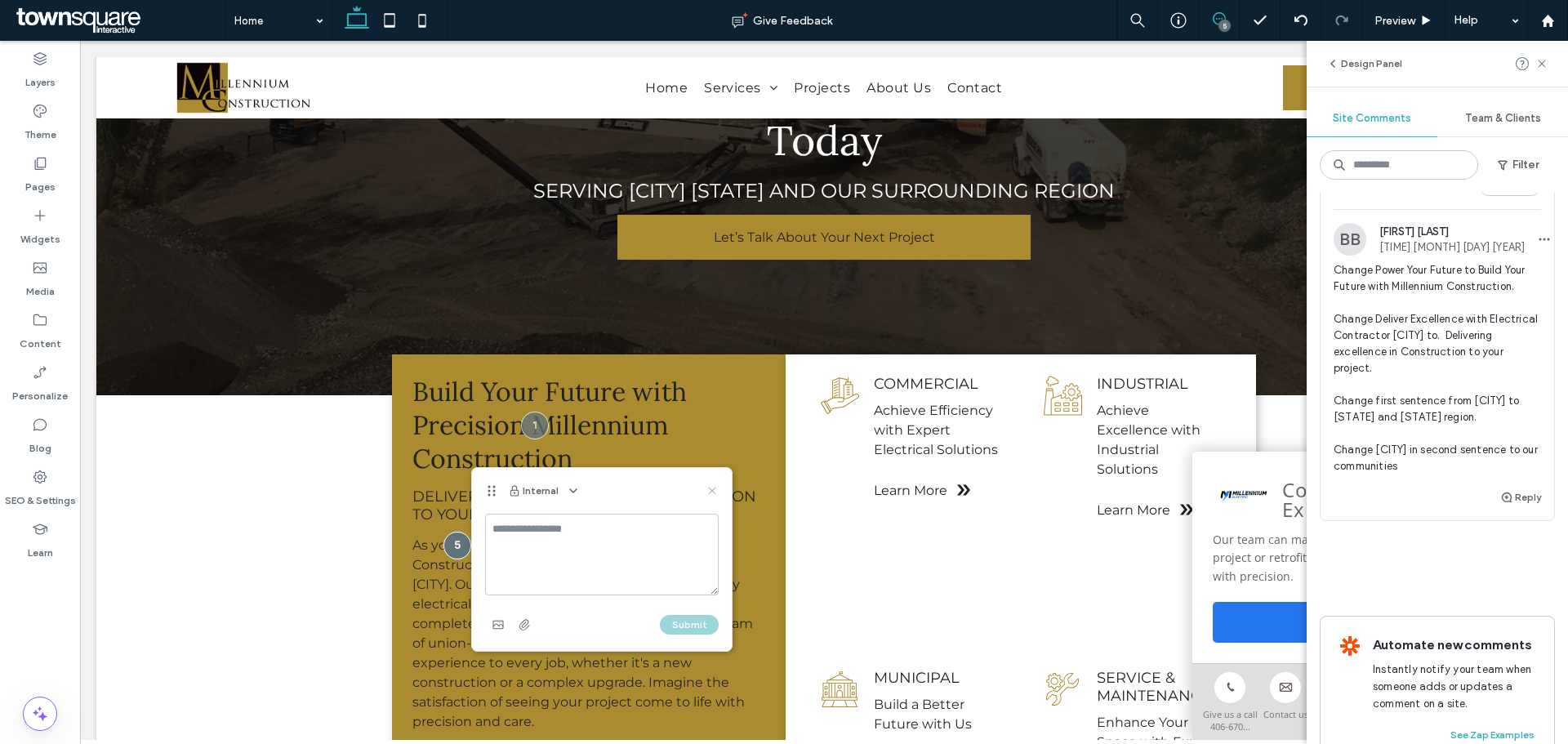 click 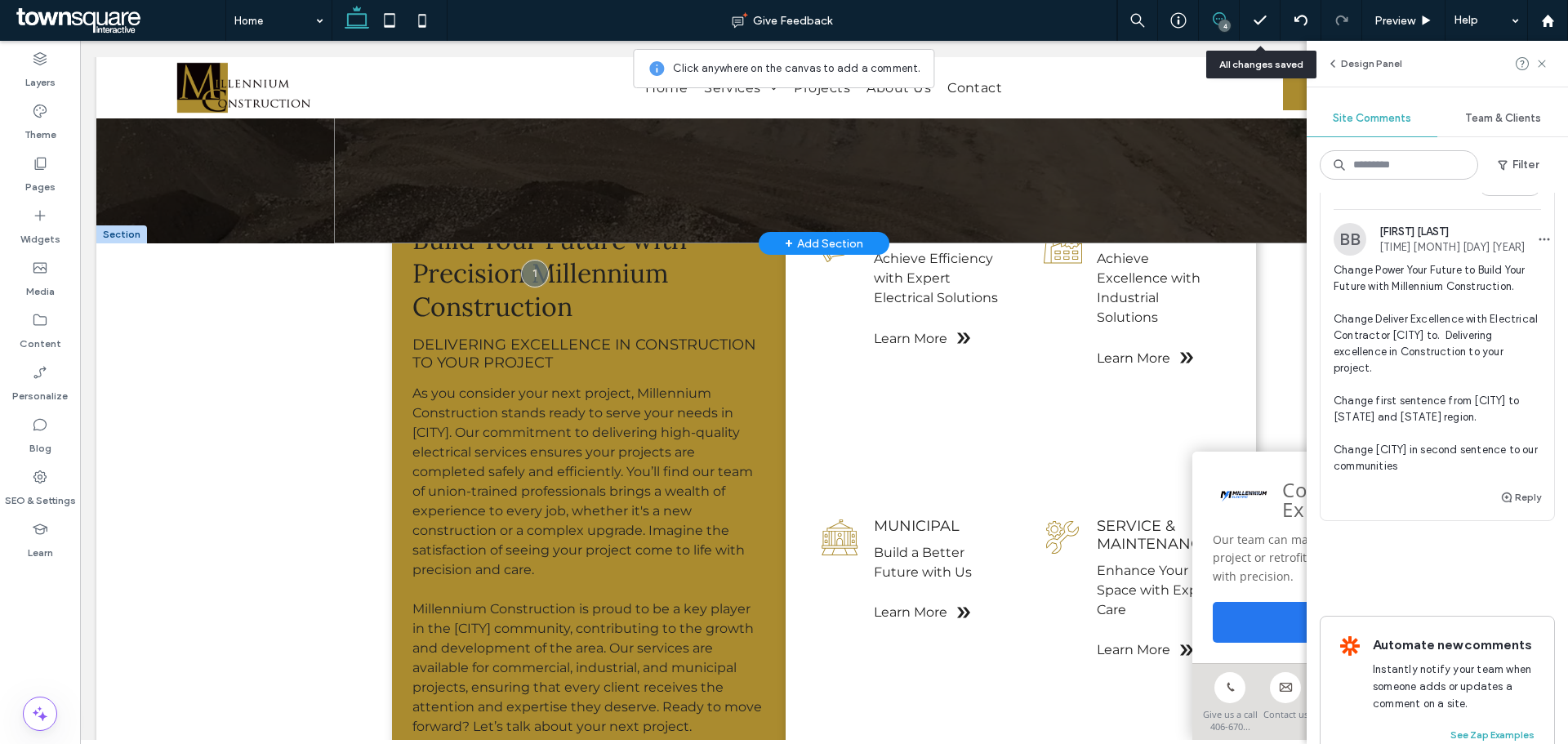 scroll, scrollTop: 396, scrollLeft: 0, axis: vertical 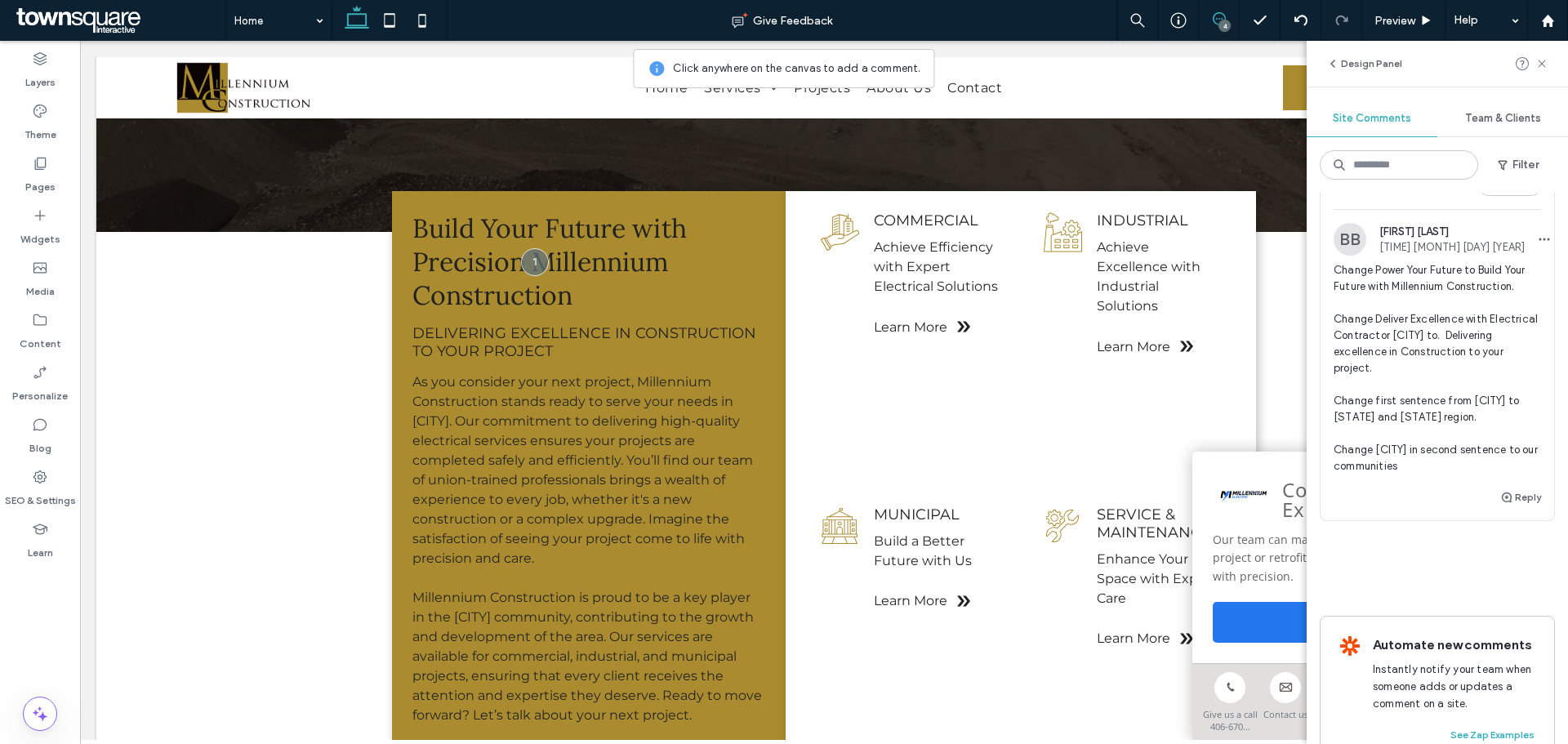 click 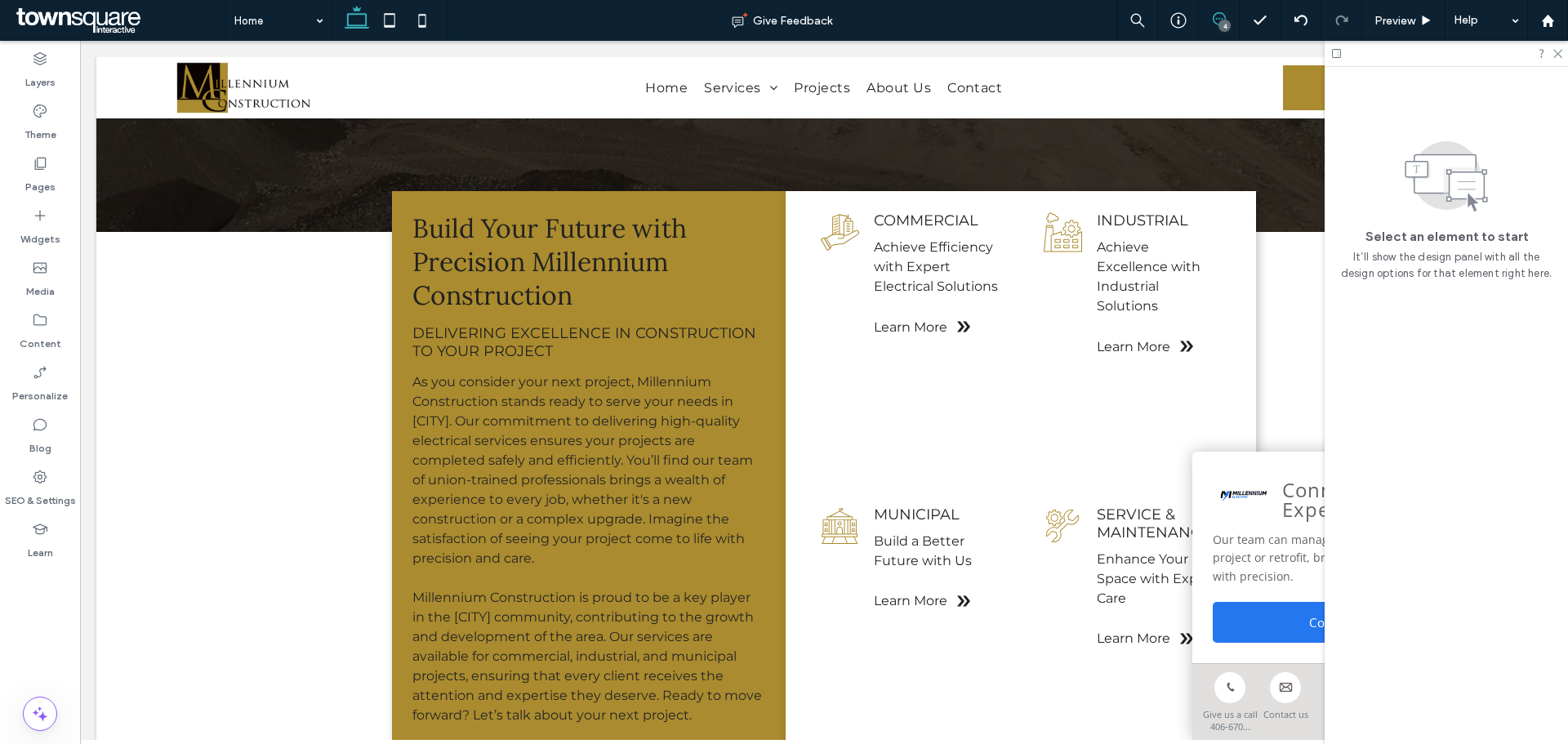 scroll, scrollTop: 0, scrollLeft: 0, axis: both 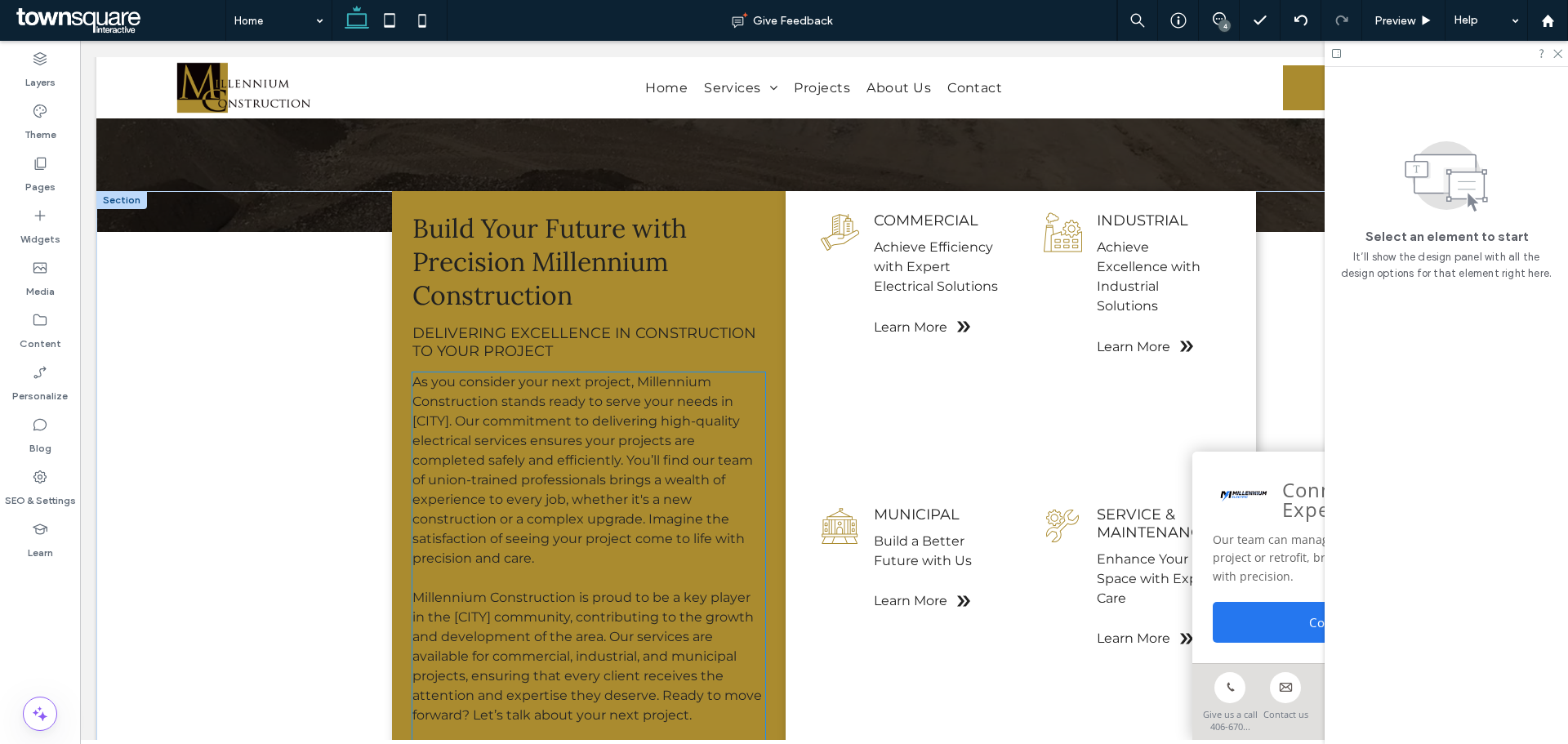click on "As you consider your next project, Millennium Construction stands ready to serve your needs in [CITY]. Our commitment to delivering high-quality electrical services ensures your projects are completed safely and efficiently. You’ll find our team of union-trained professionals brings a wealth of experience to every job, whether it's a new construction or a complex upgrade. Imagine the satisfaction of seeing your project come to life with precision and care." at bounding box center (582, 470) 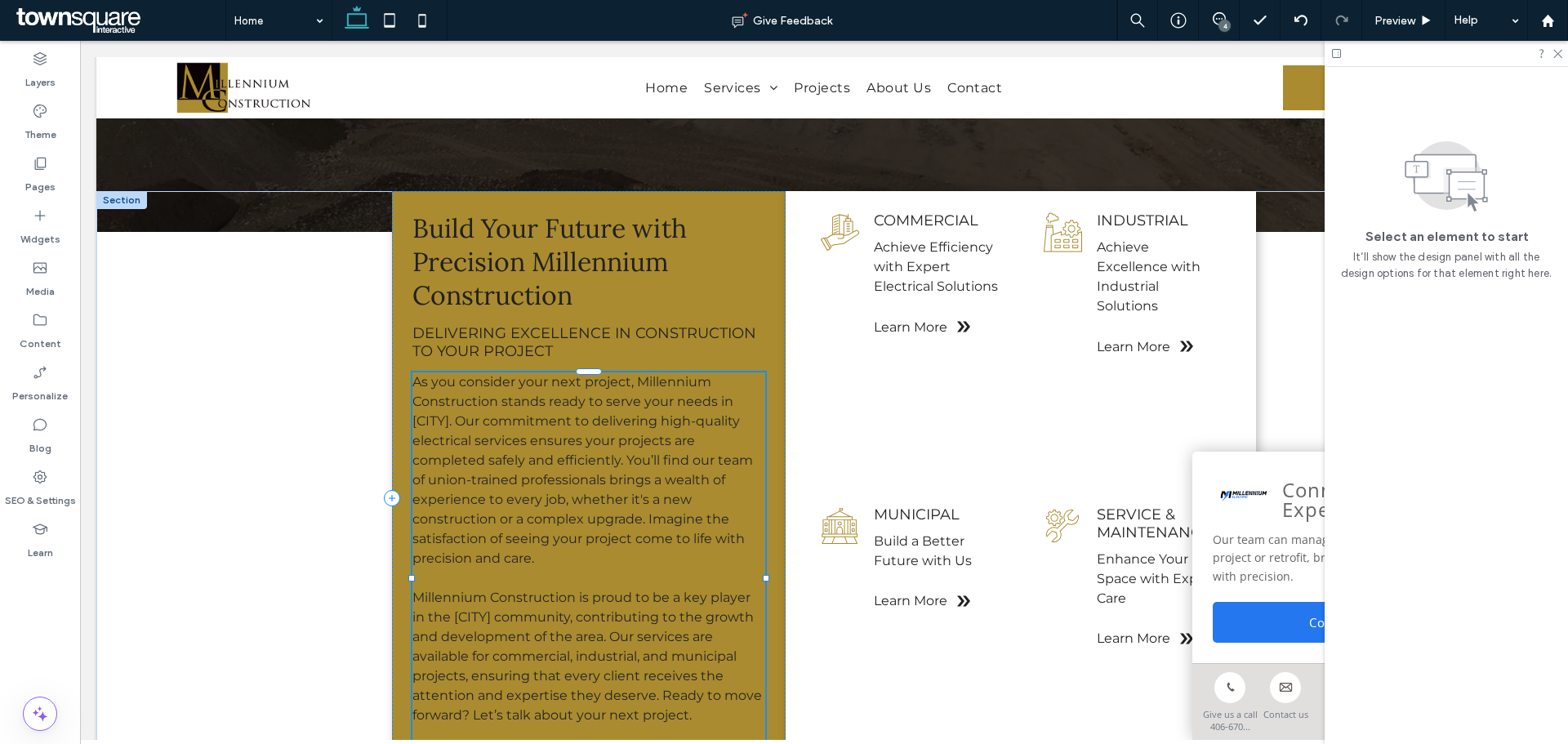 click on "As you consider your next project, Millennium Construction stands ready to serve your needs in [CITY]. Our commitment to delivering high-quality electrical services ensures your projects are completed safely and efficiently. You’ll find our team of union-trained professionals brings a wealth of experience to every job, whether it's a new construction or a complex upgrade. Imagine the satisfaction of seeing your project come to life with precision and care. Millennium Construction is proud to be a key player in the [CITY] community, contributing to the growth and development of the area. Our services are available for commercial, industrial, and municipal projects, ensuring that every client receives the attention and expertise they deserve. Ready to move forward? Let’s talk about your next project. ﻿ Contact us today to learn how we can assist with your electrical needs. Let’s talk about your next project." at bounding box center [588, 578] 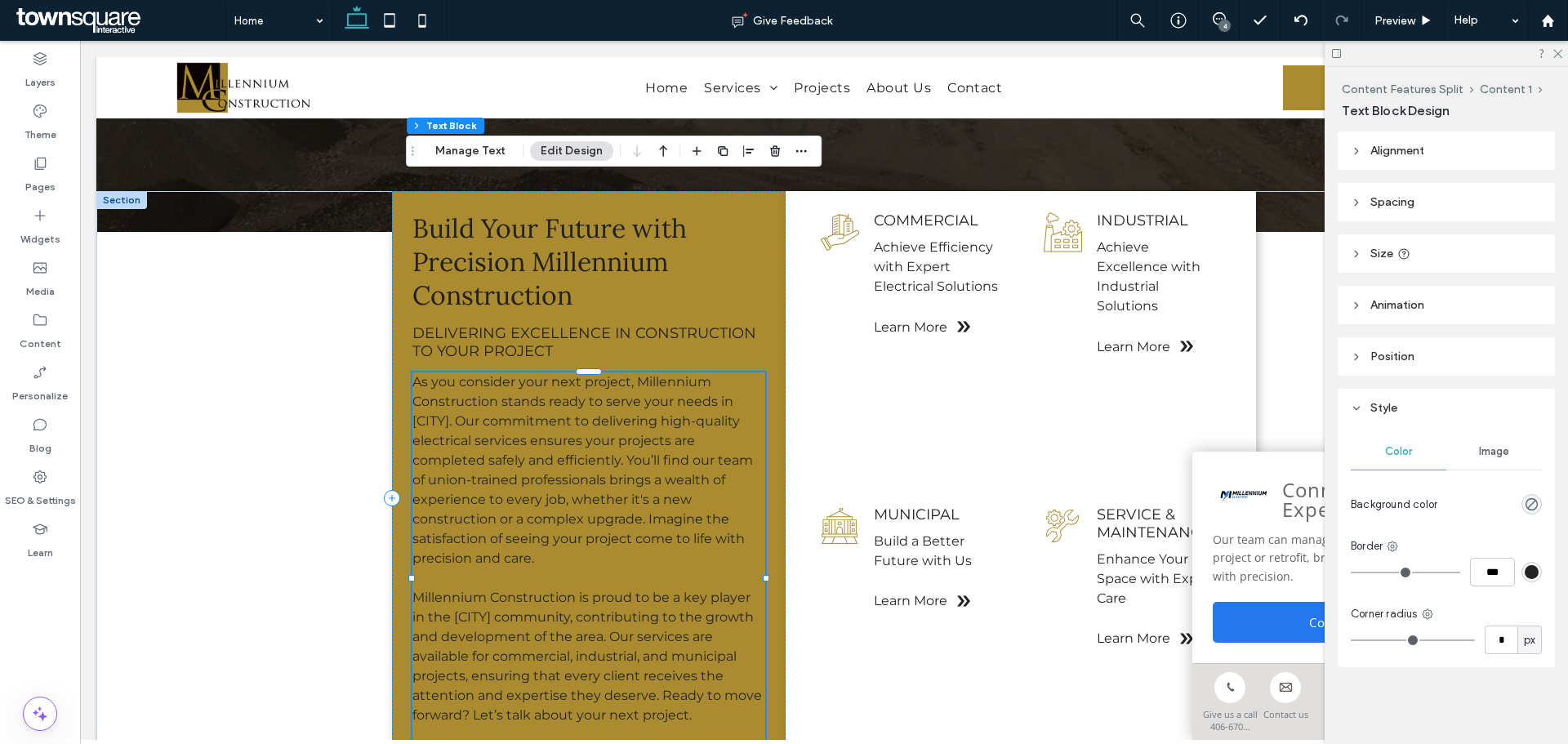 scroll, scrollTop: 590, scrollLeft: 0, axis: vertical 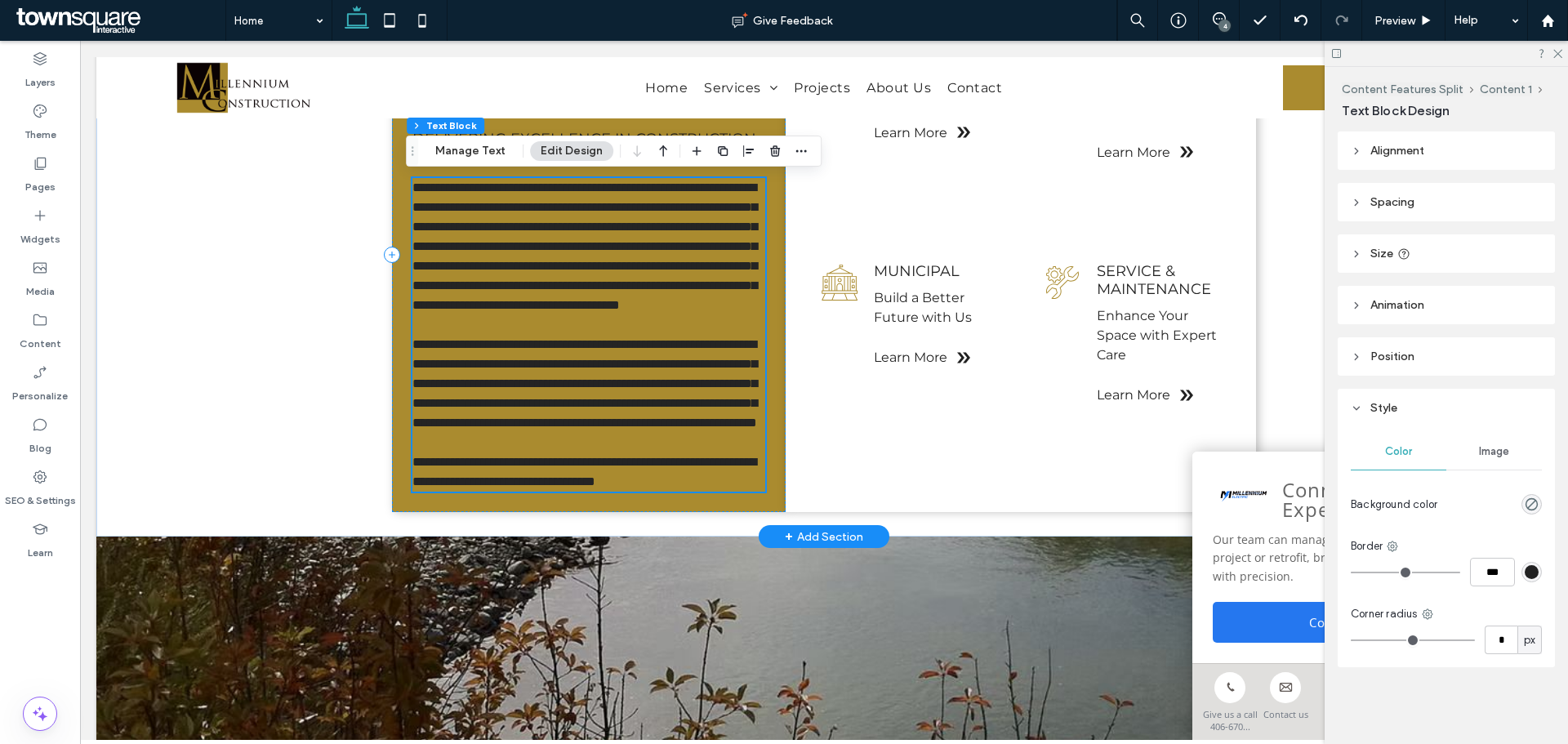 type on "**********" 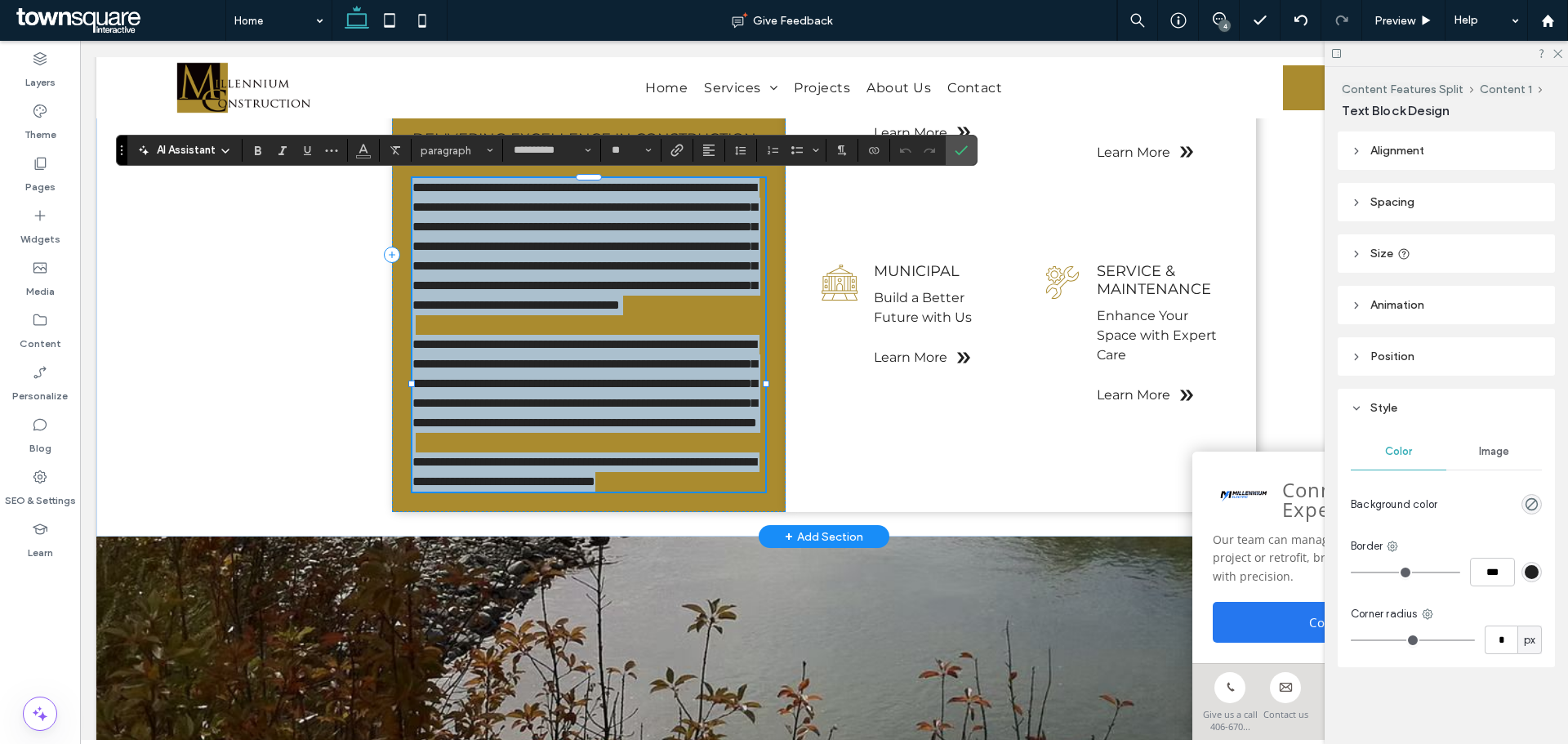 click on "**********" at bounding box center [585, 246] 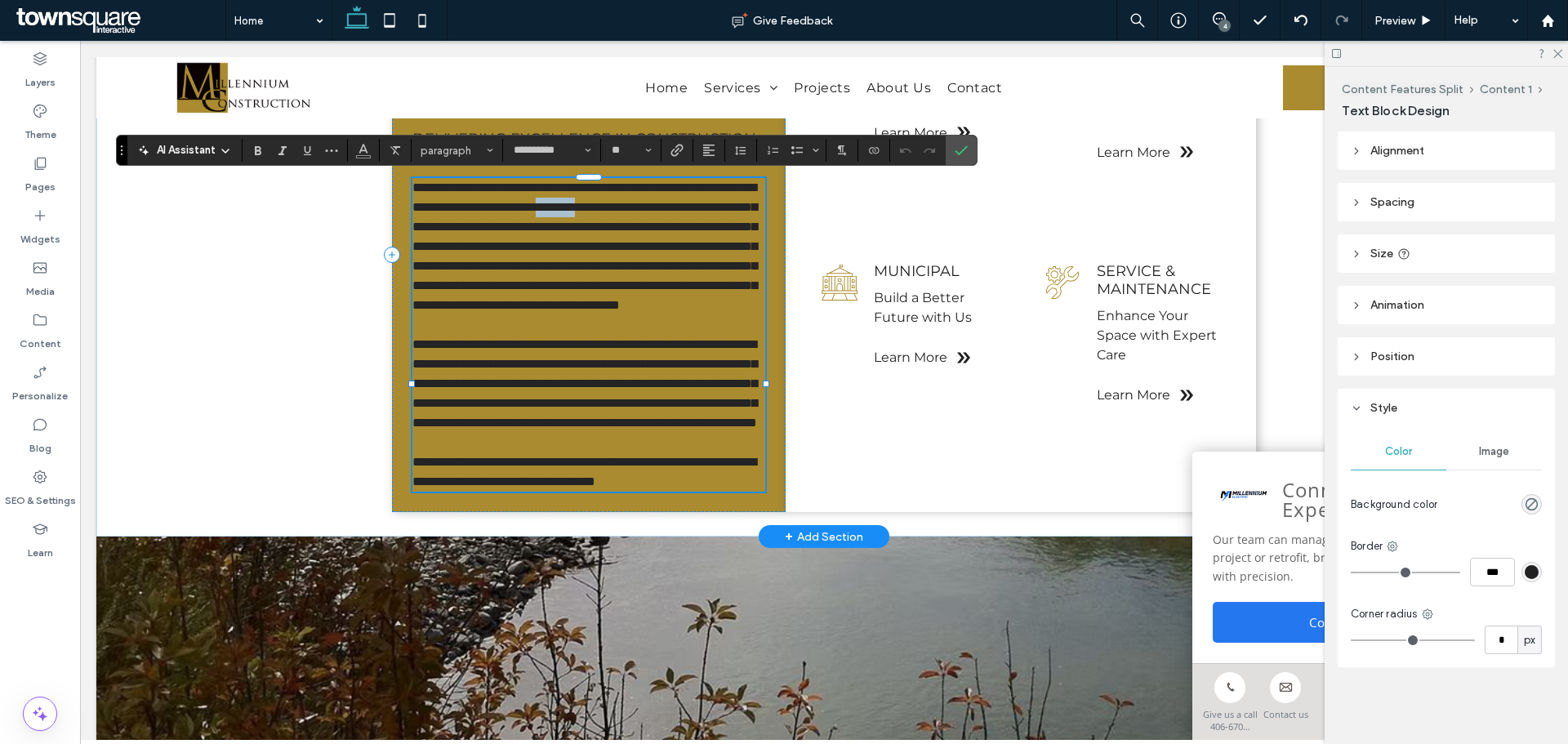 drag, startPoint x: 452, startPoint y: 228, endPoint x: 410, endPoint y: 233, distance: 42.29657 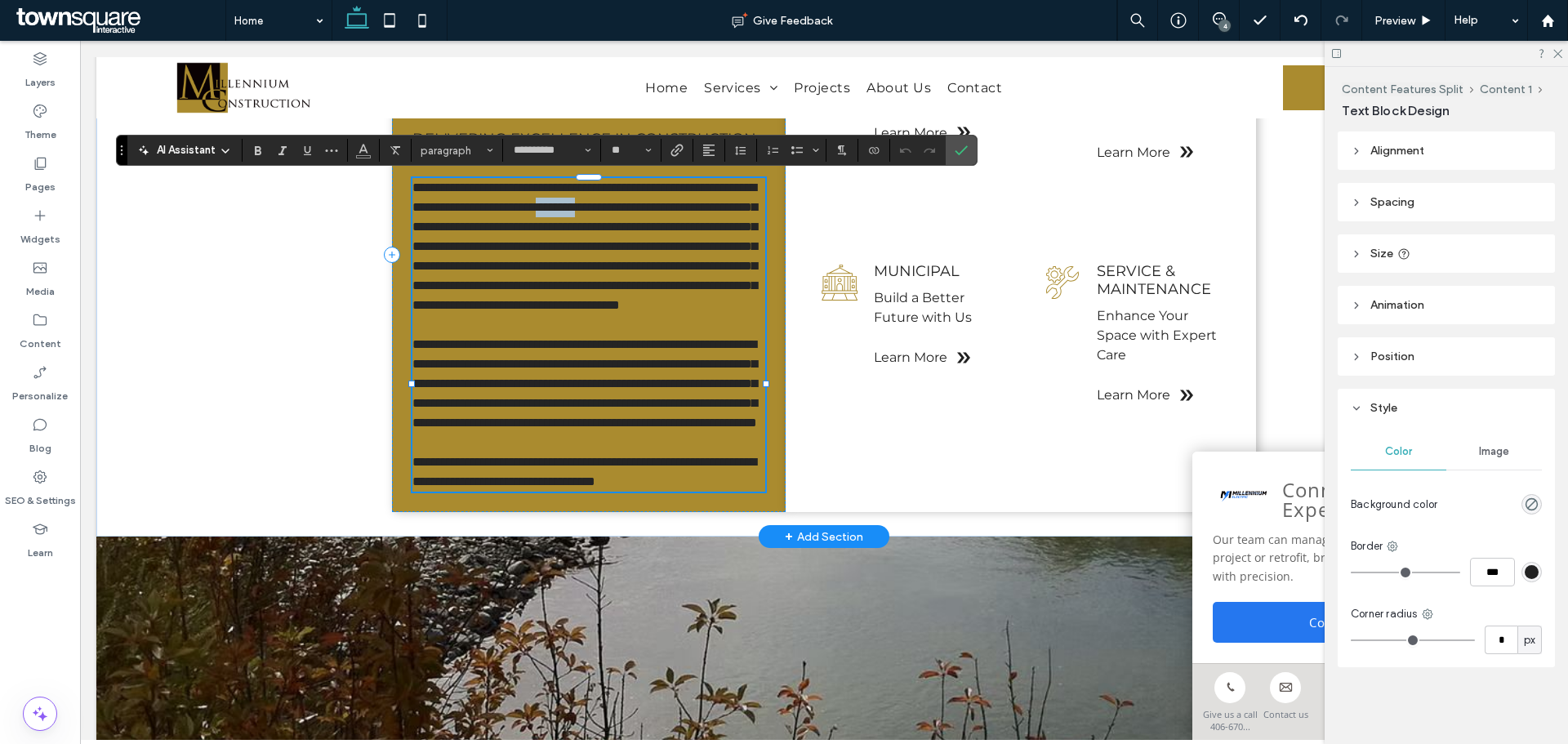click on "**********" at bounding box center (585, 246) 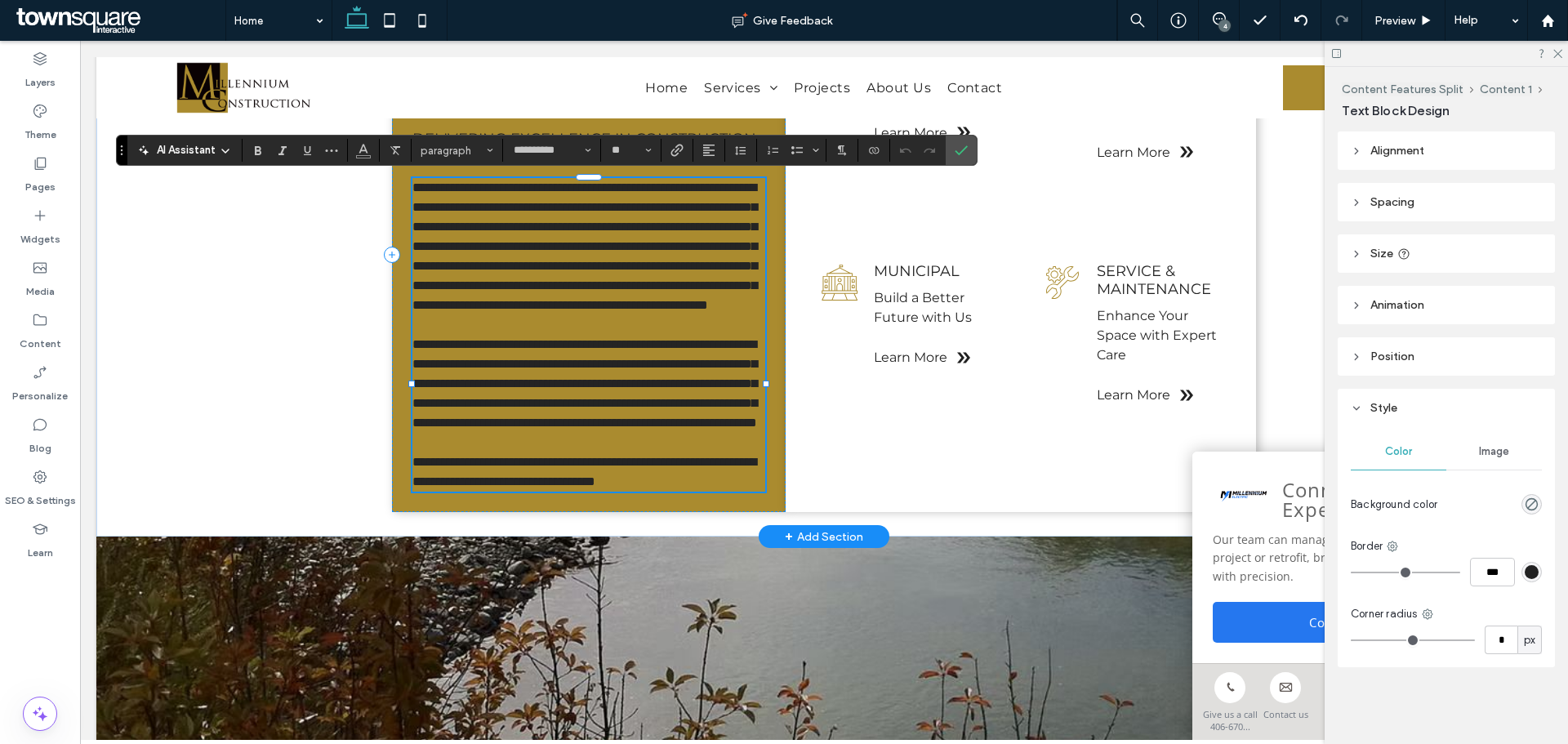 scroll, scrollTop: 0, scrollLeft: 0, axis: both 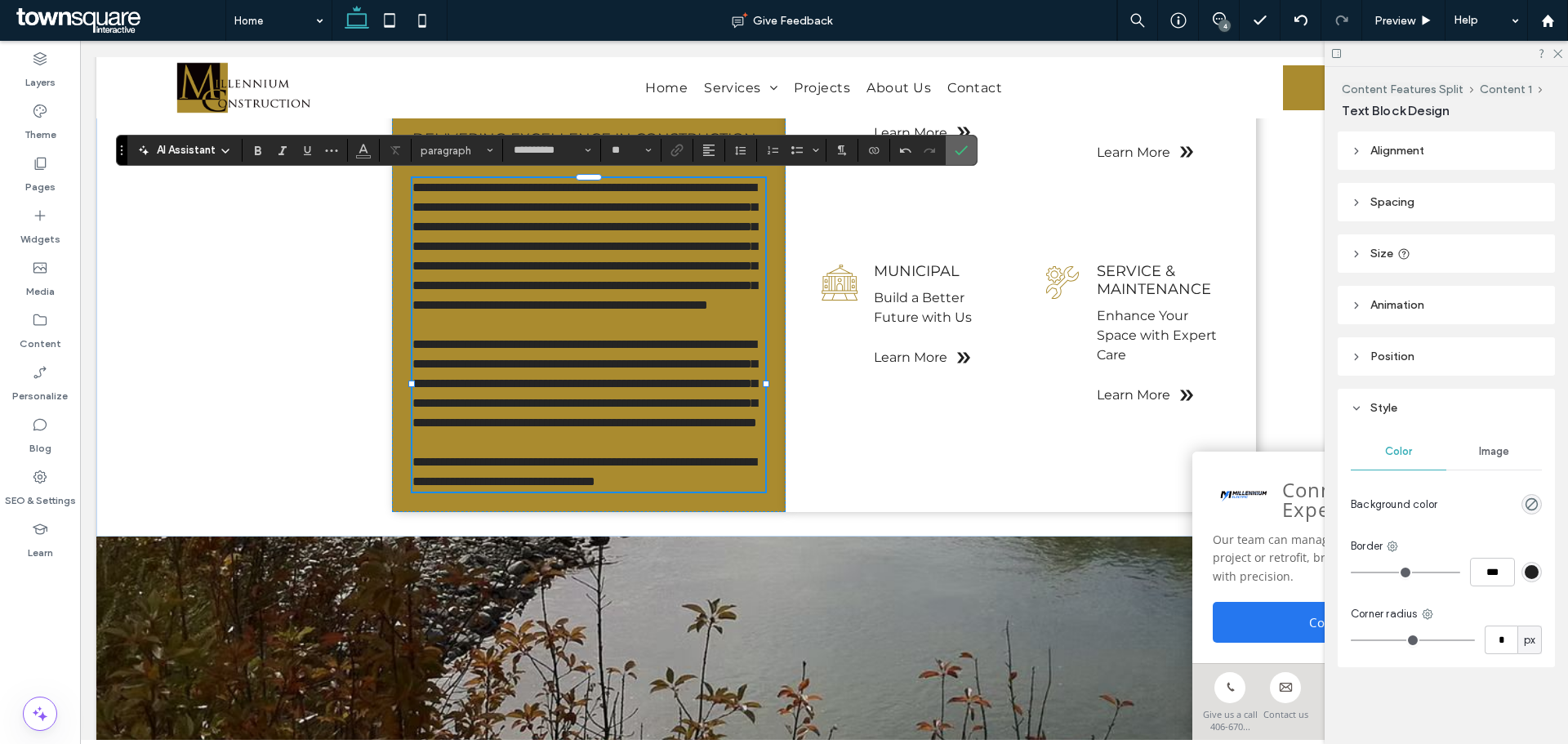 click 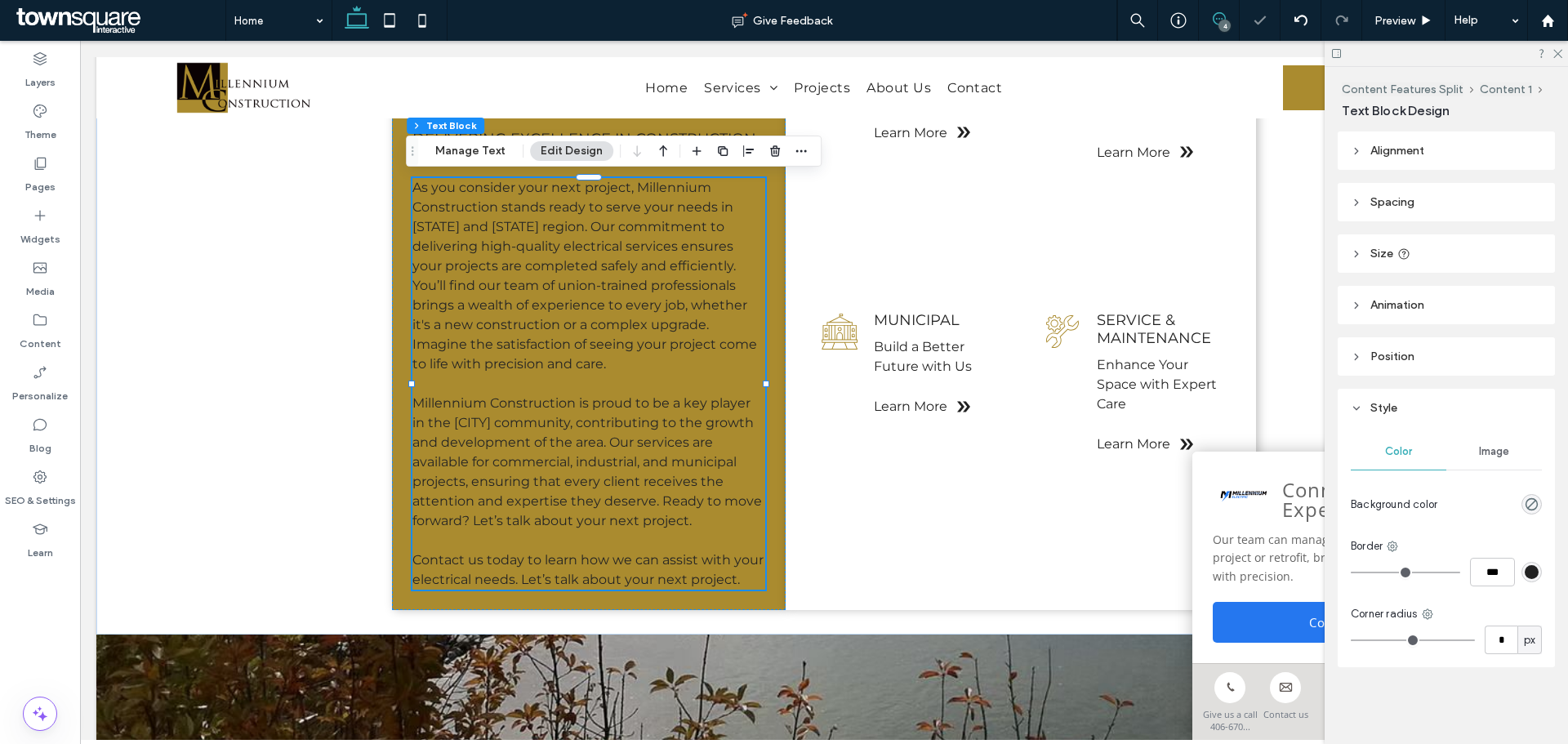 drag, startPoint x: 1225, startPoint y: 18, endPoint x: 1238, endPoint y: 92, distance: 75.13322 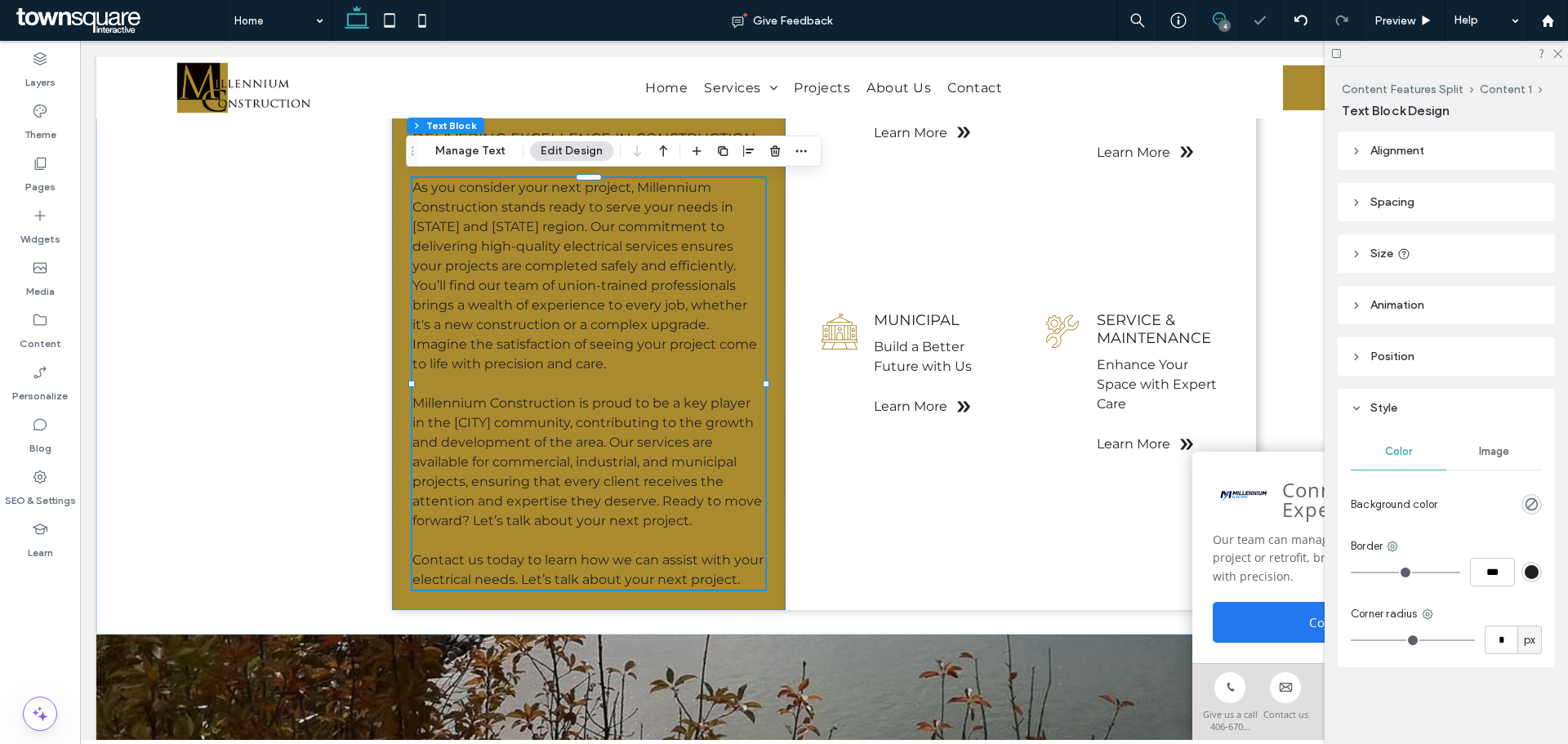 click 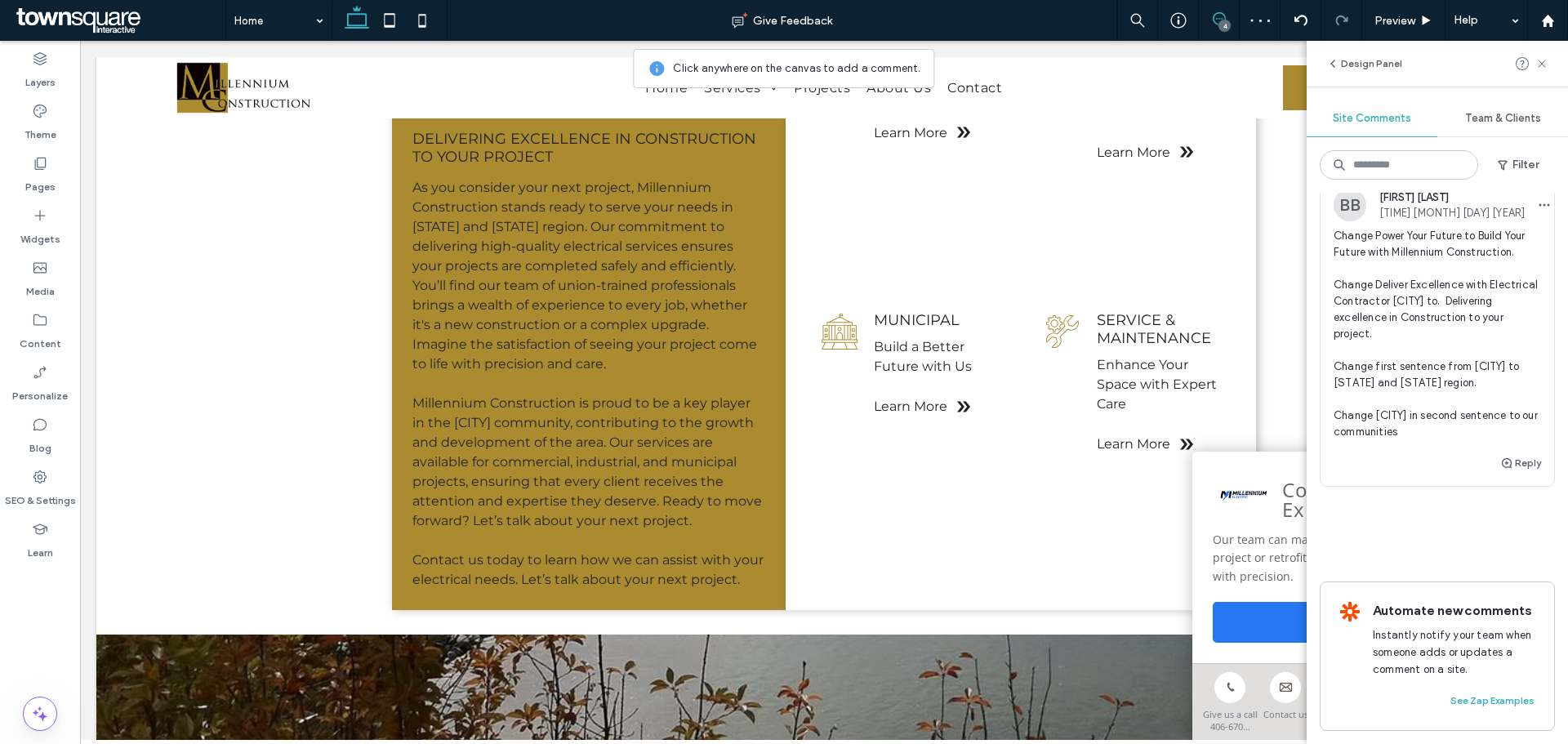scroll, scrollTop: 820, scrollLeft: 0, axis: vertical 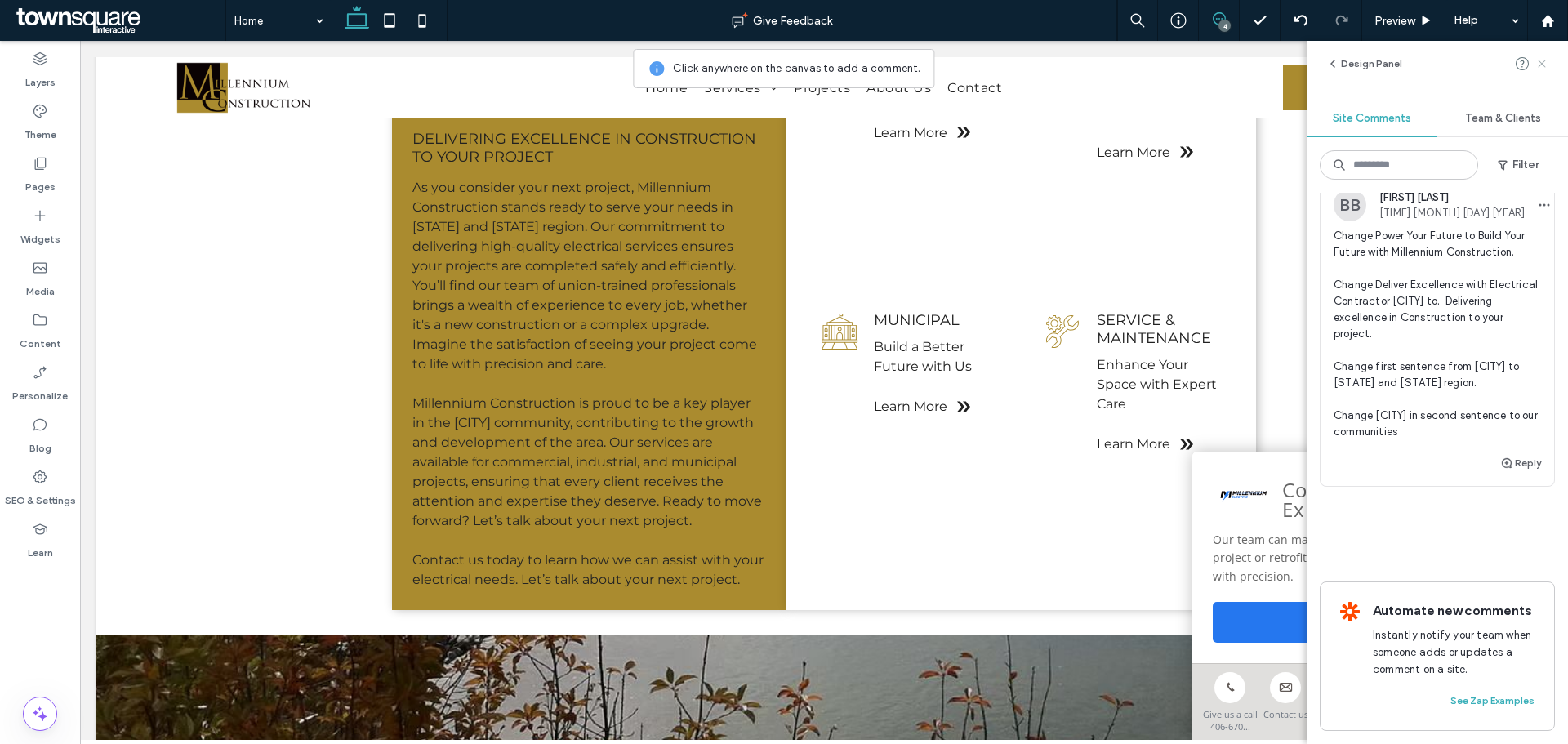 click 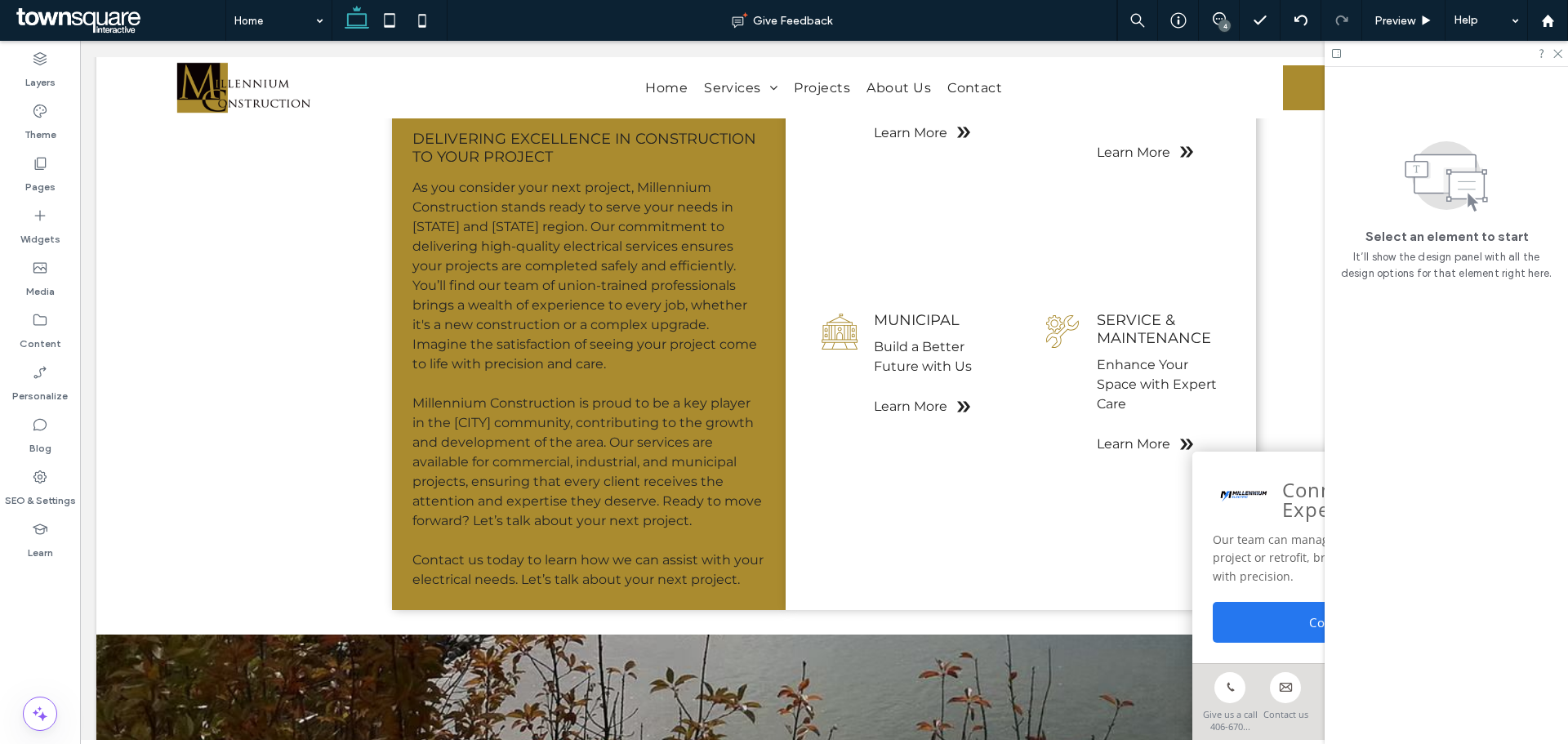 scroll, scrollTop: 0, scrollLeft: 0, axis: both 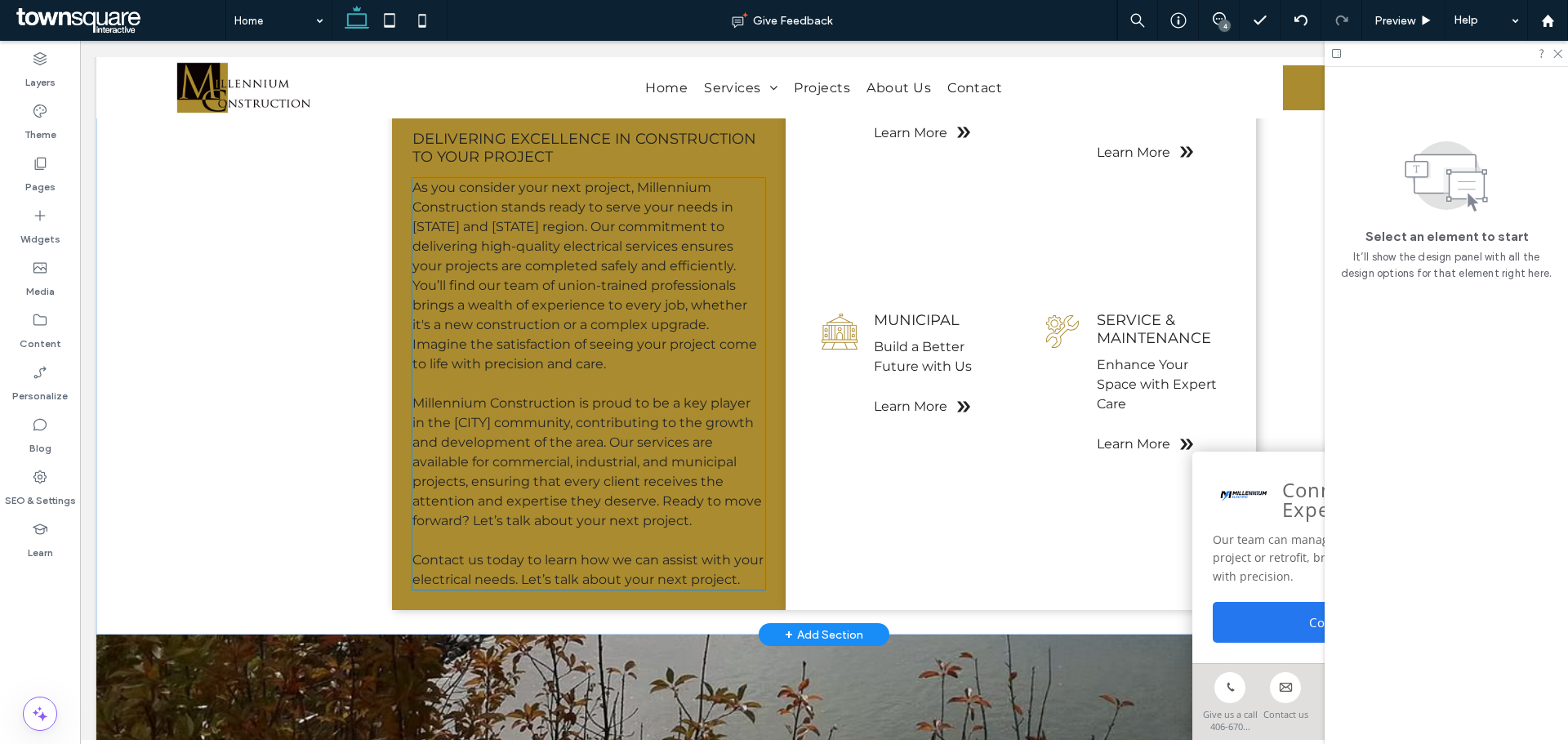 click on "Millennium Construction is proud to be a key player in the [CITY] community, contributing to the growth and development of the area. Our services are available for commercial, industrial, and municipal projects, ensuring that every client receives the attention and expertise they deserve. Ready to move forward? Let’s talk about your next project." at bounding box center (587, 461) 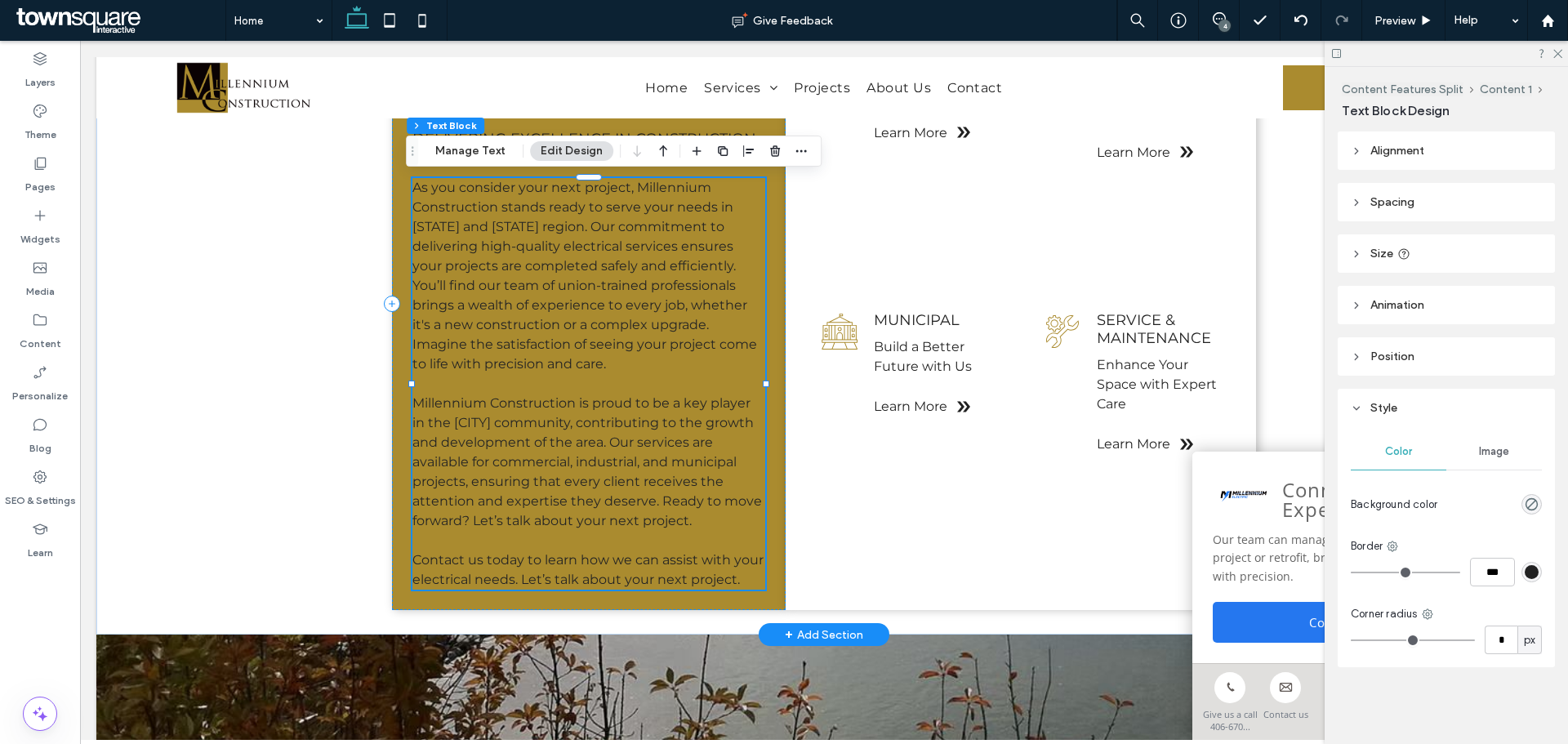 click on "Millennium Construction is proud to be a key player in the [CITY] community, contributing to the growth and development of the area. Our services are available for commercial, industrial, and municipal projects, ensuring that every client receives the attention and expertise they deserve. Ready to move forward? Let’s talk about your next project." at bounding box center [587, 461] 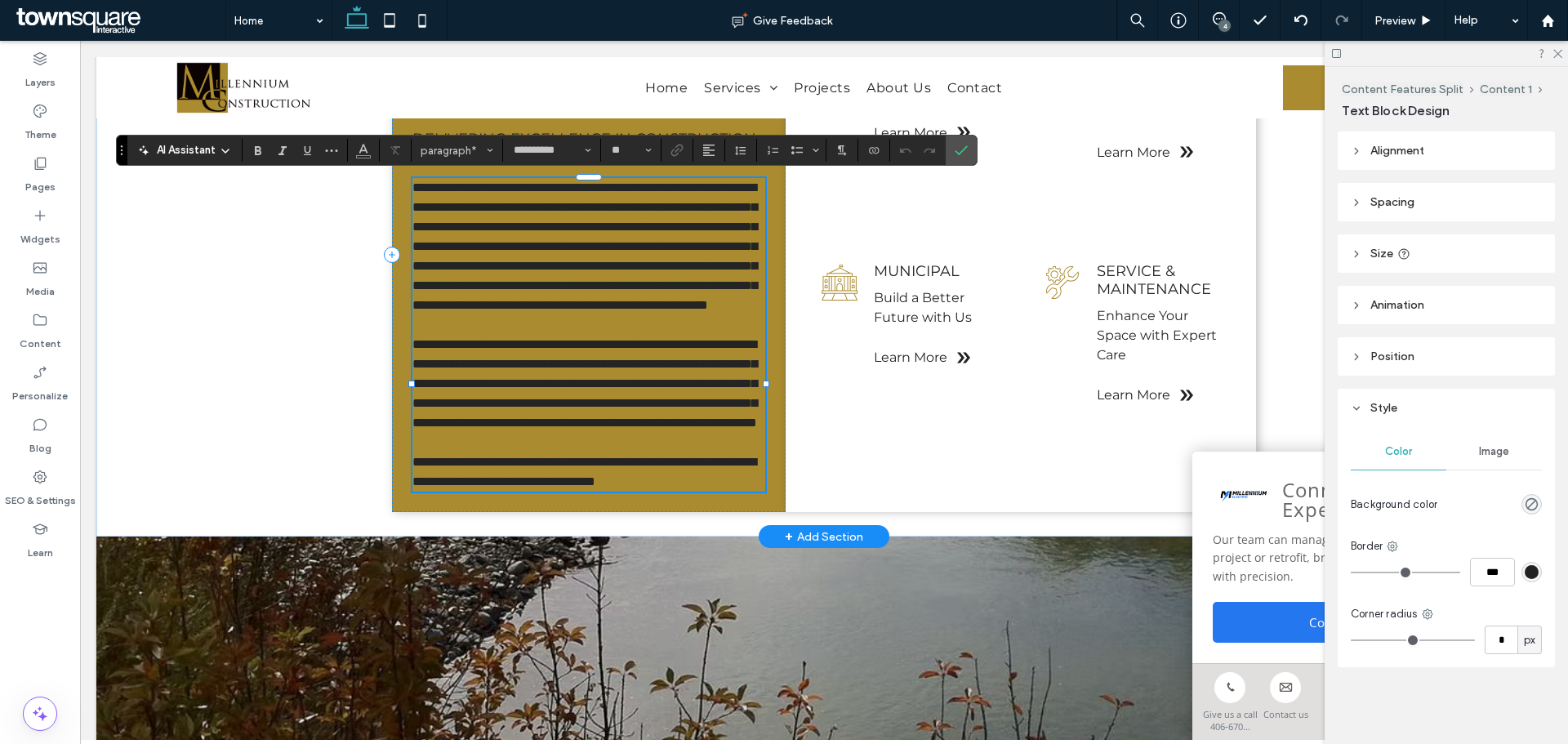 click on "**********" at bounding box center [585, 383] 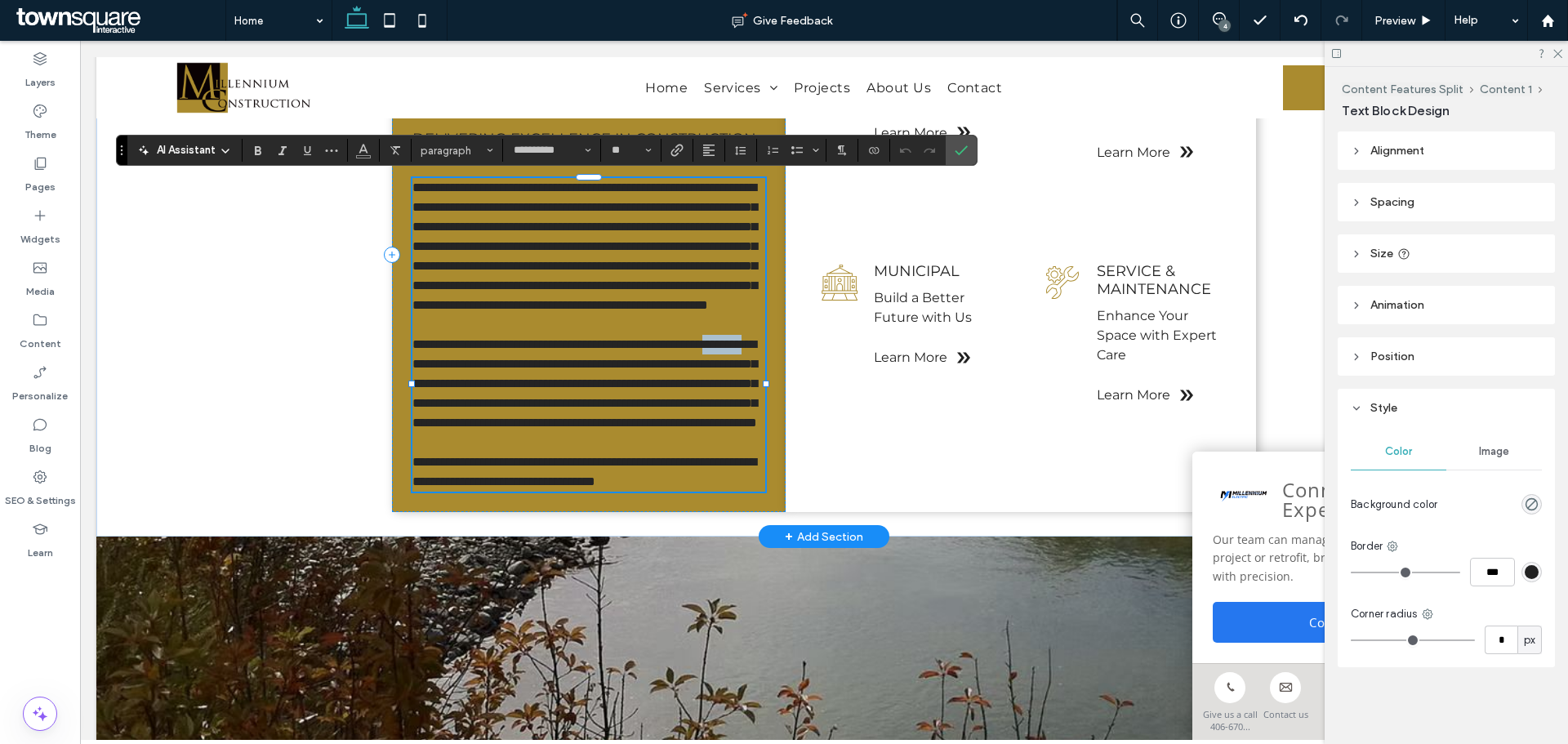 drag, startPoint x: 480, startPoint y: 425, endPoint x: 434, endPoint y: 426, distance: 46.010868 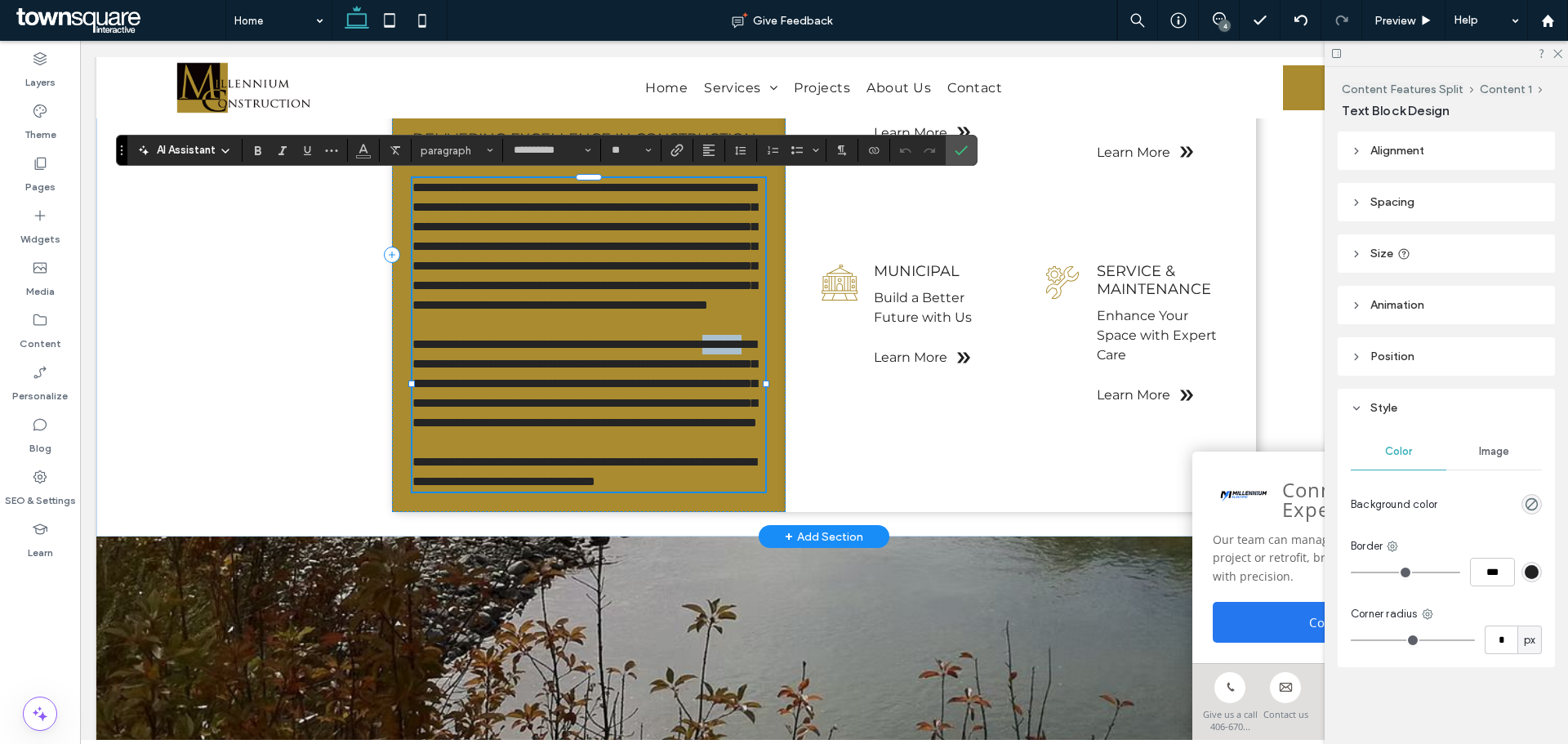 click on "**********" at bounding box center (585, 383) 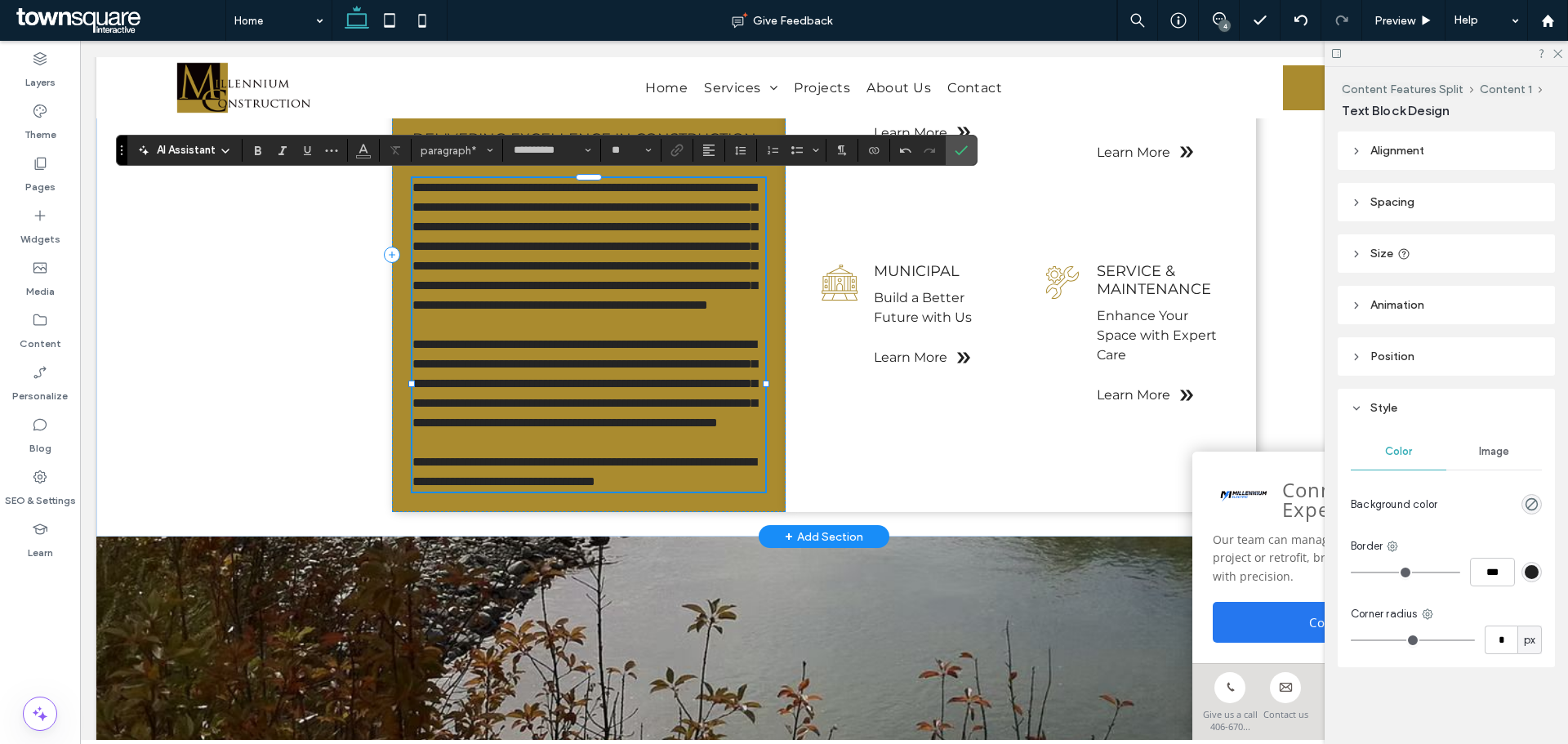 type 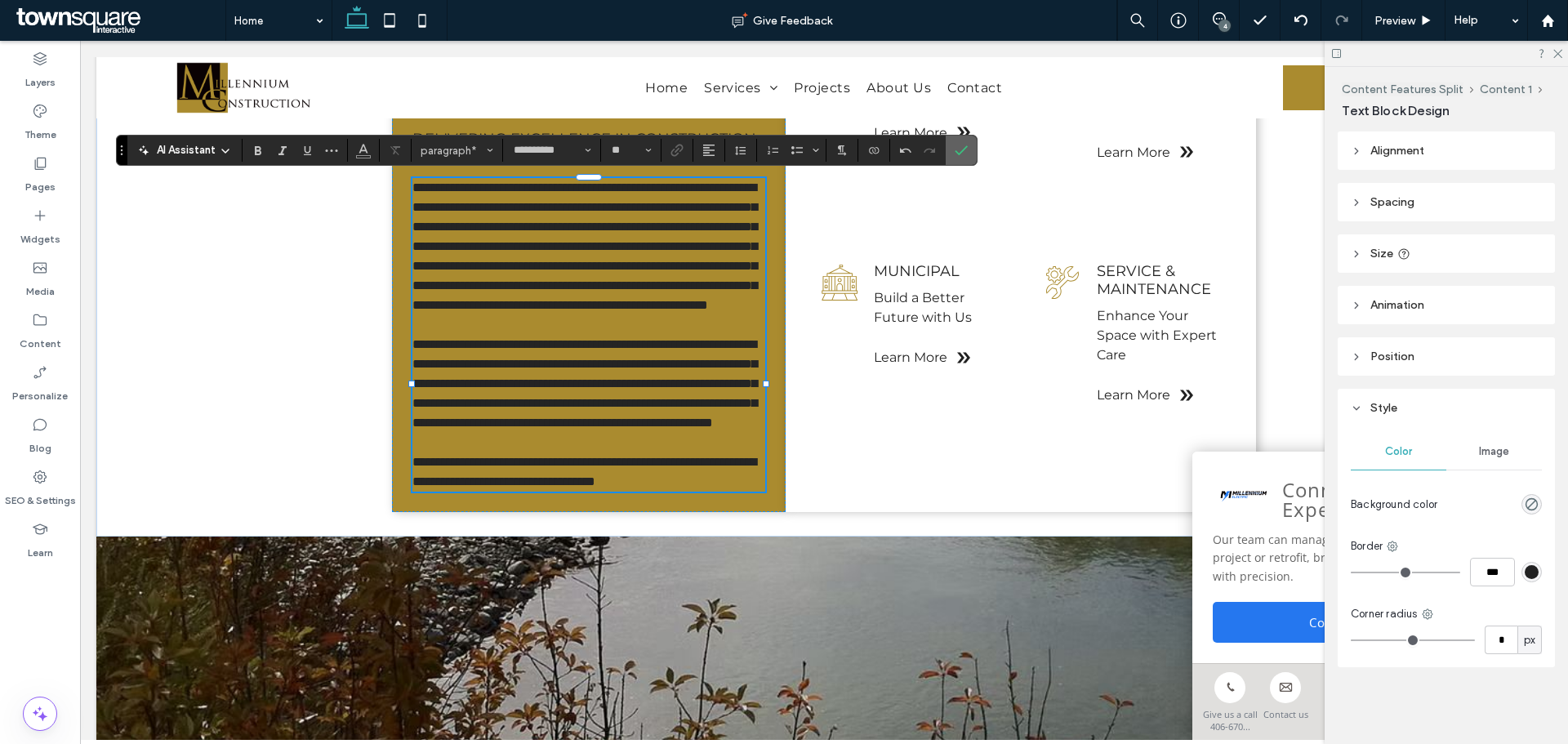 click at bounding box center (958, 150) 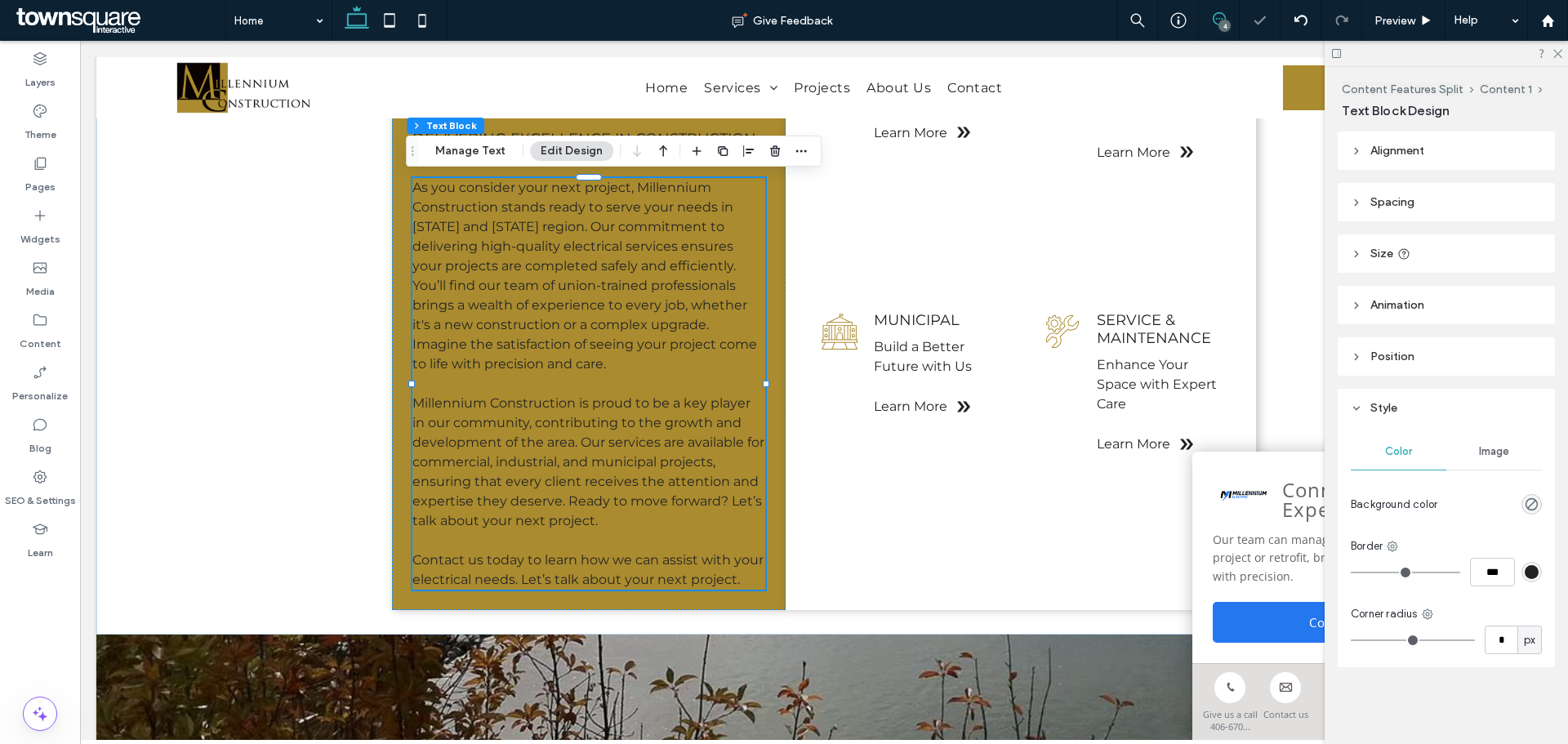 click 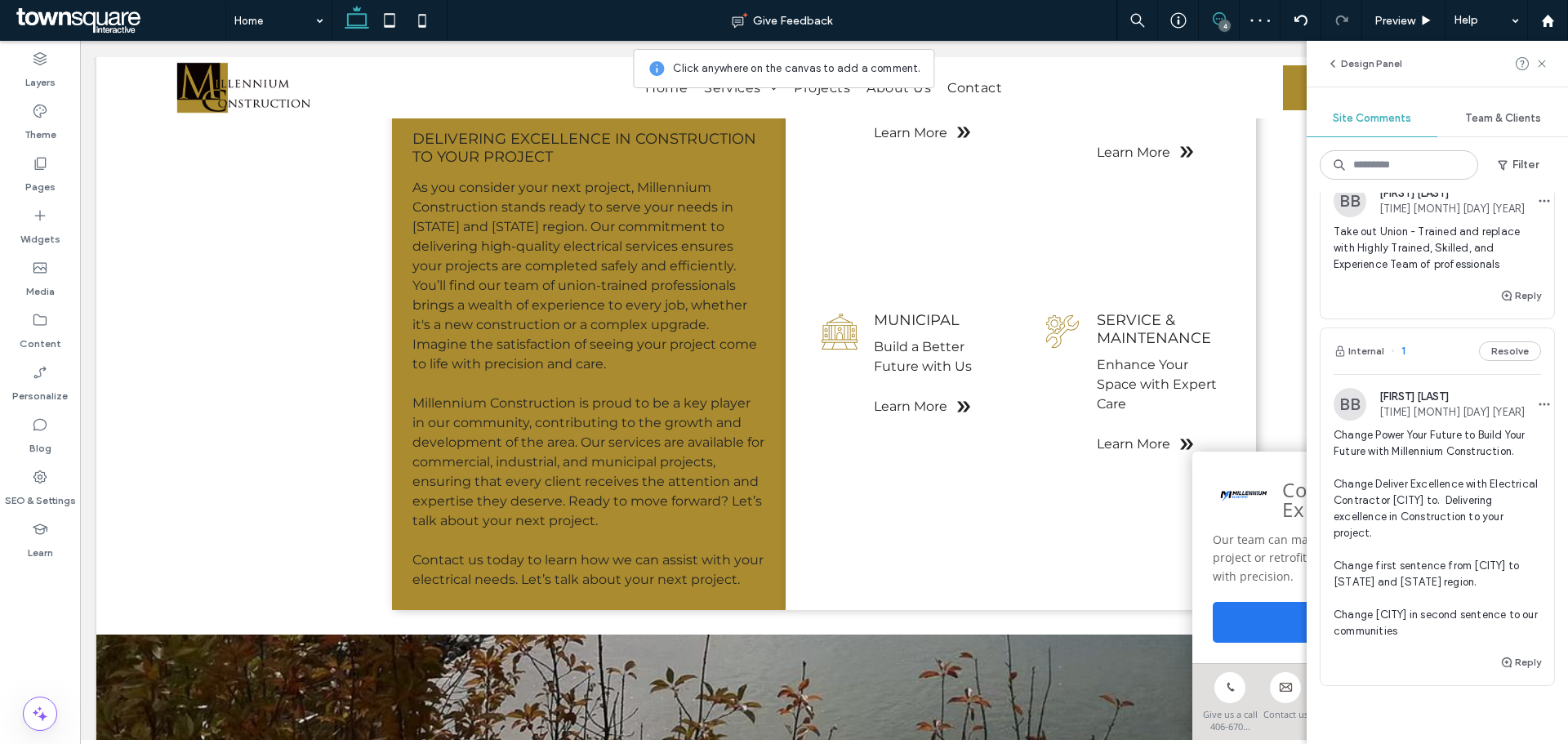 scroll, scrollTop: 572, scrollLeft: 0, axis: vertical 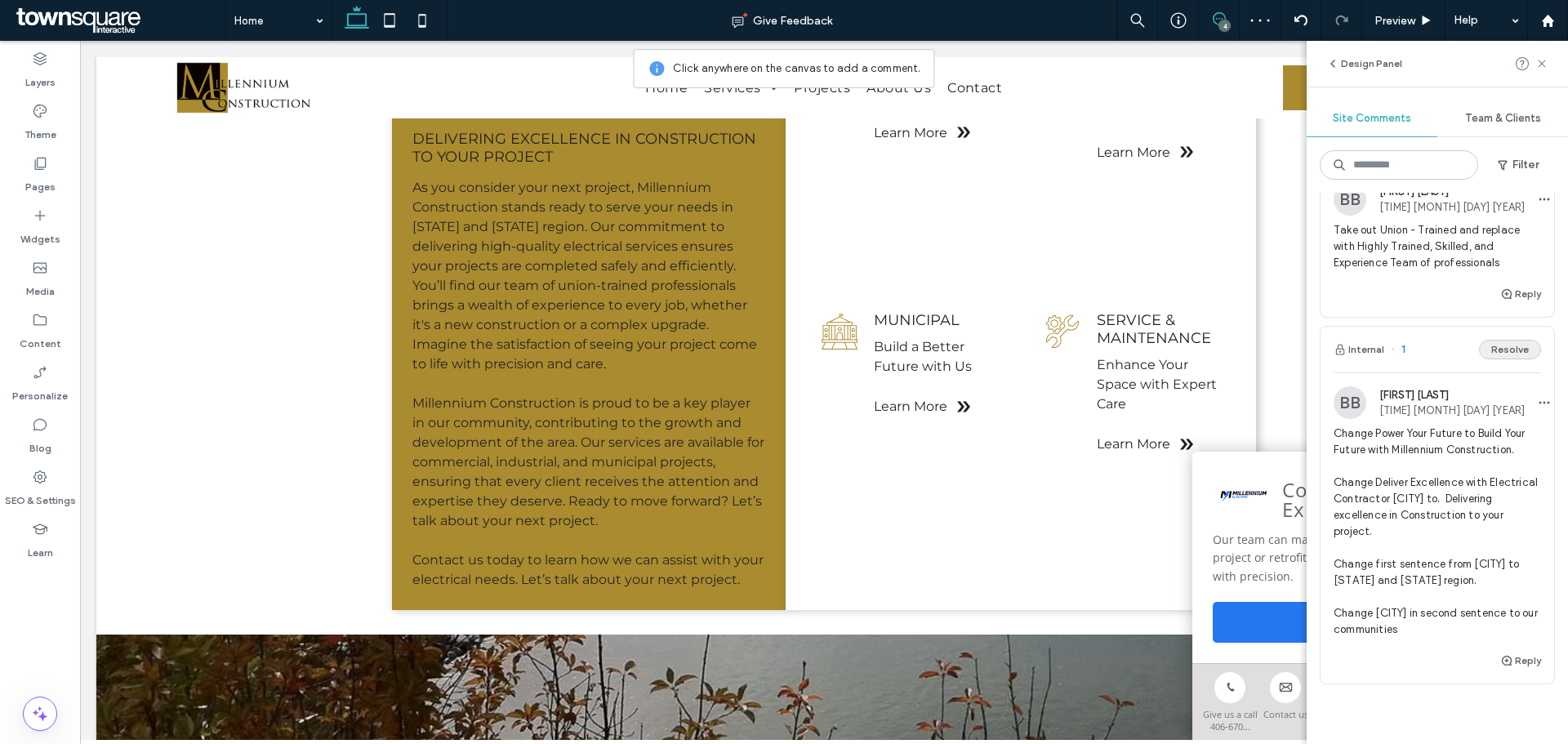 click on "Resolve" at bounding box center [1510, 350] 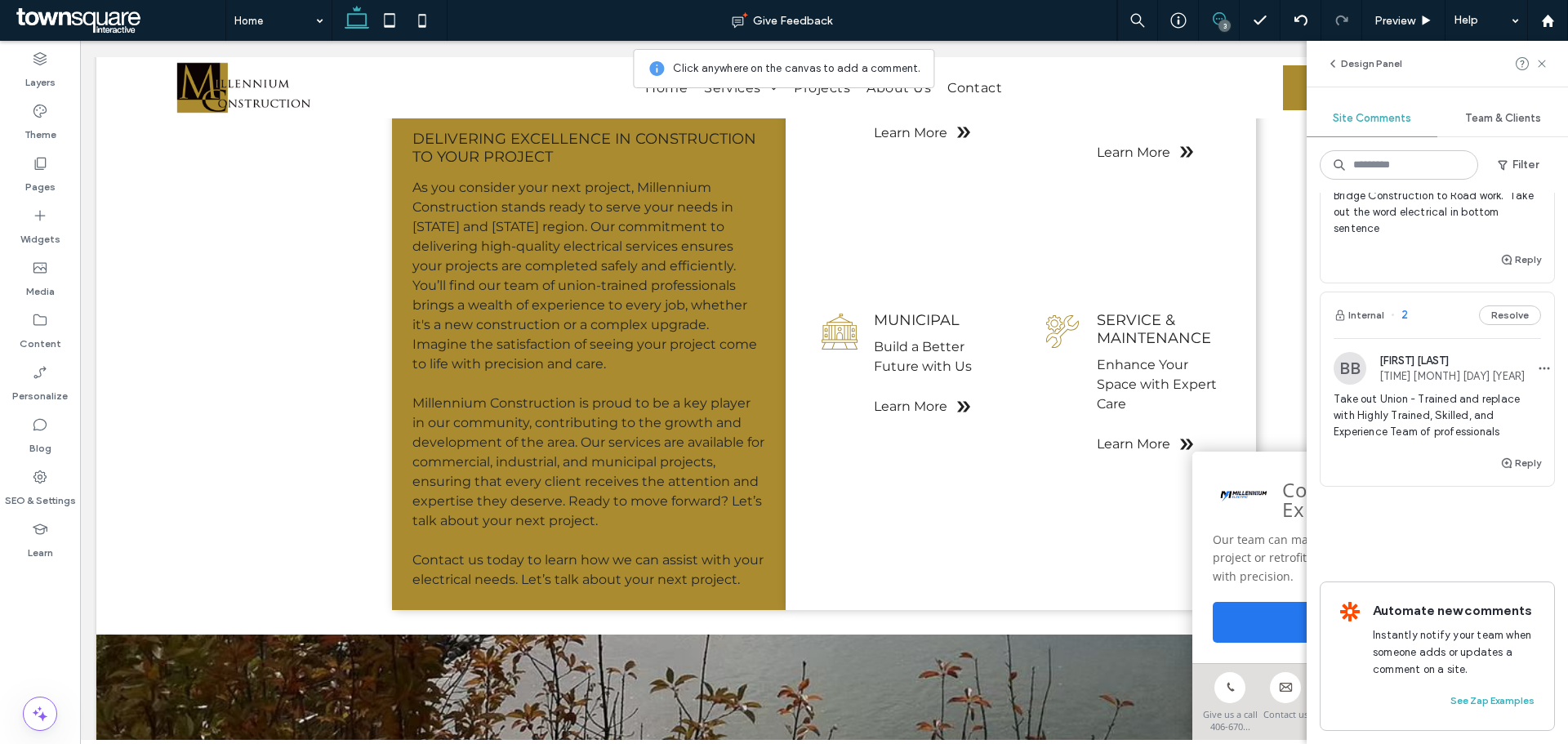 scroll, scrollTop: 437, scrollLeft: 0, axis: vertical 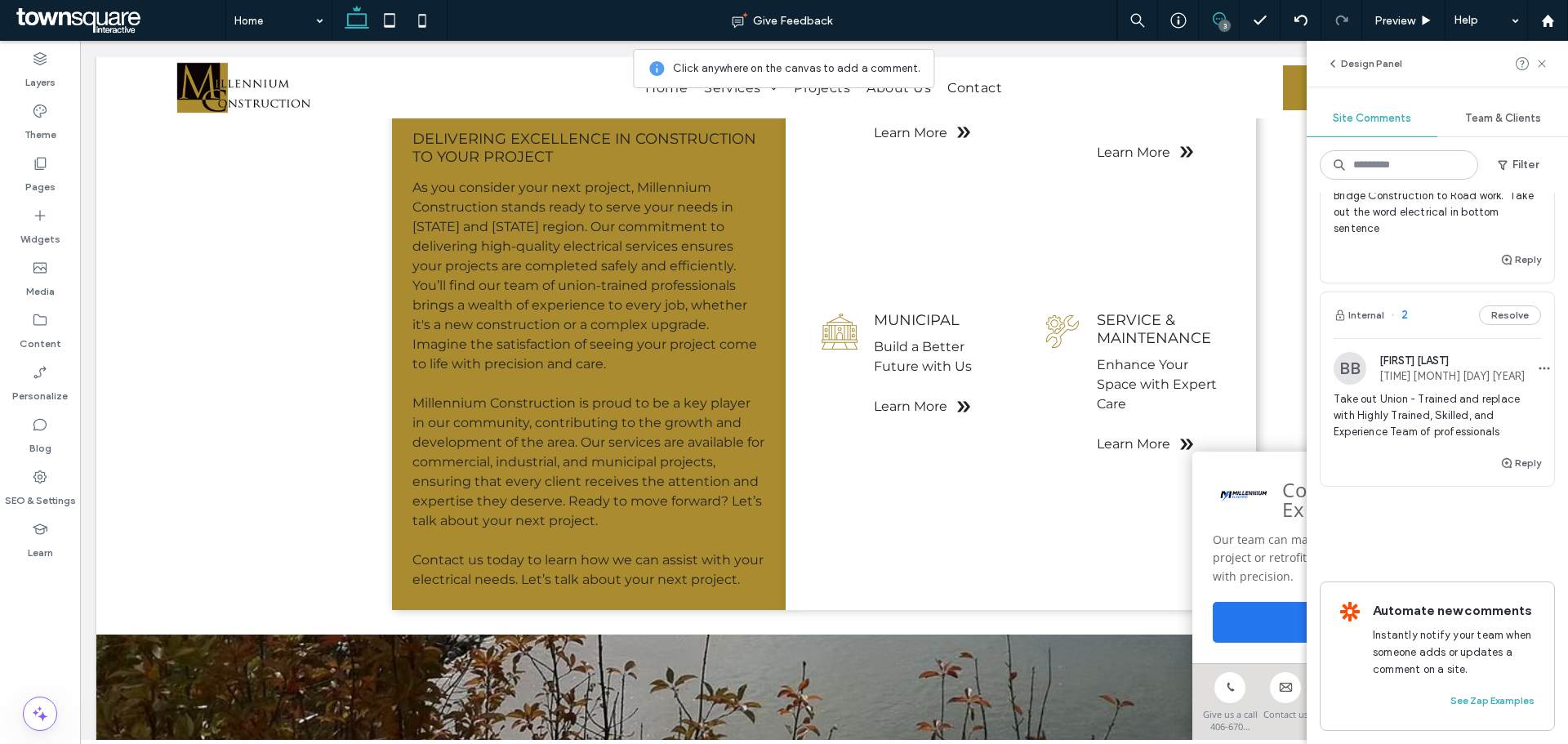 click on "2" at bounding box center [1399, 315] 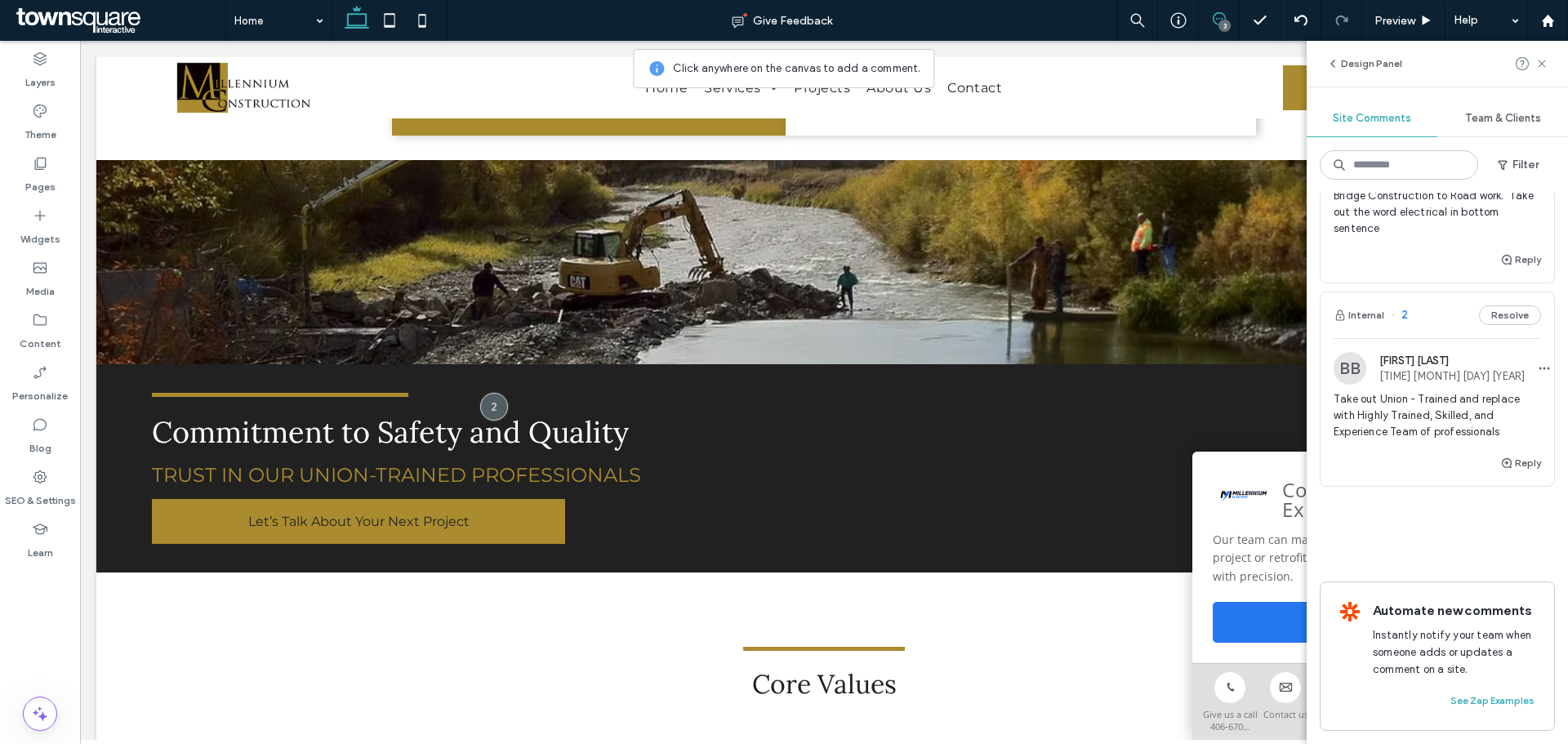scroll, scrollTop: 1108, scrollLeft: 0, axis: vertical 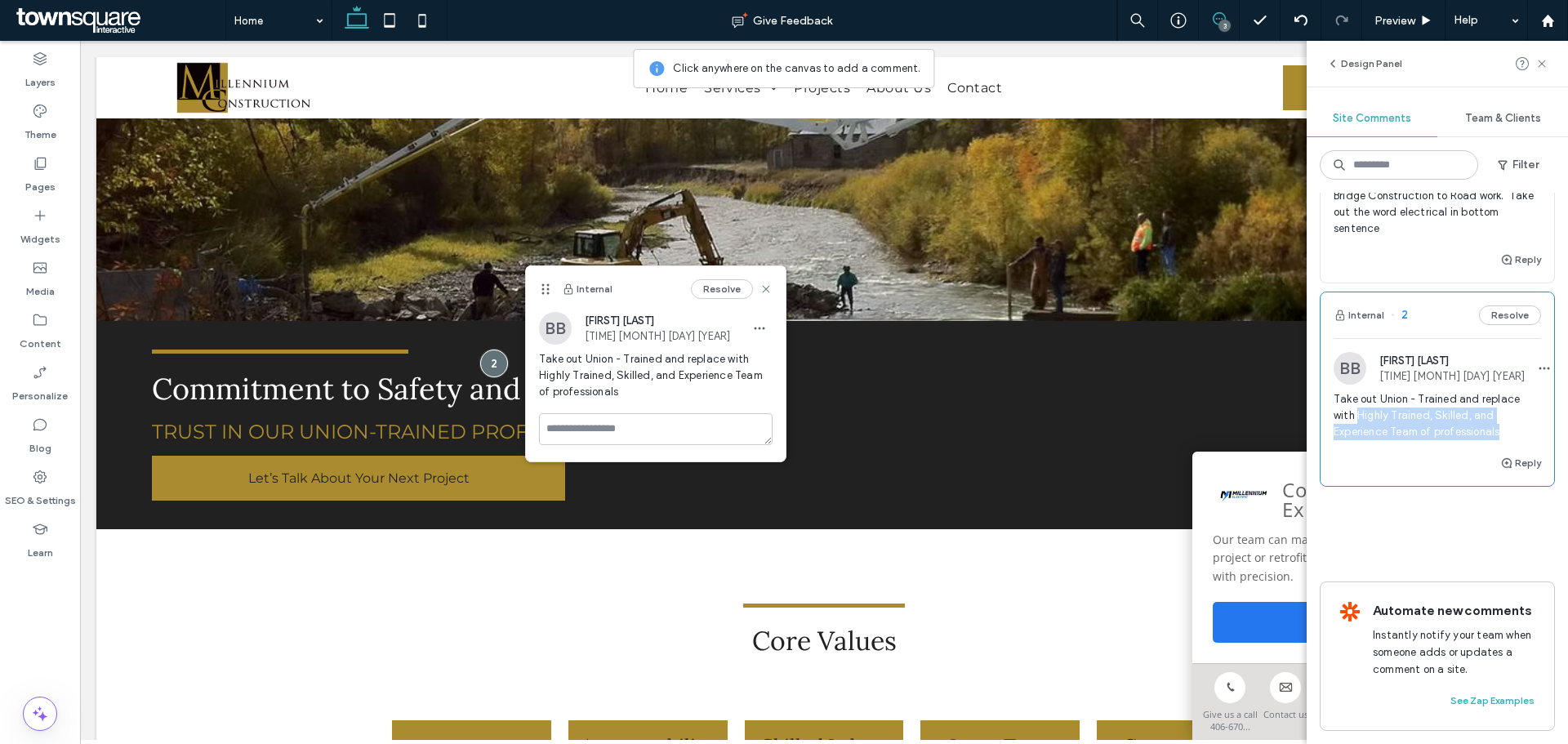 drag, startPoint x: 1356, startPoint y: 397, endPoint x: 1494, endPoint y: 418, distance: 139.5887 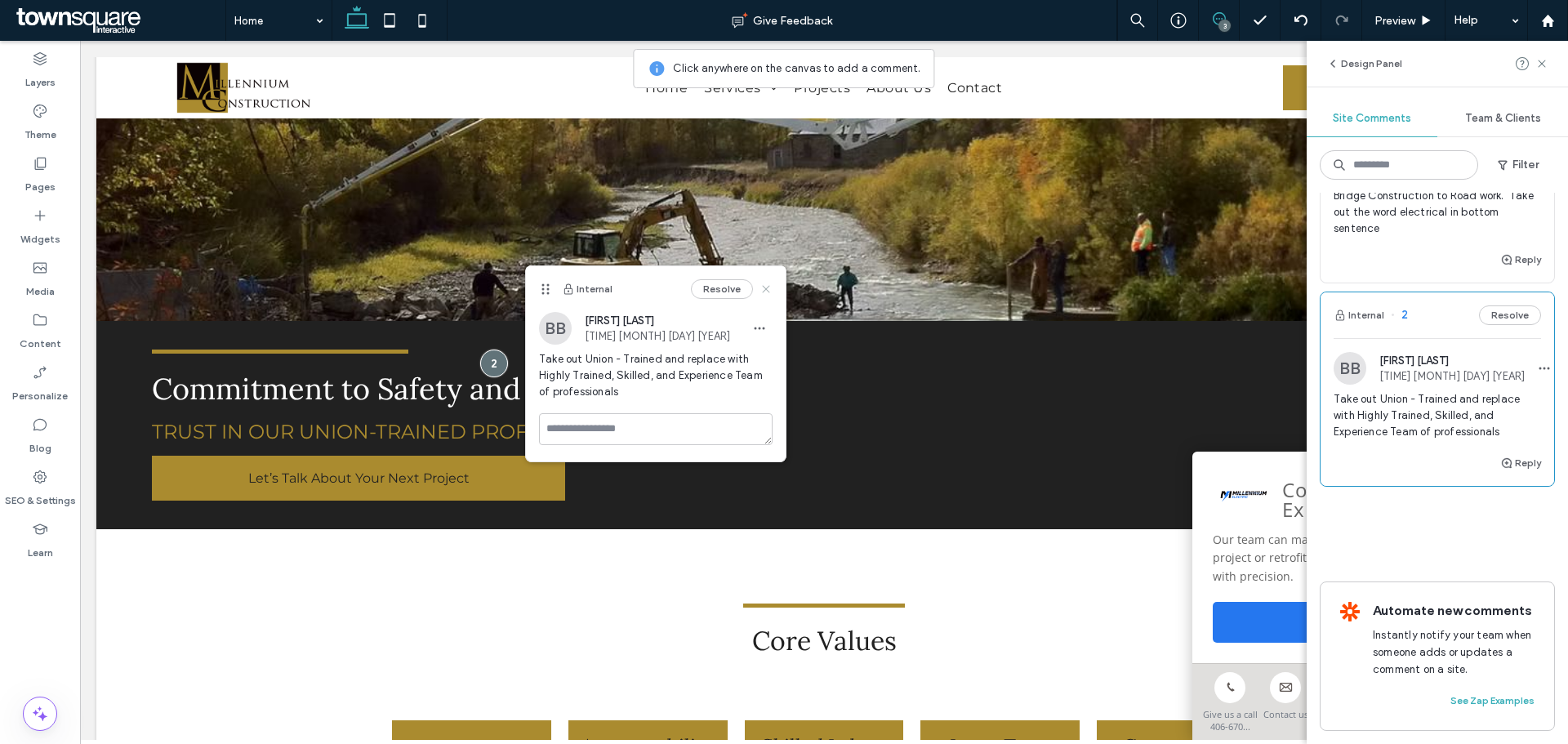 click 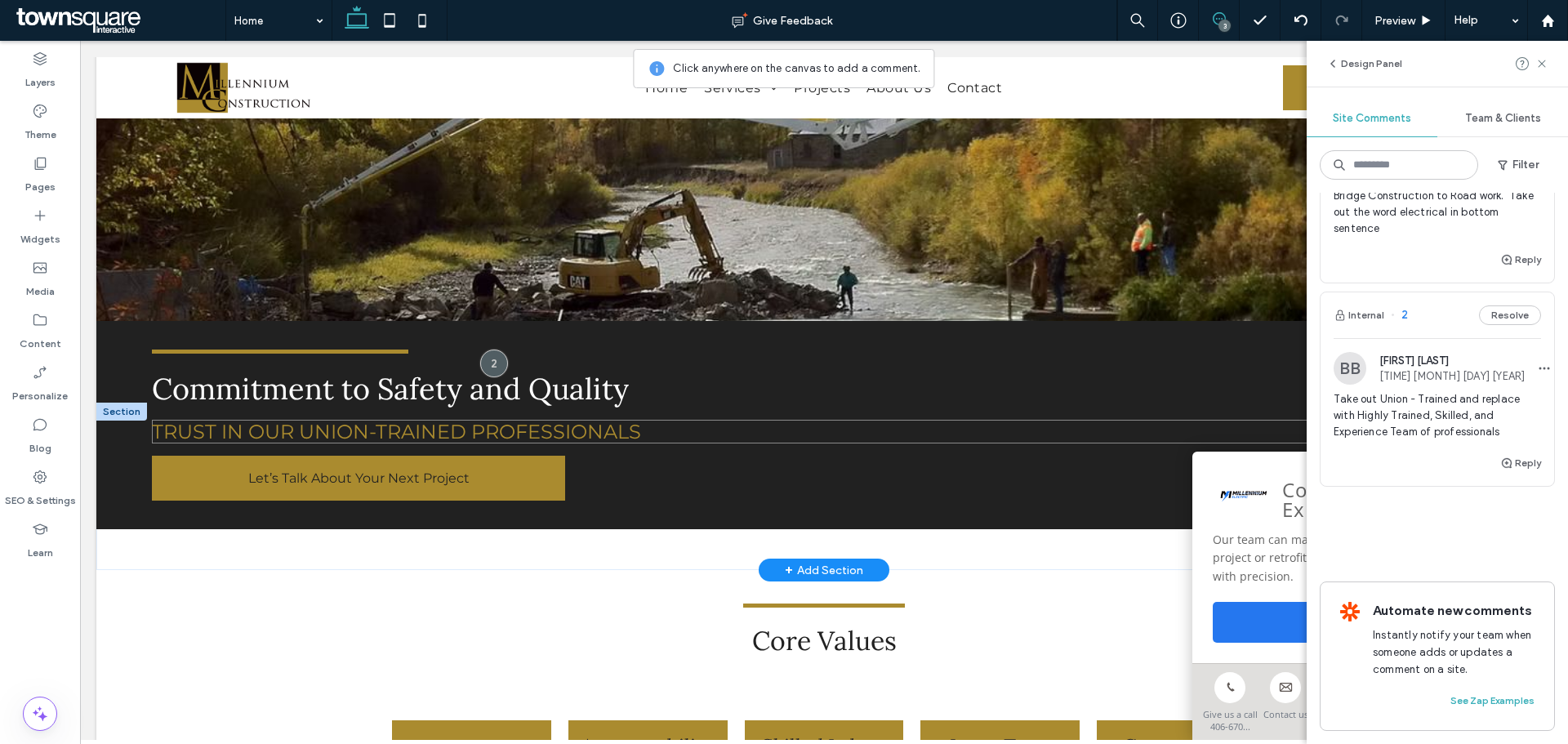 click on "Trust in our union-trained professionals" at bounding box center (396, 431) 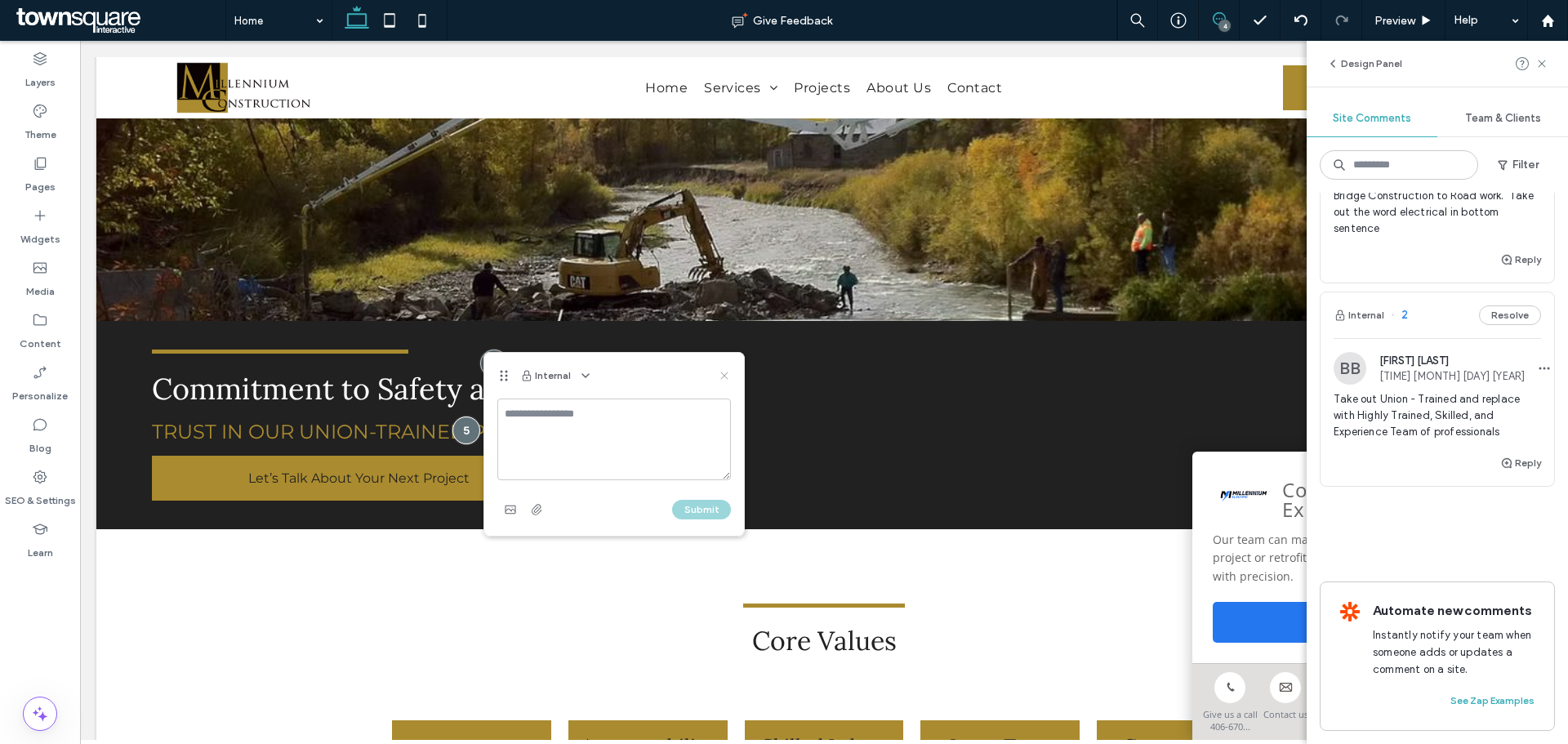 click 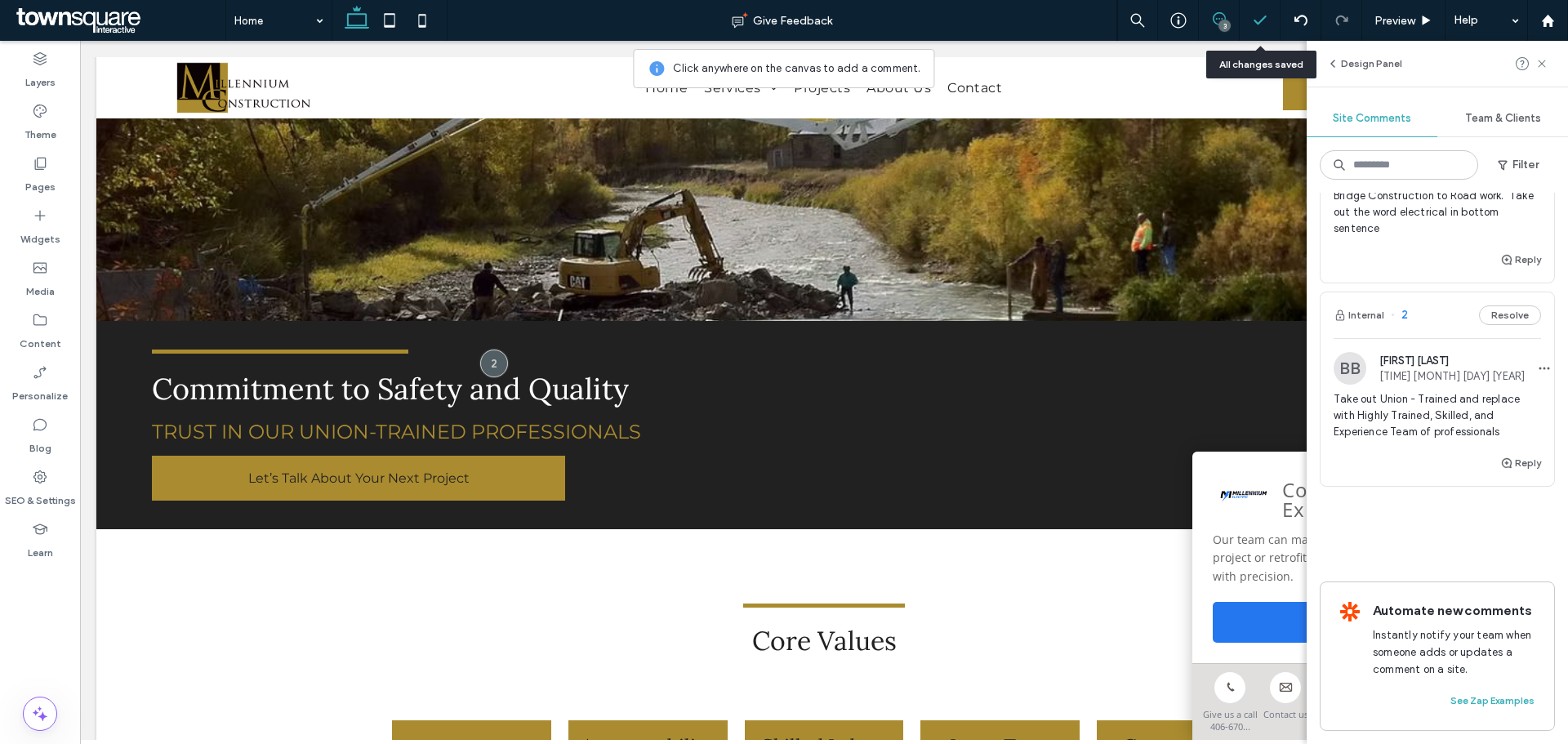 click 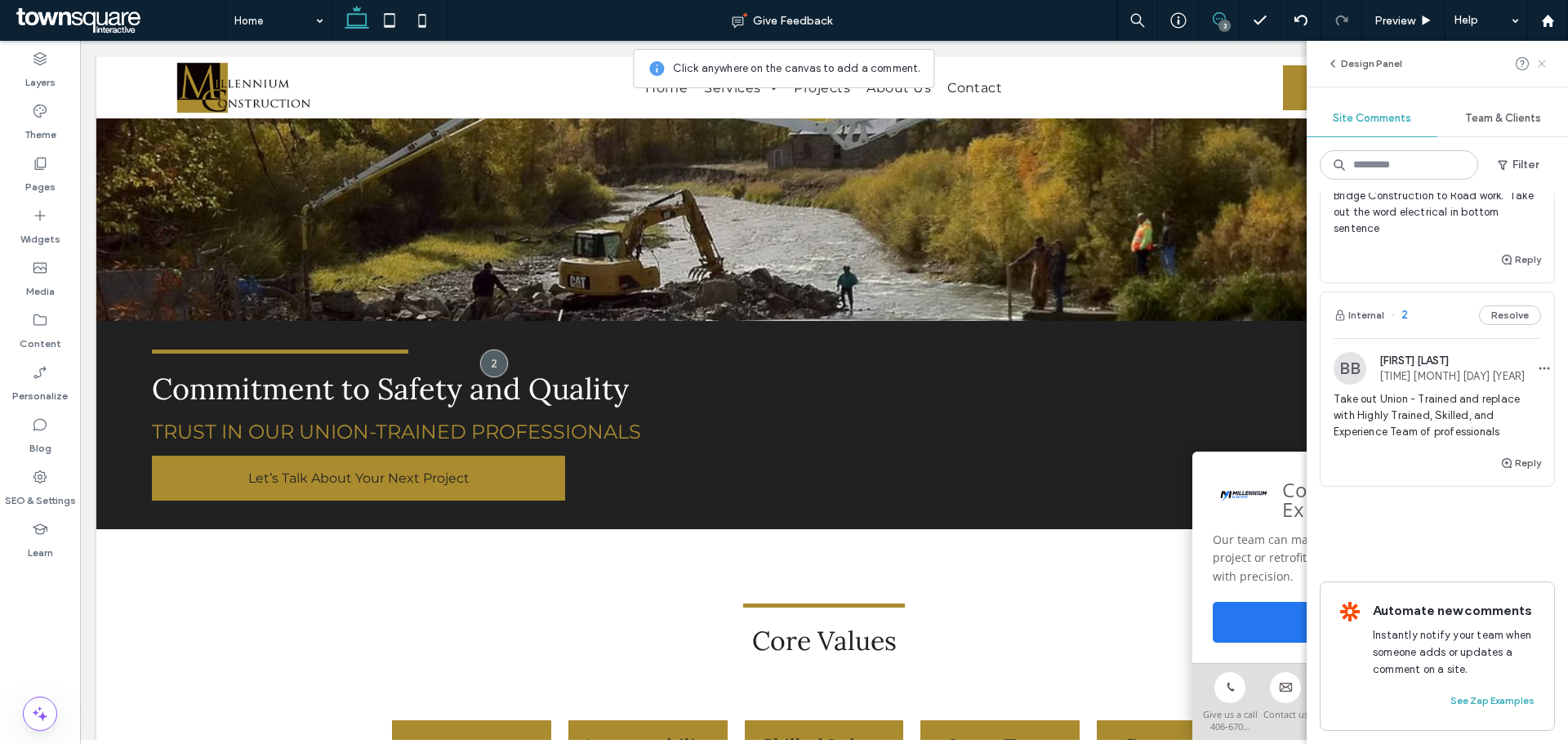 click 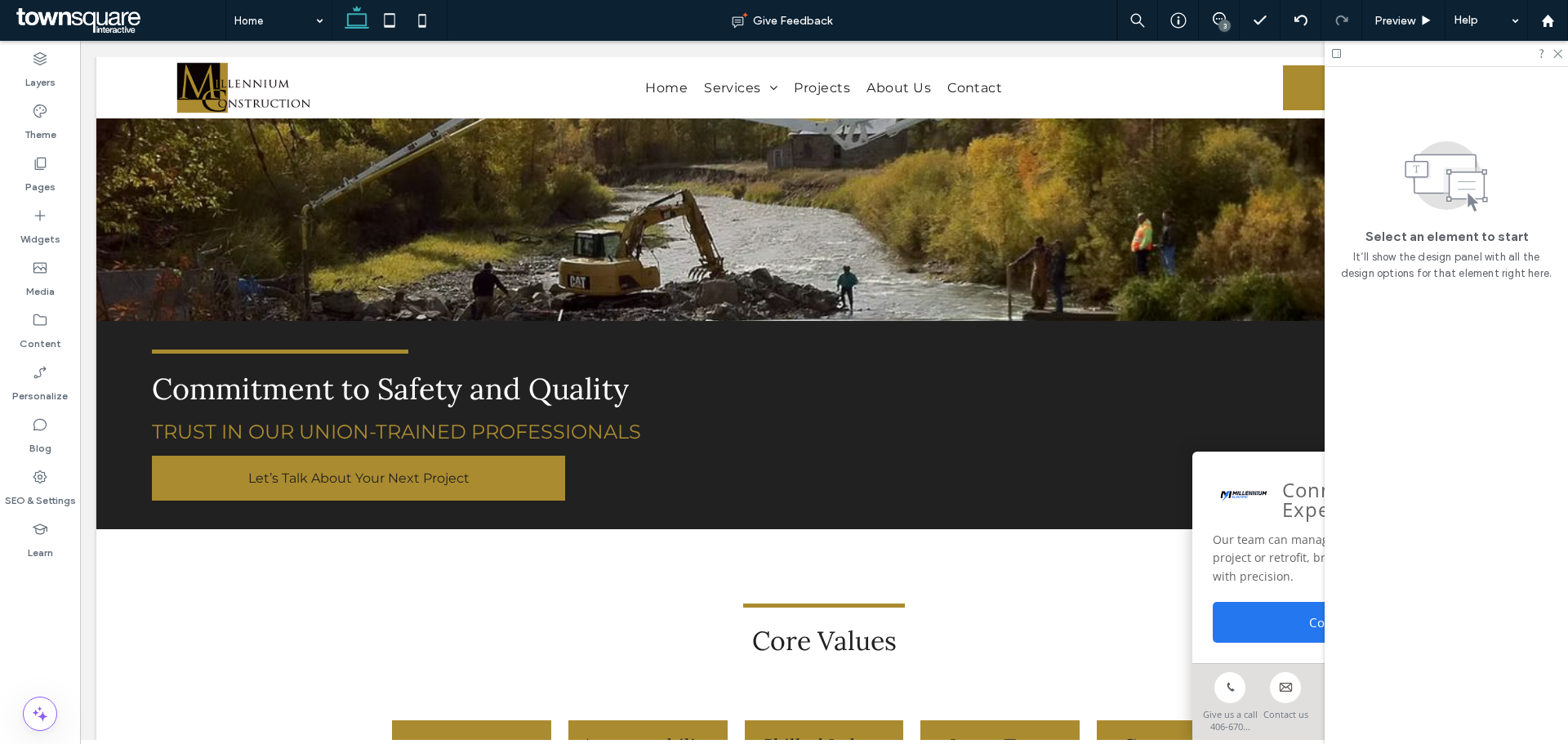 scroll, scrollTop: 0, scrollLeft: 0, axis: both 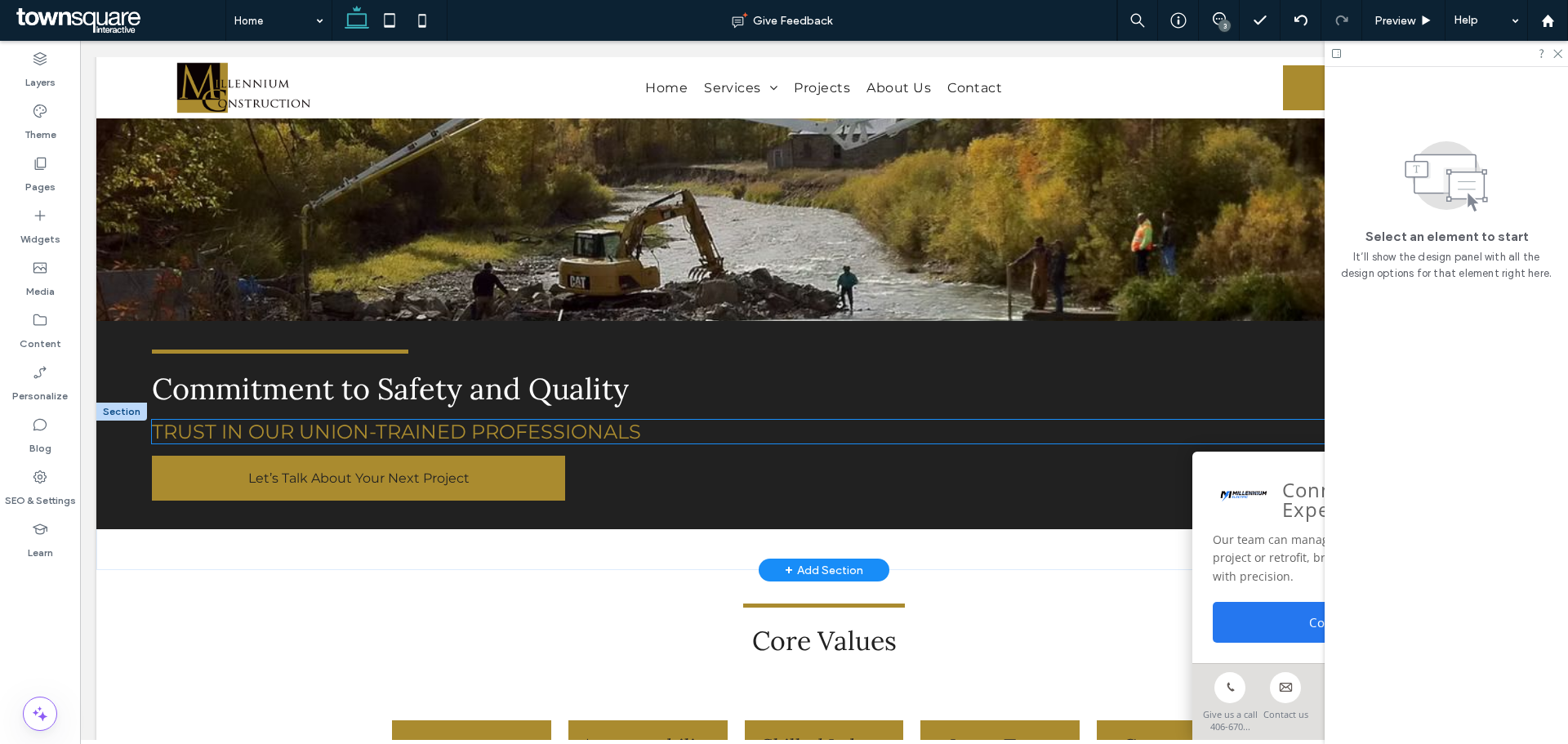 click on "Trust in our union-trained professionals" at bounding box center (396, 431) 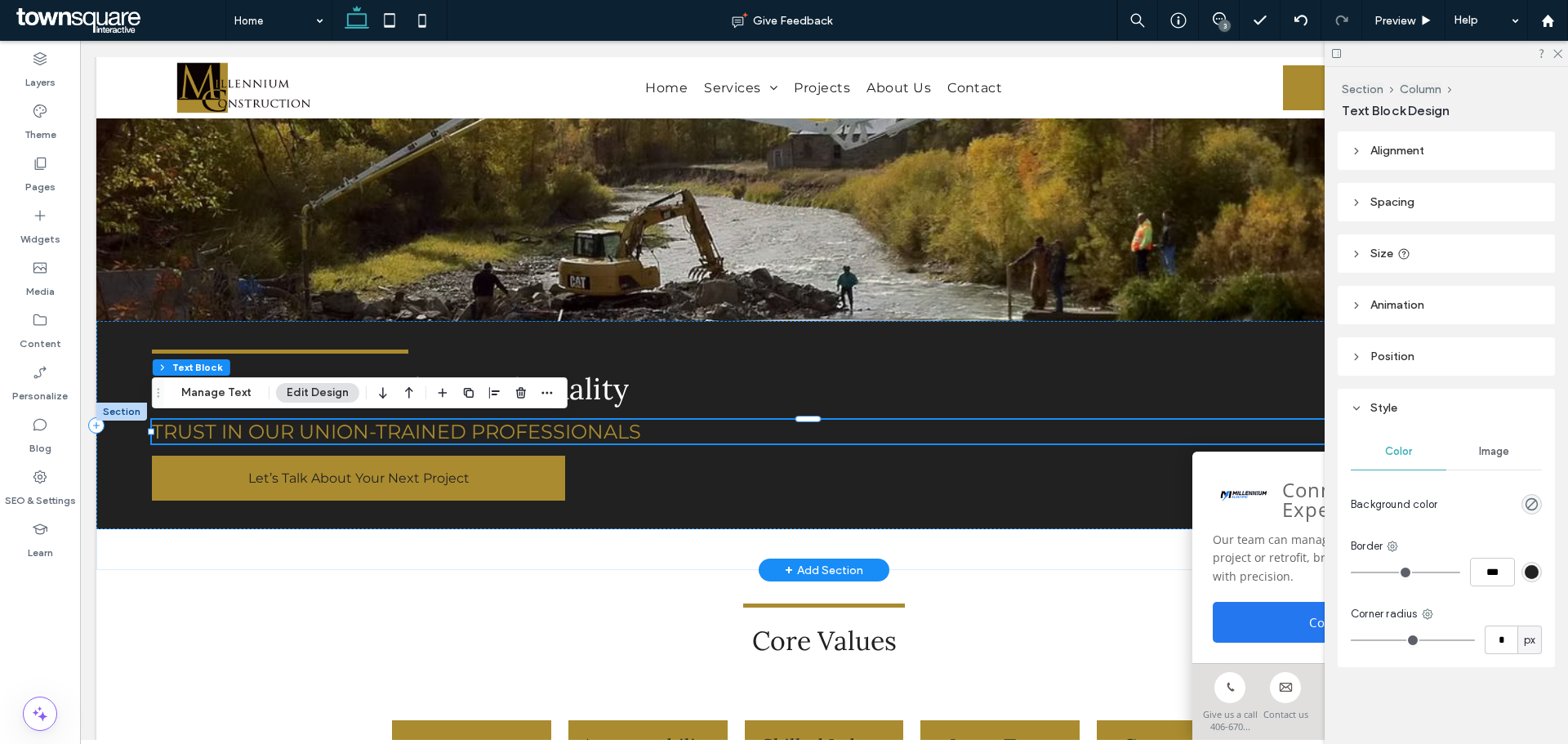click on "Trust in our union-trained professionals" at bounding box center [396, 431] 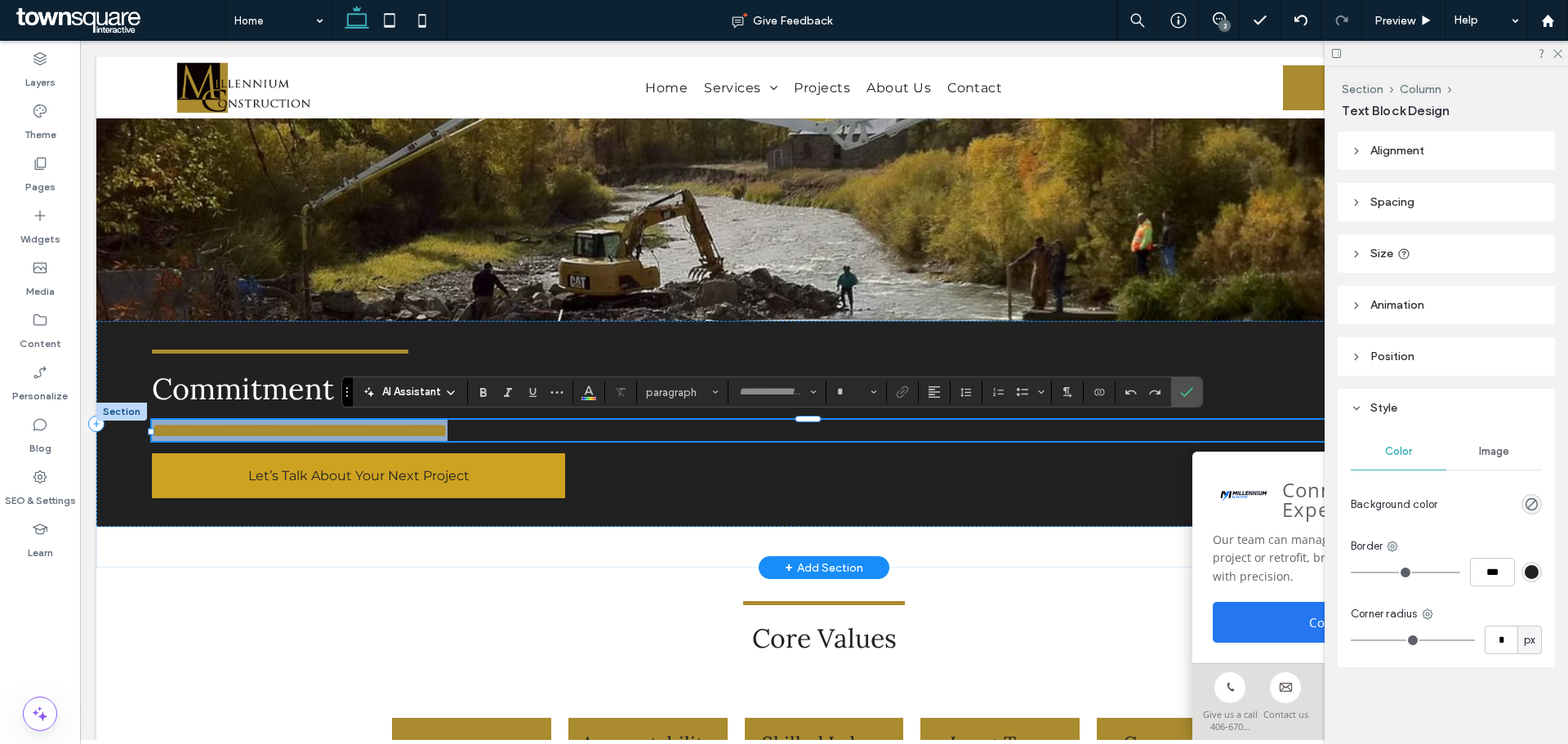 type on "**********" 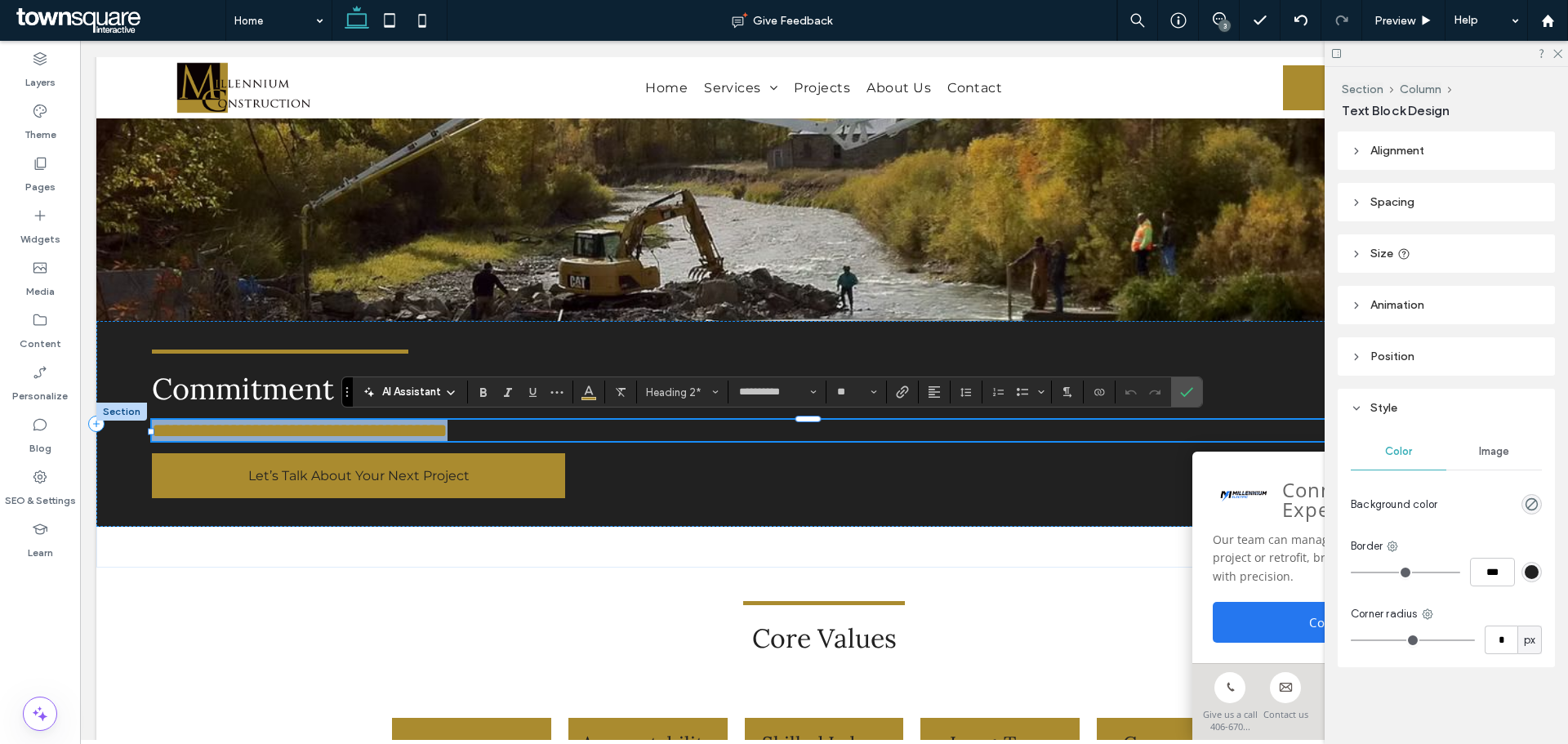 click on "**********" at bounding box center (300, 430) 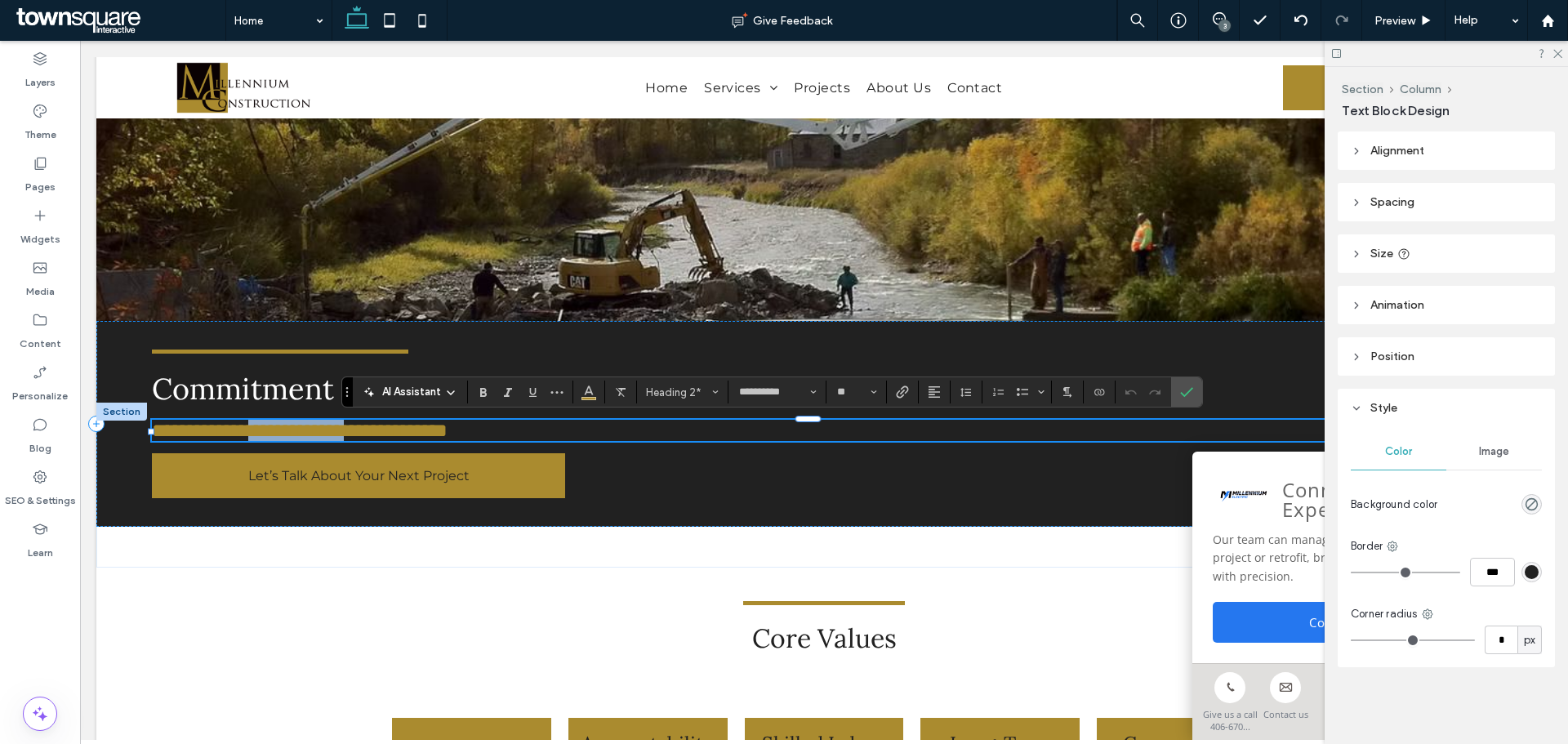 drag, startPoint x: 462, startPoint y: 434, endPoint x: 305, endPoint y: 431, distance: 157.02866 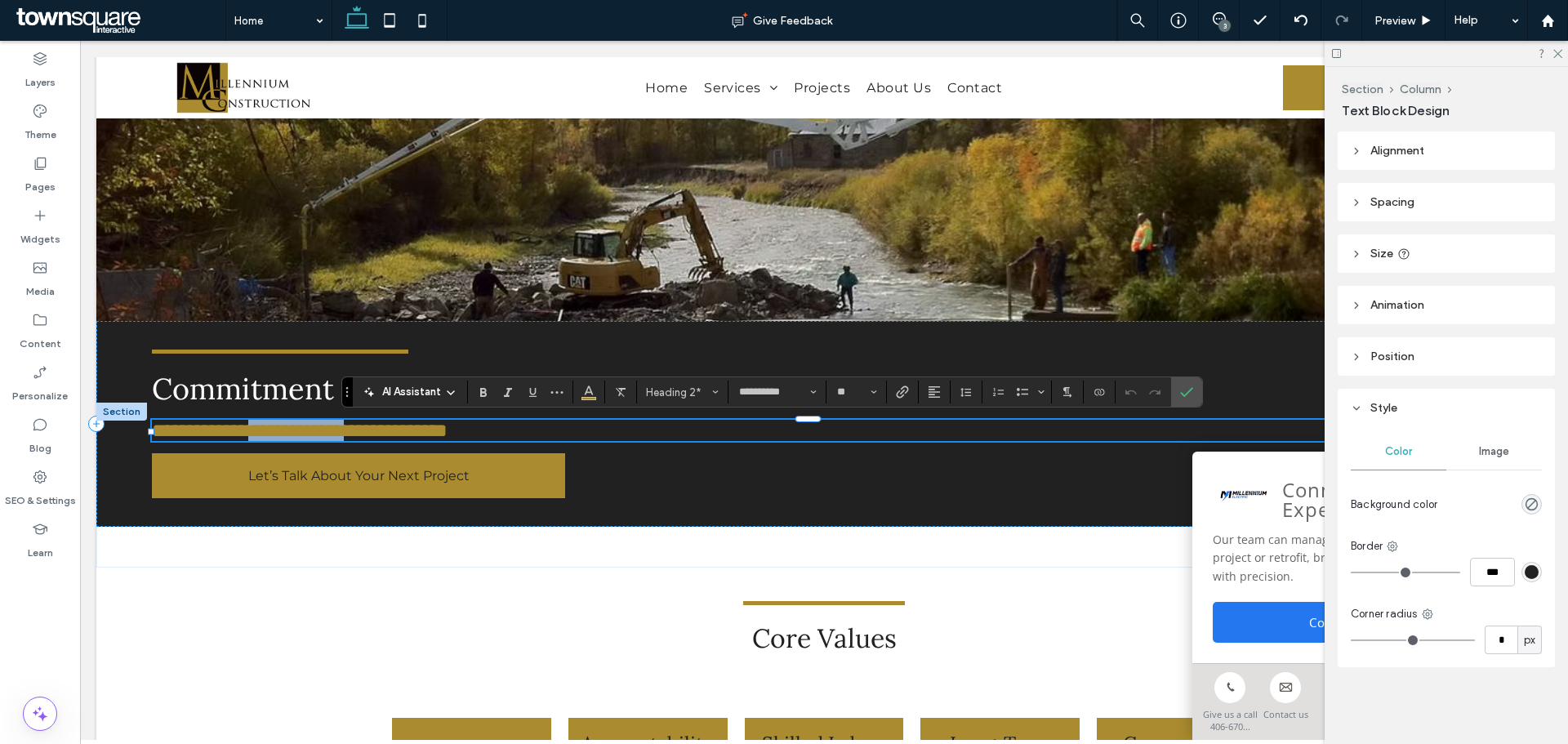 click on "**********" at bounding box center (300, 430) 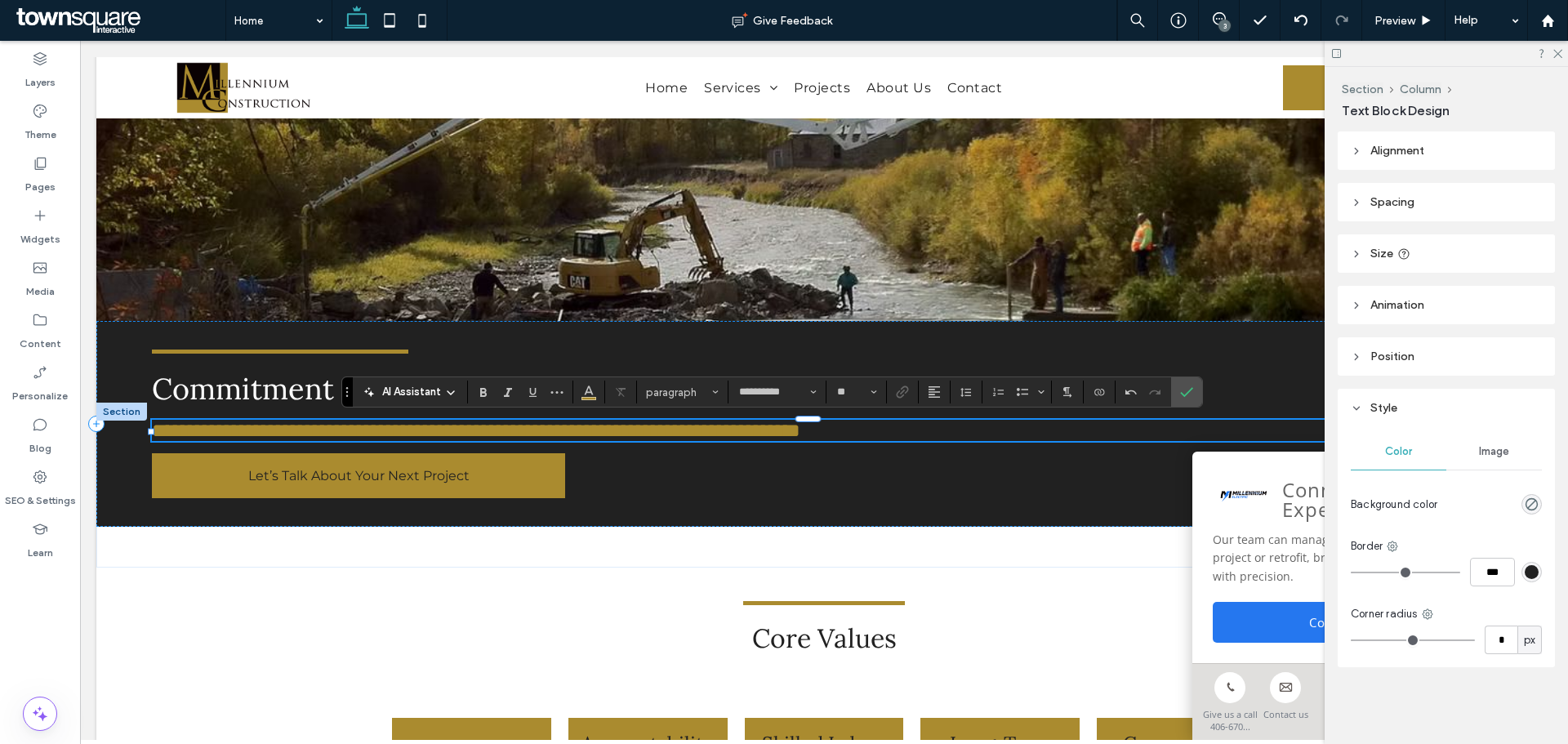scroll, scrollTop: 0, scrollLeft: 0, axis: both 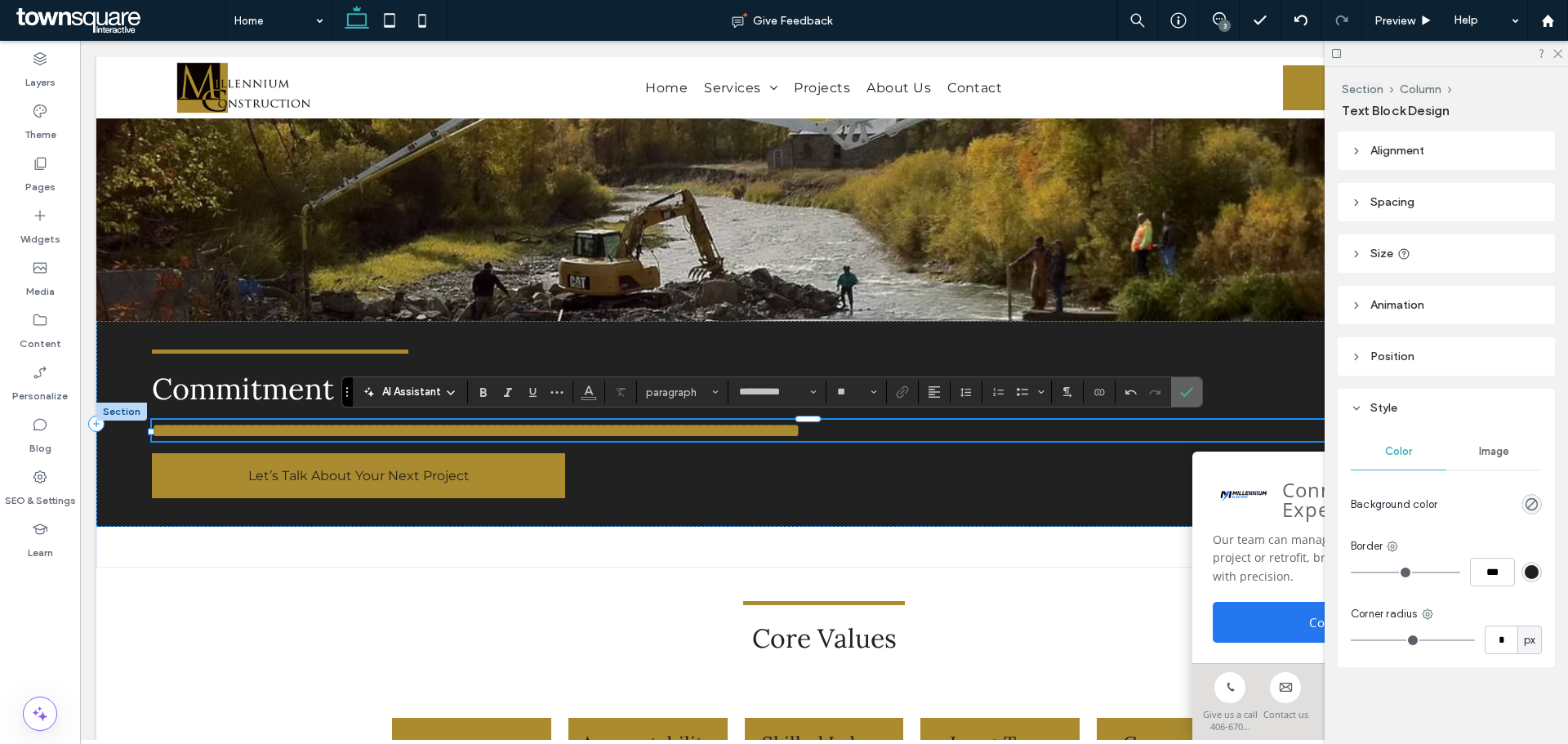 drag, startPoint x: 1195, startPoint y: 394, endPoint x: 1116, endPoint y: 352, distance: 89.47067 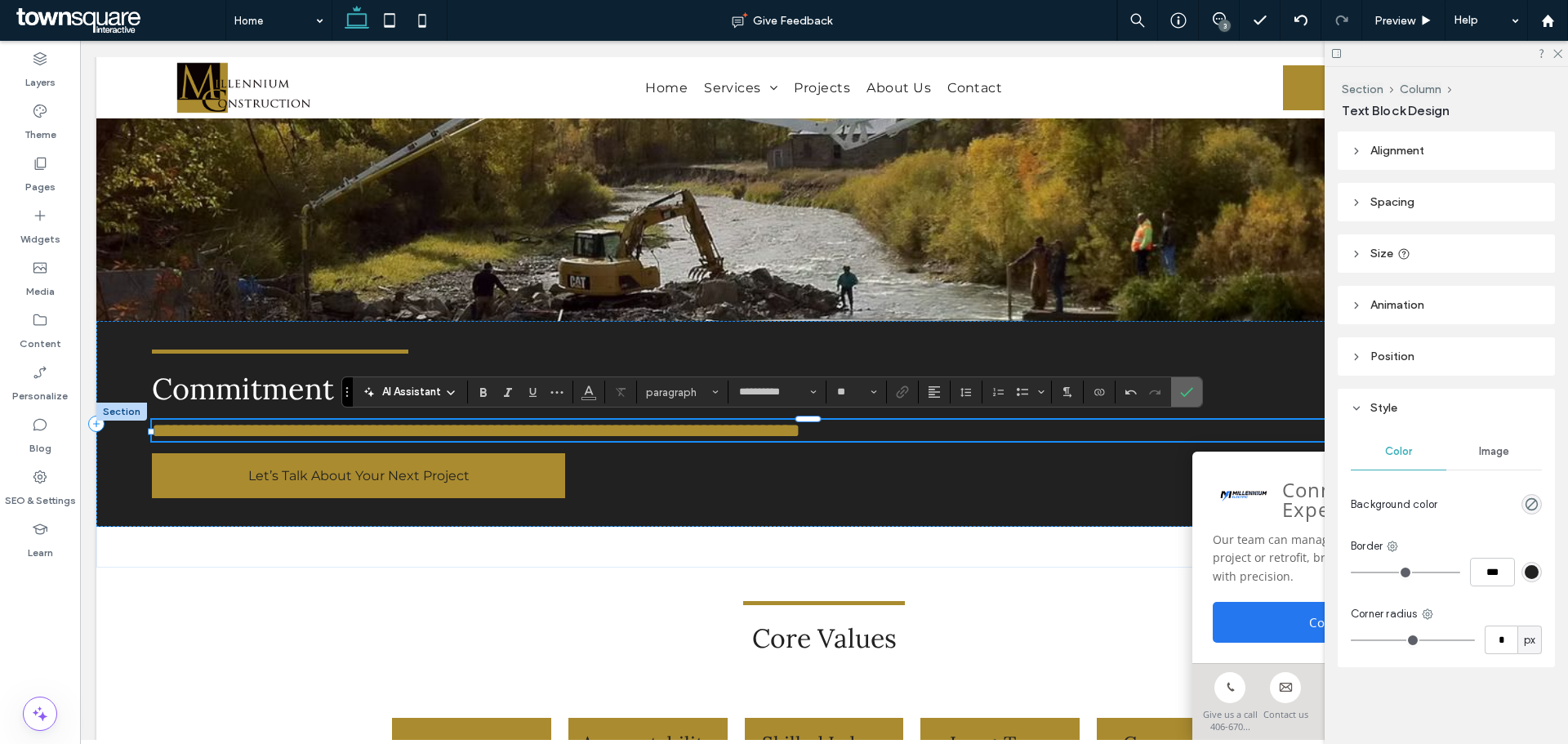 click at bounding box center [1187, 392] 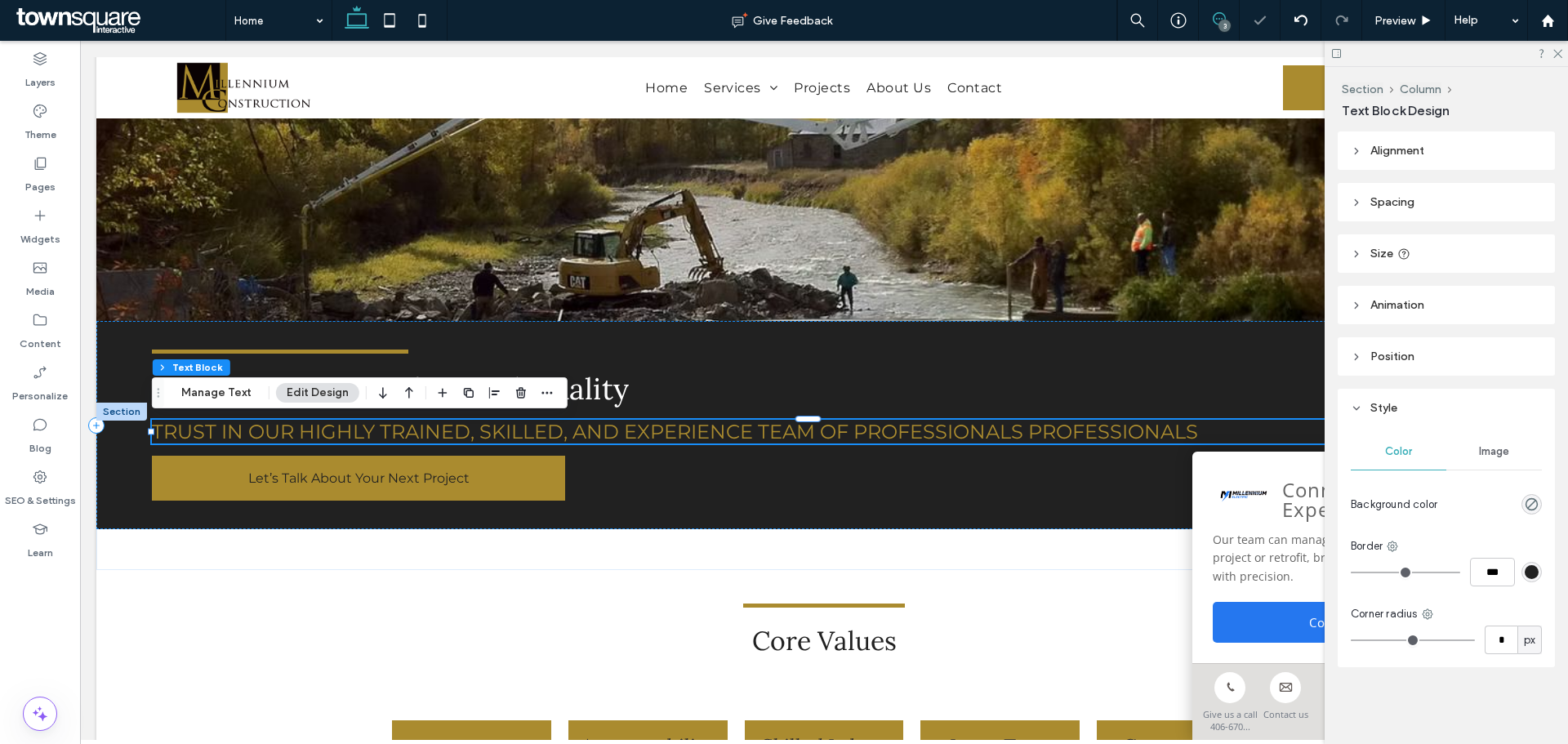 drag, startPoint x: 1223, startPoint y: 17, endPoint x: 1228, endPoint y: 56, distance: 39.31921 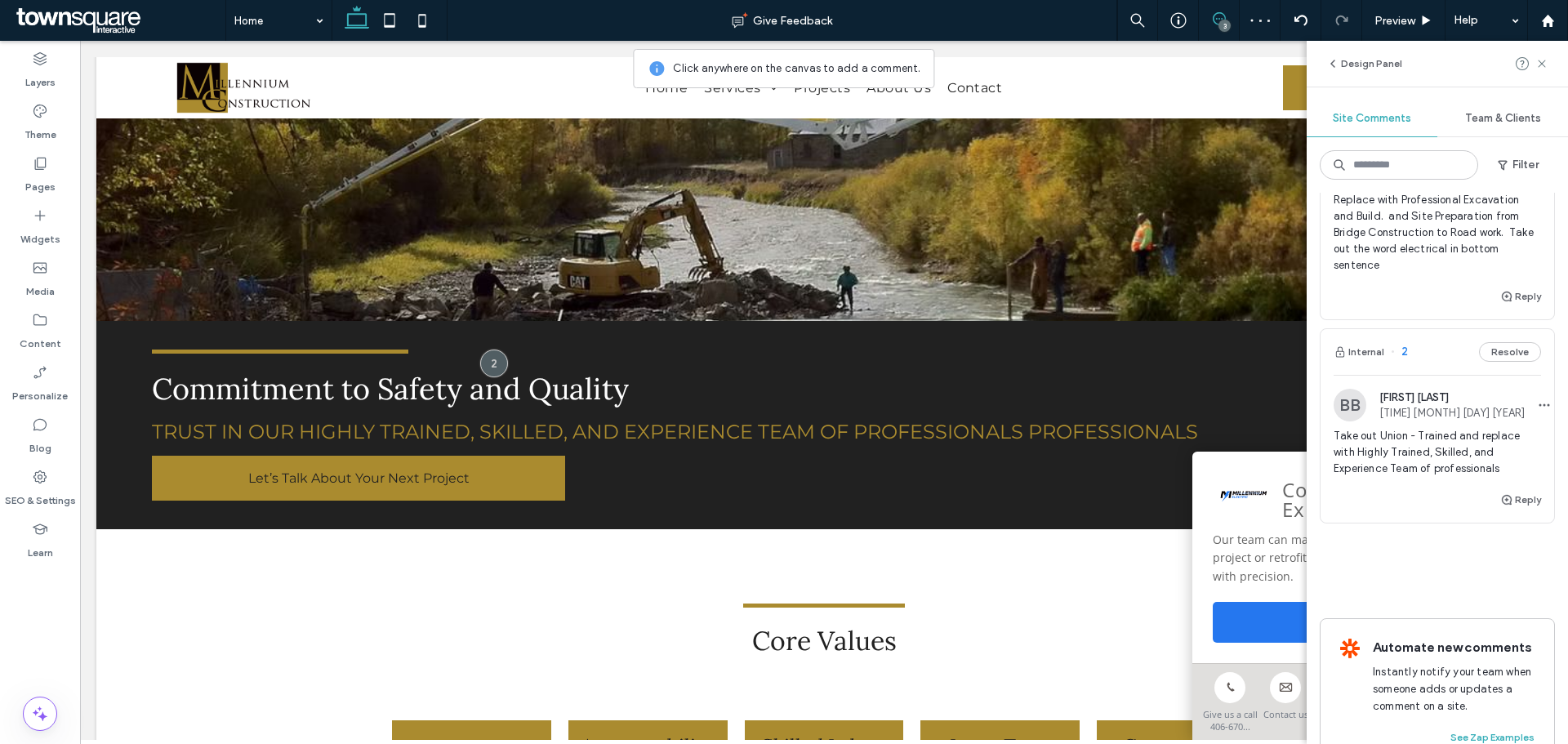 scroll, scrollTop: 408, scrollLeft: 0, axis: vertical 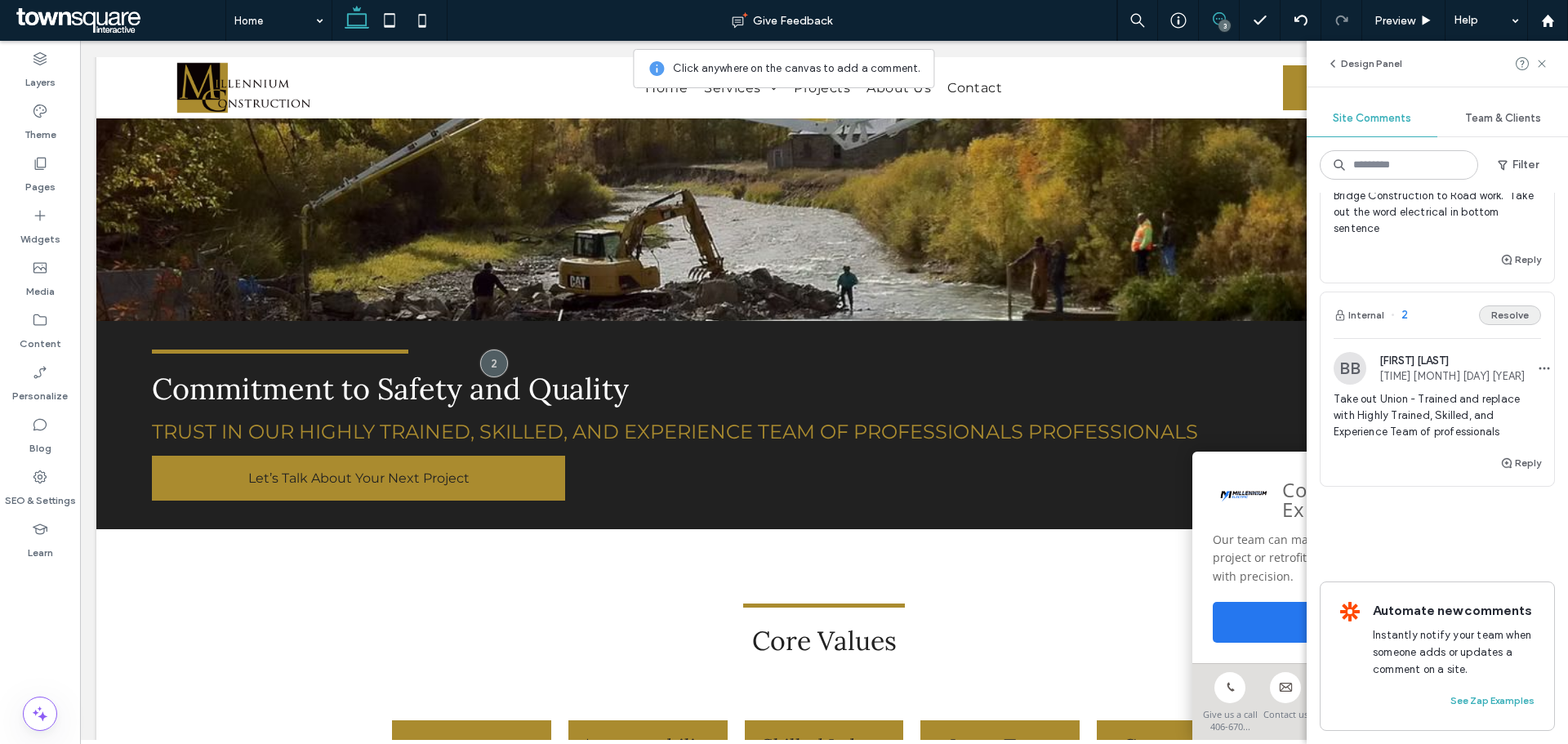 click on "Resolve" at bounding box center (1510, 315) 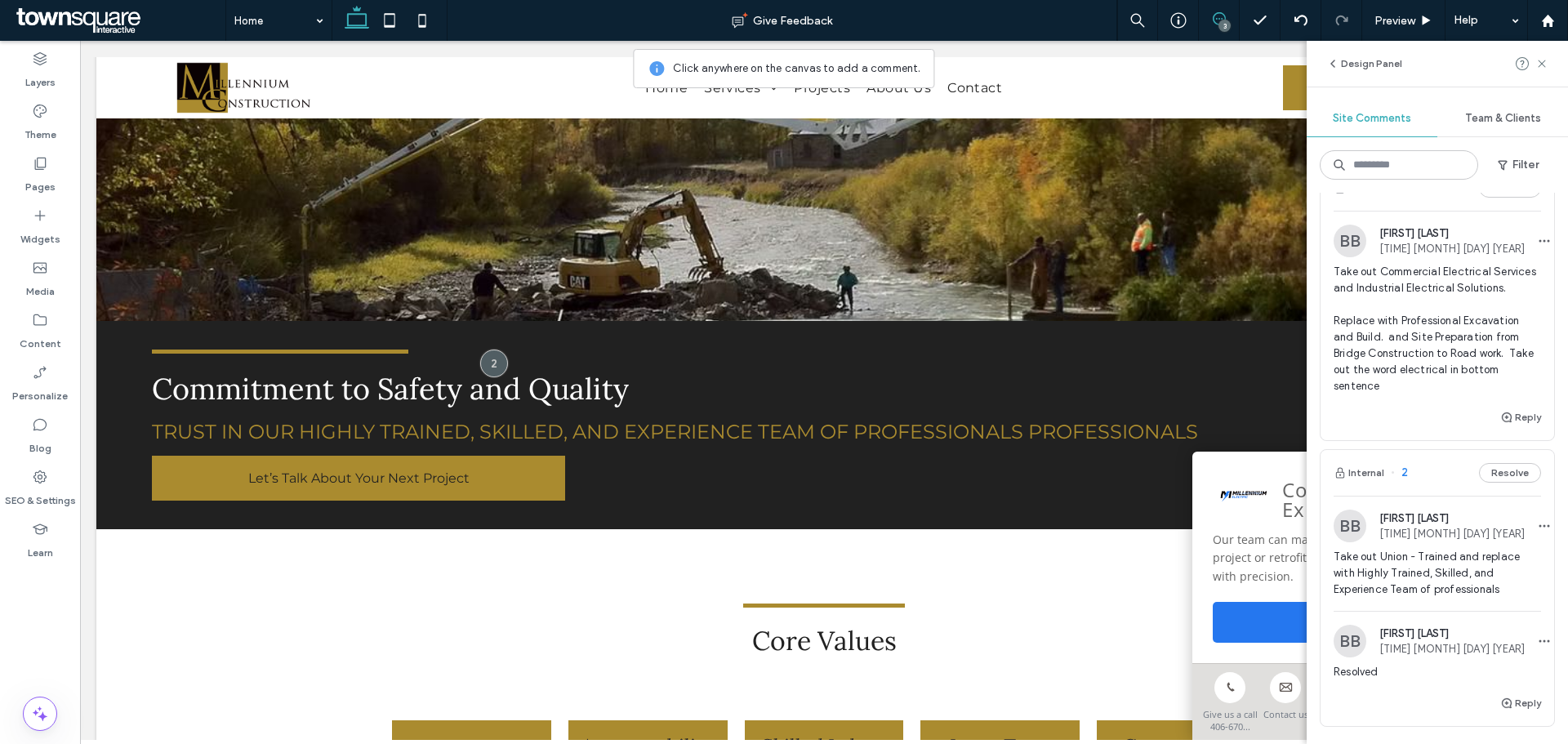 scroll, scrollTop: 163, scrollLeft: 0, axis: vertical 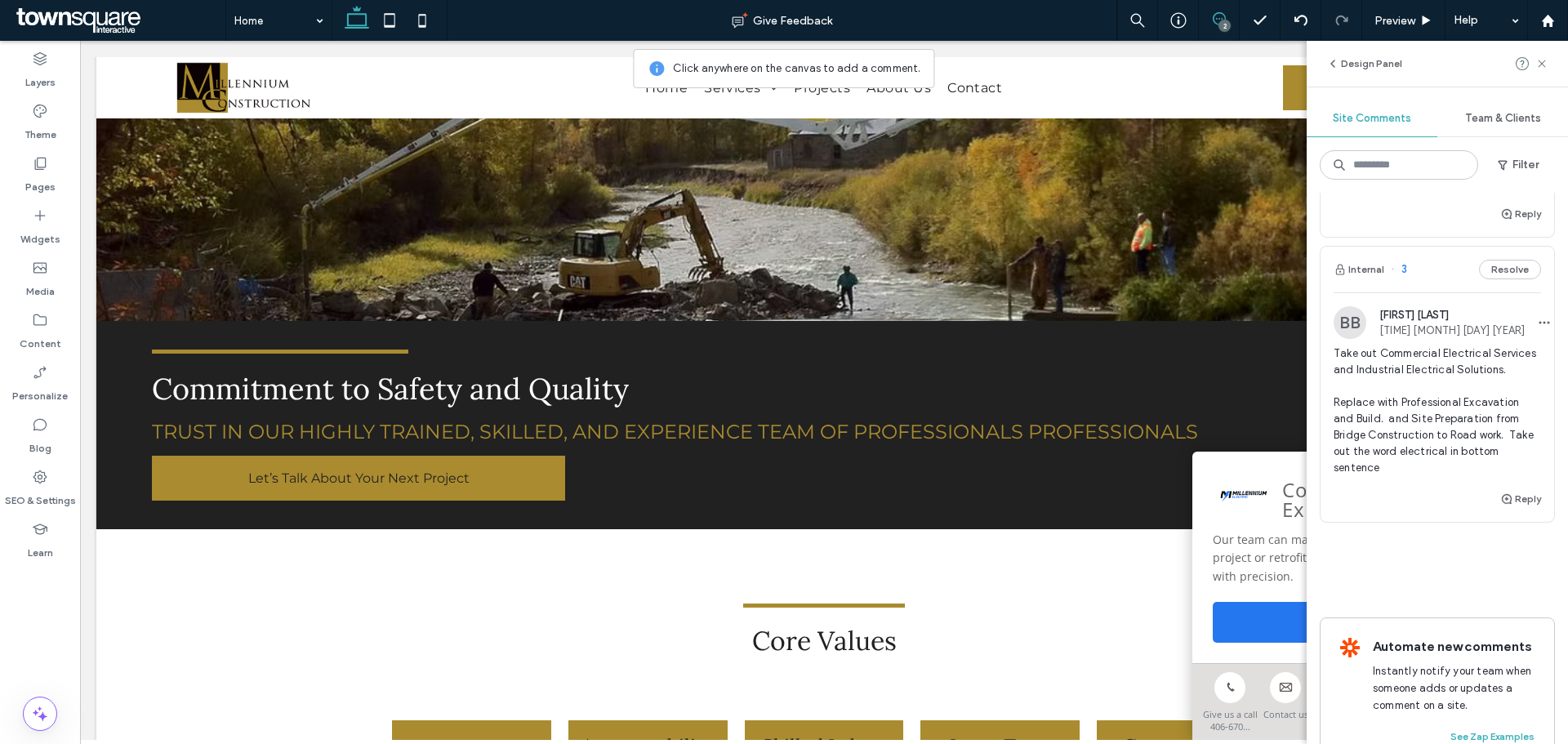 click on "3" at bounding box center [1399, 270] 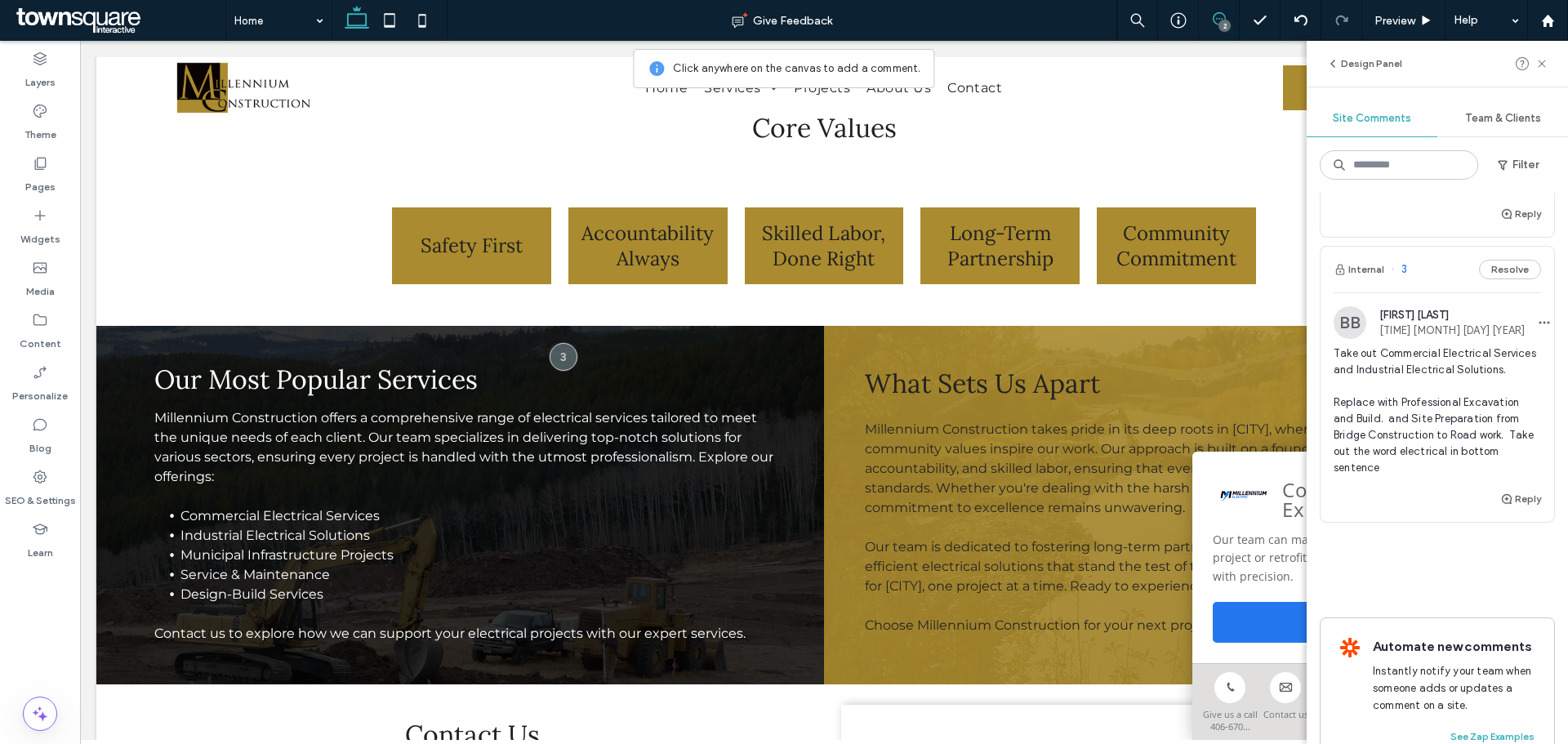 scroll, scrollTop: 1701, scrollLeft: 0, axis: vertical 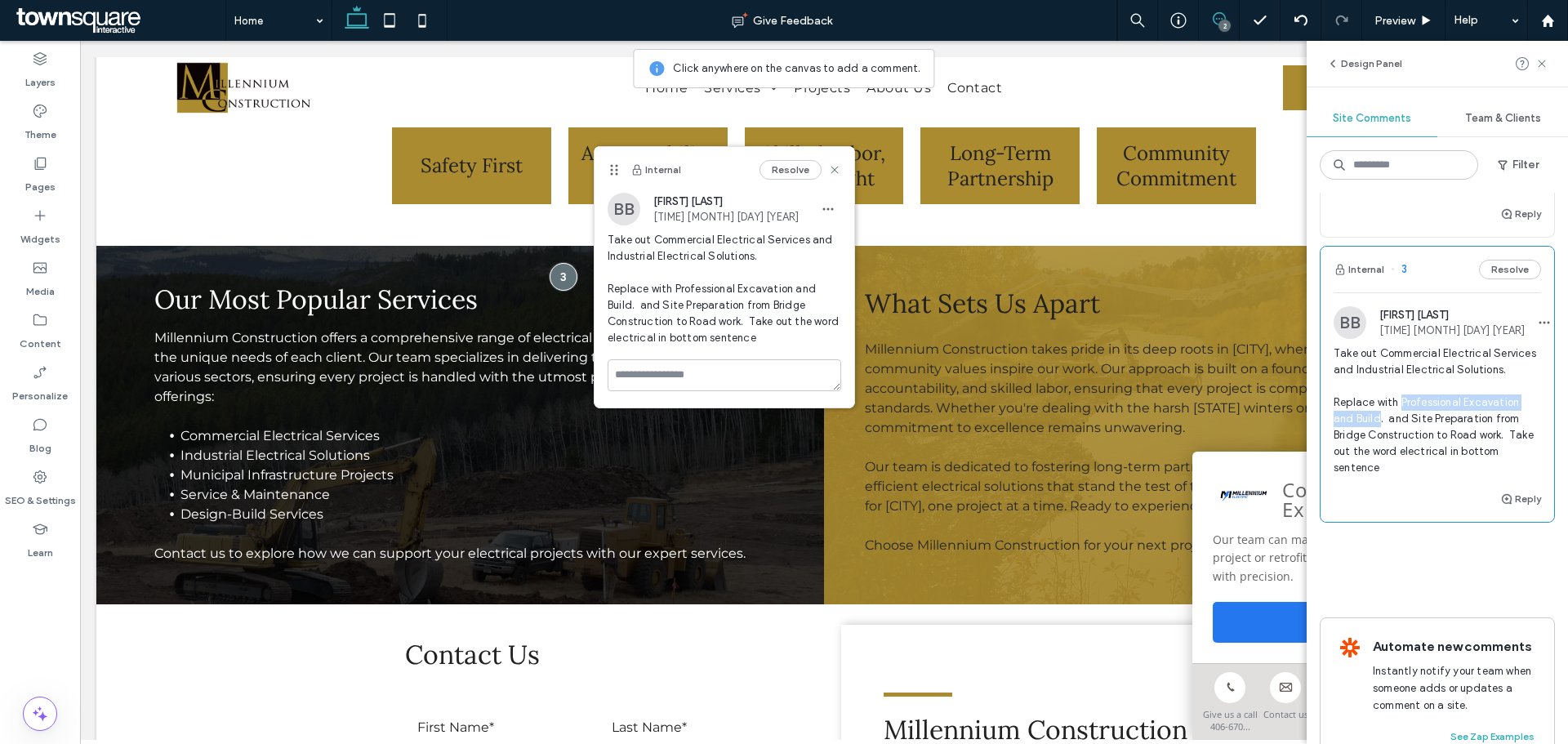 drag, startPoint x: 1399, startPoint y: 419, endPoint x: 1378, endPoint y: 434, distance: 25.806976 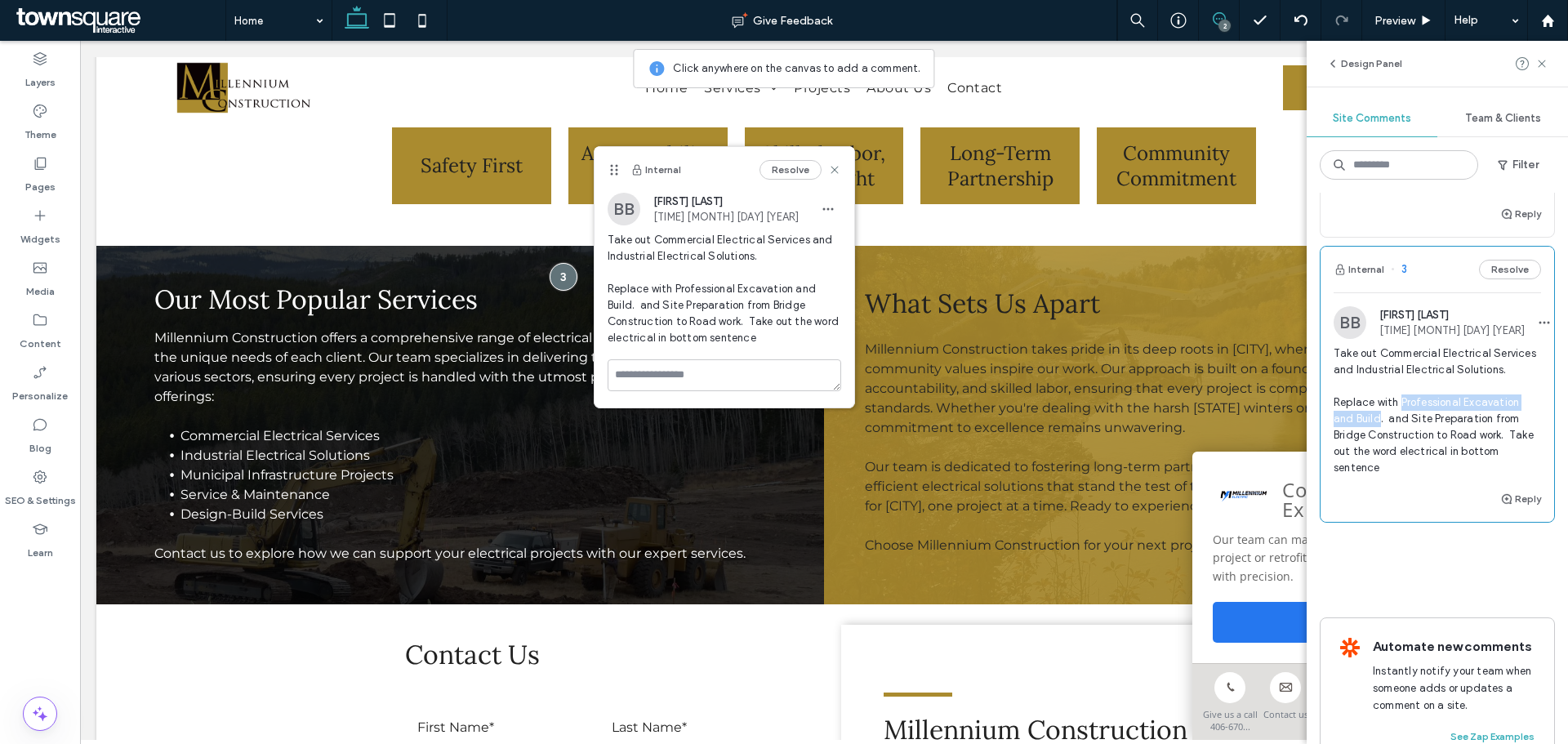 copy on "Professional Excavation and Build" 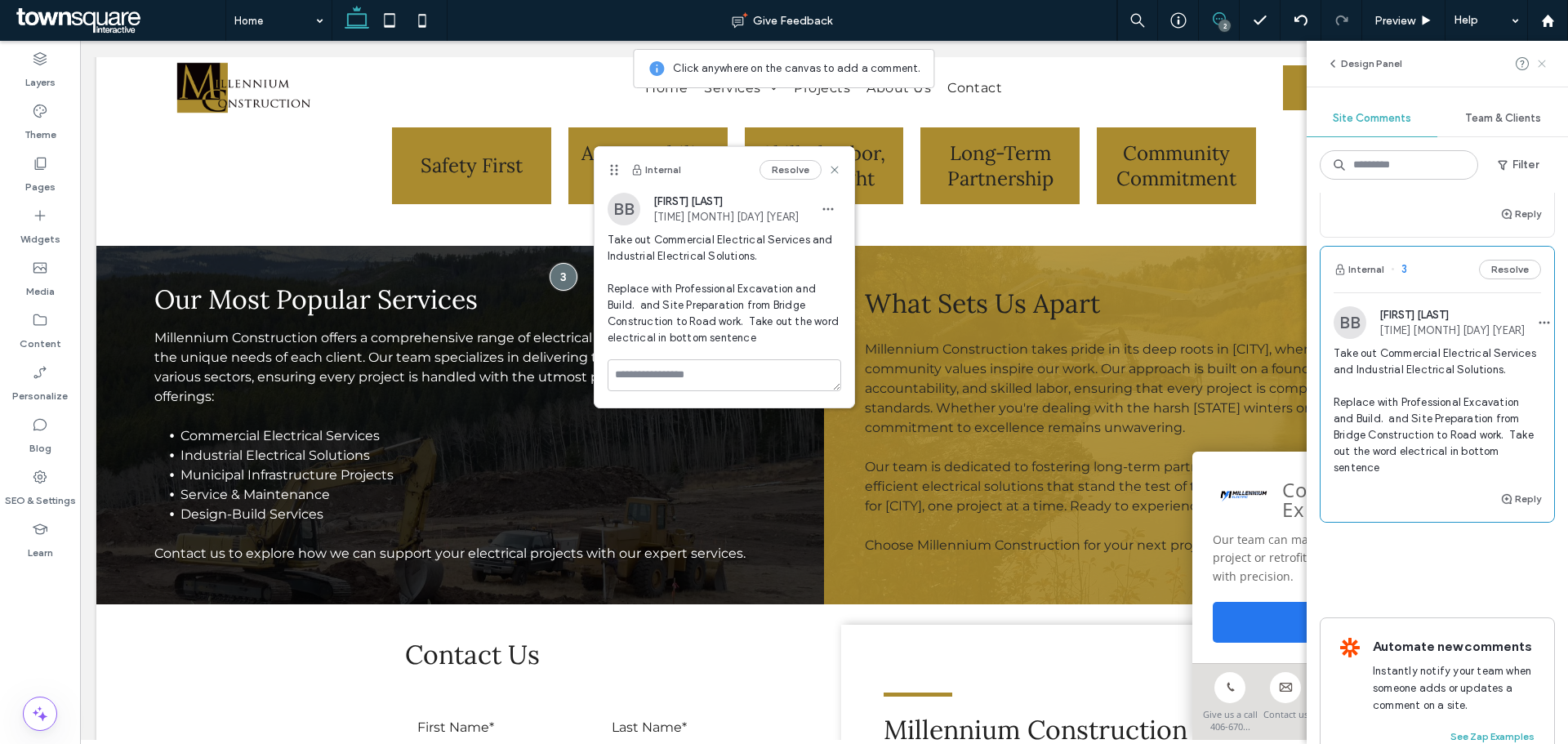 click 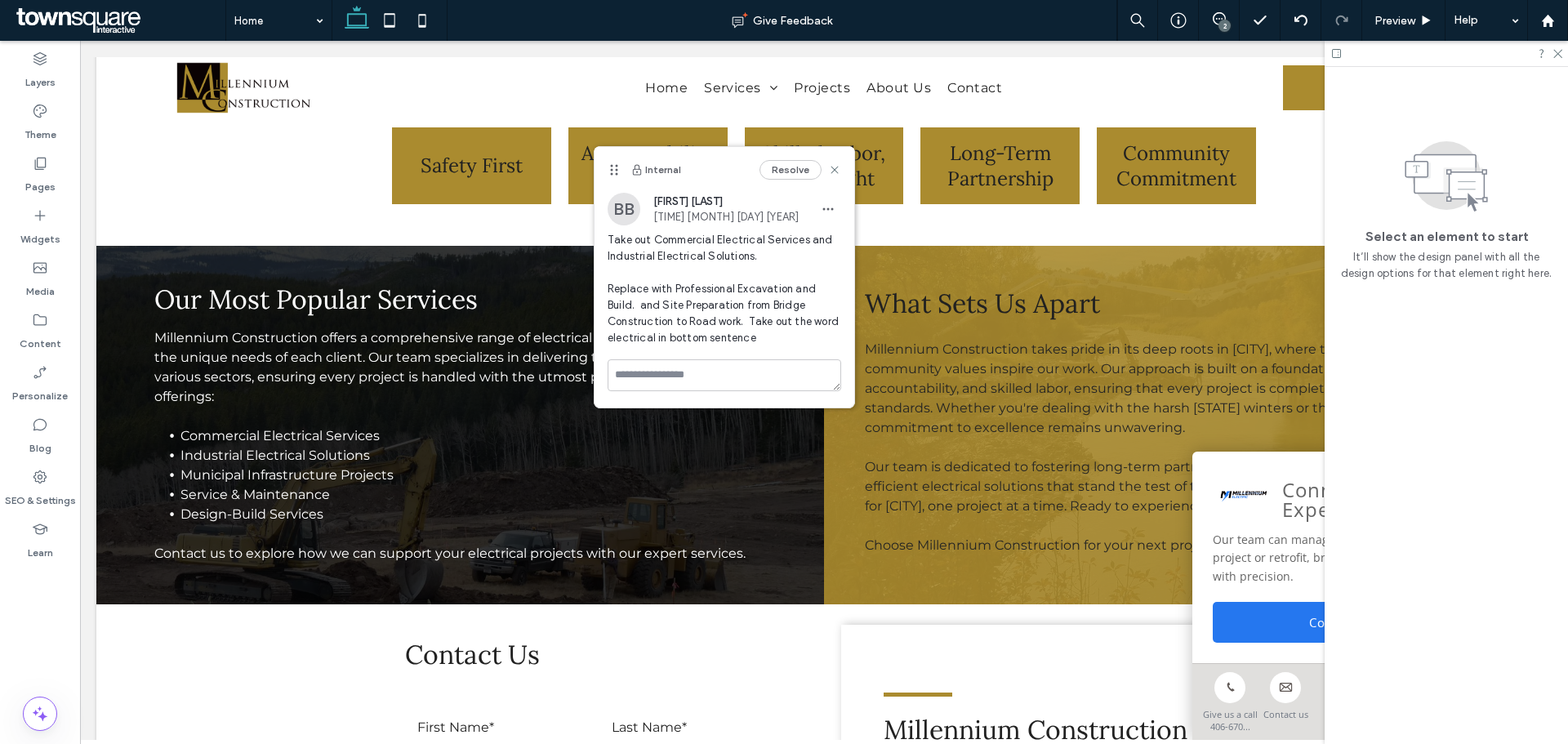 scroll, scrollTop: 0, scrollLeft: 0, axis: both 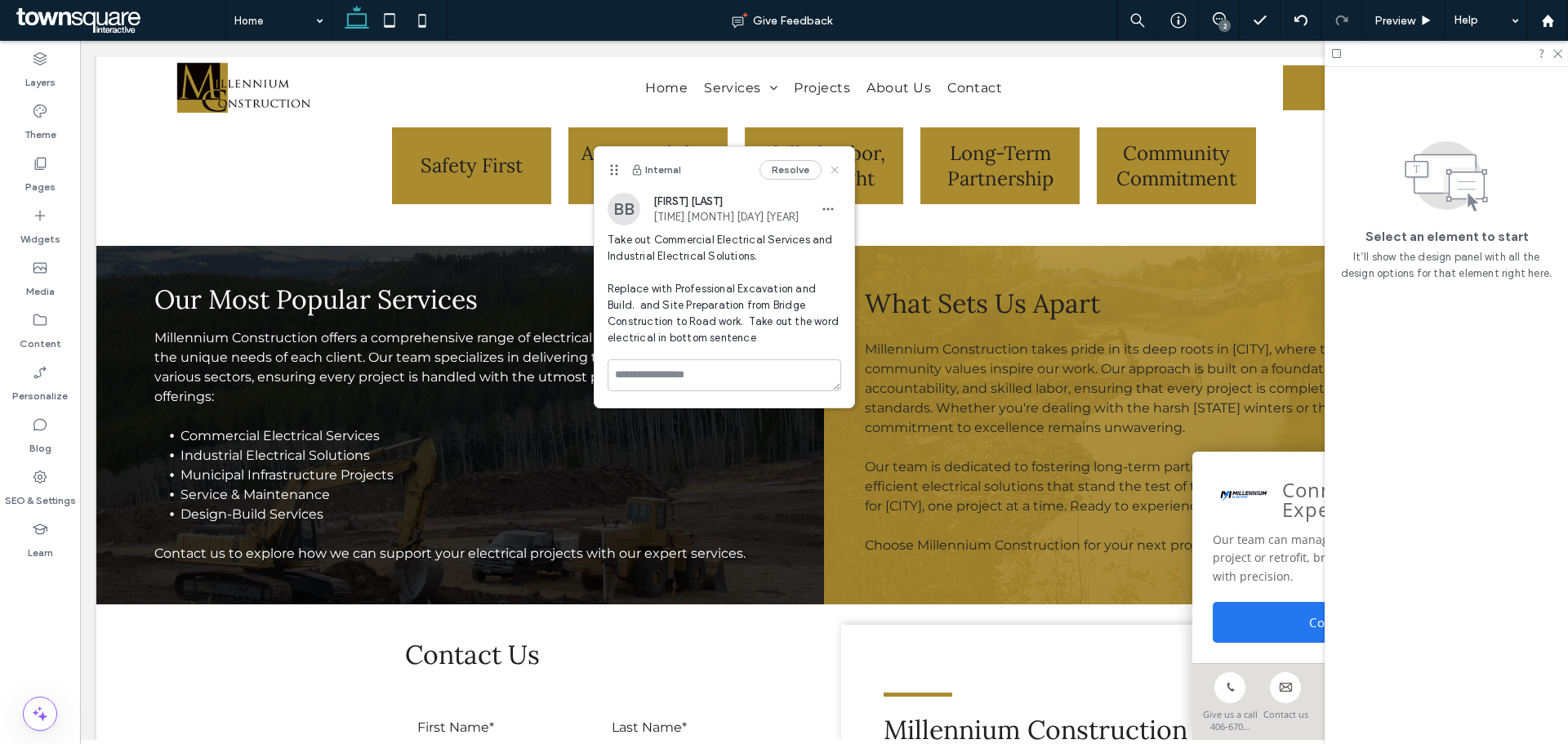 click 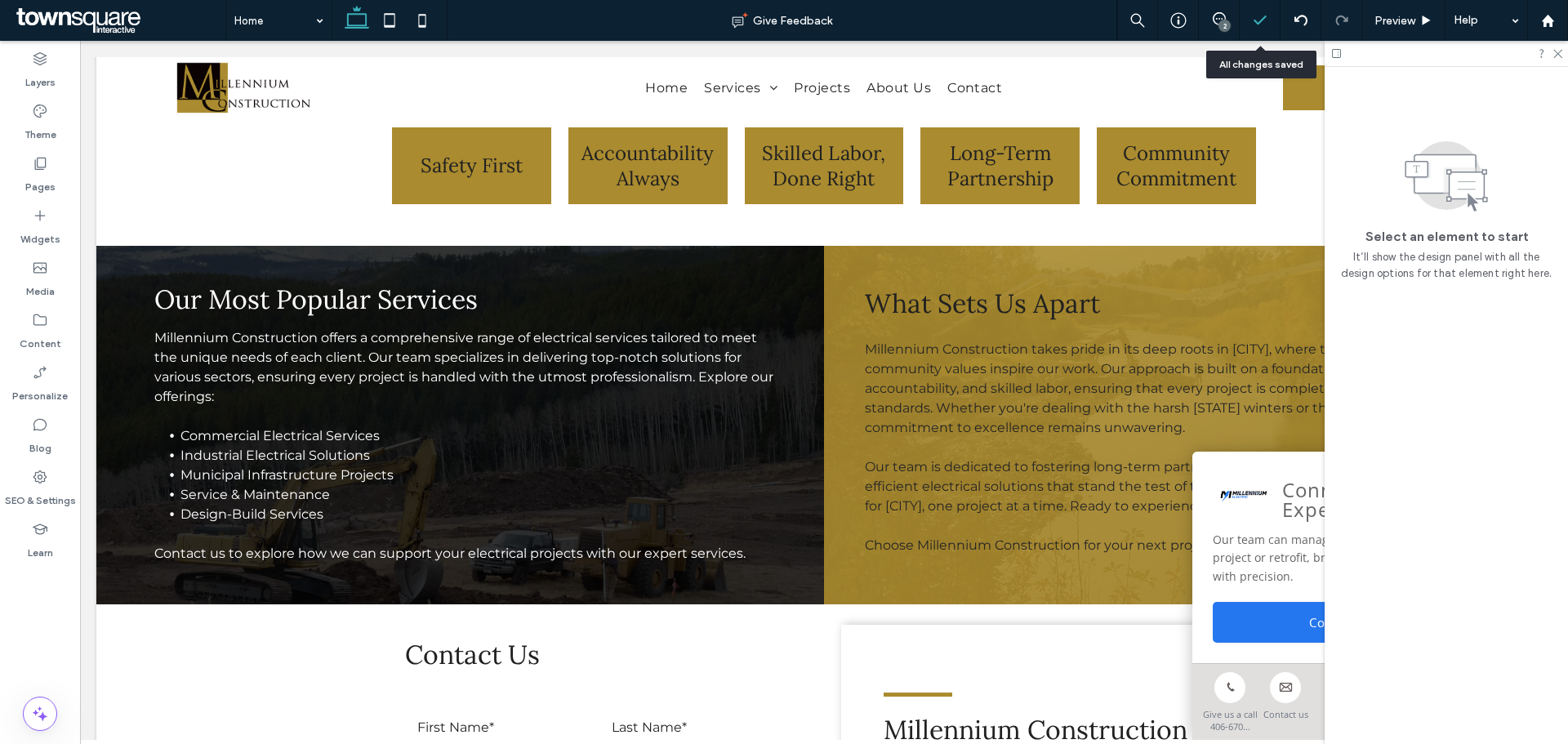 drag, startPoint x: 1256, startPoint y: 24, endPoint x: 1138, endPoint y: 7, distance: 119.21829 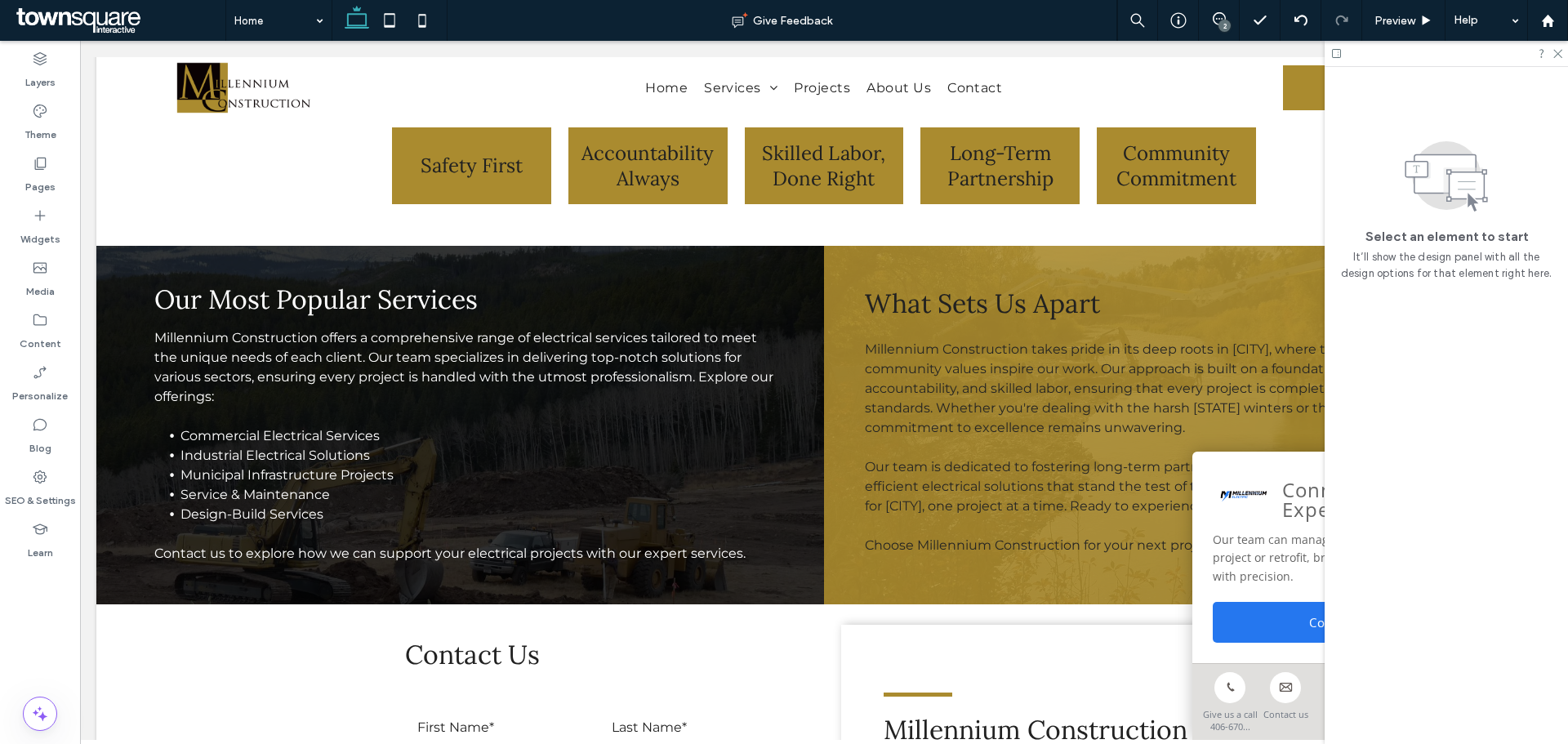 click at bounding box center (1446, 53) 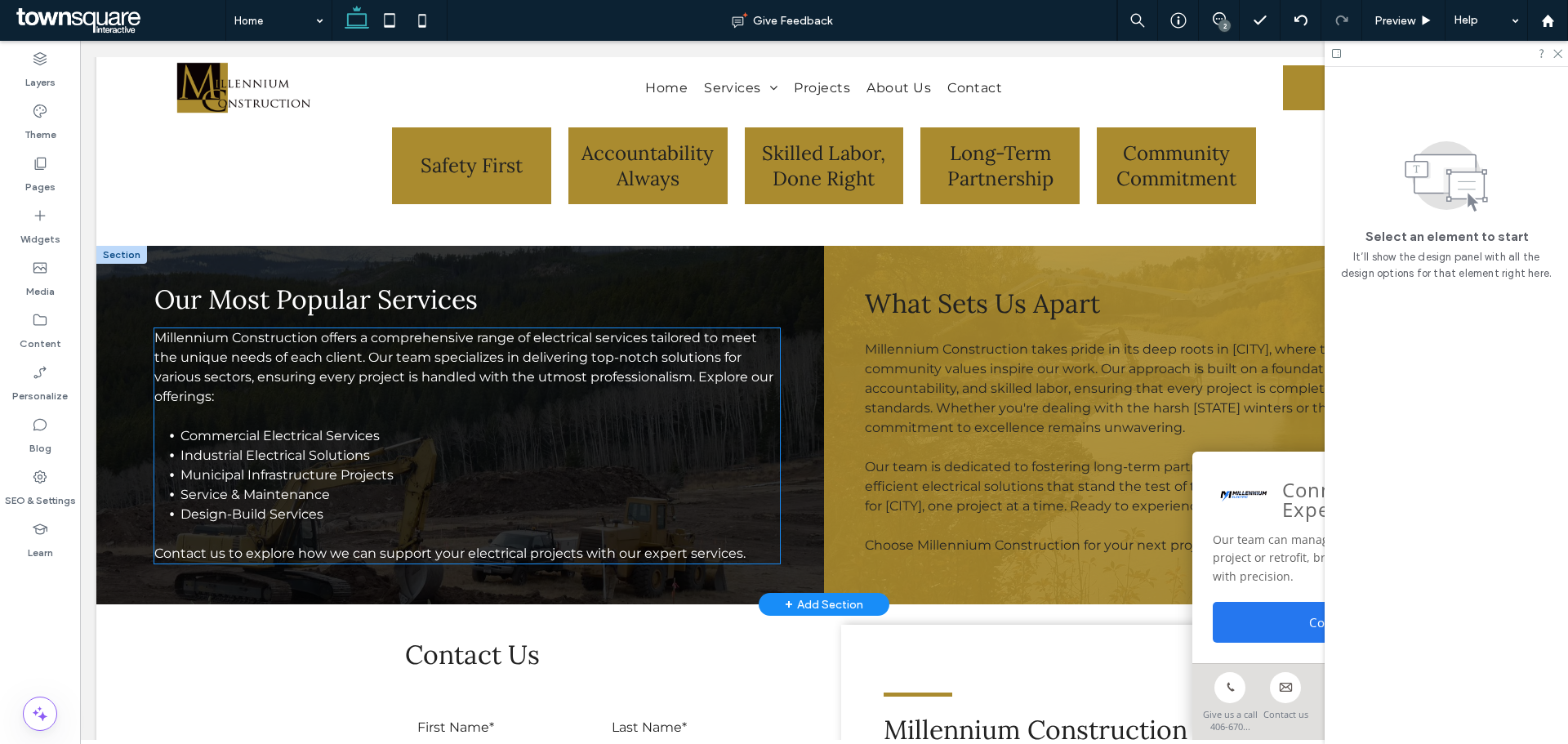 click on "Commercial Electrical Services" at bounding box center [480, 436] 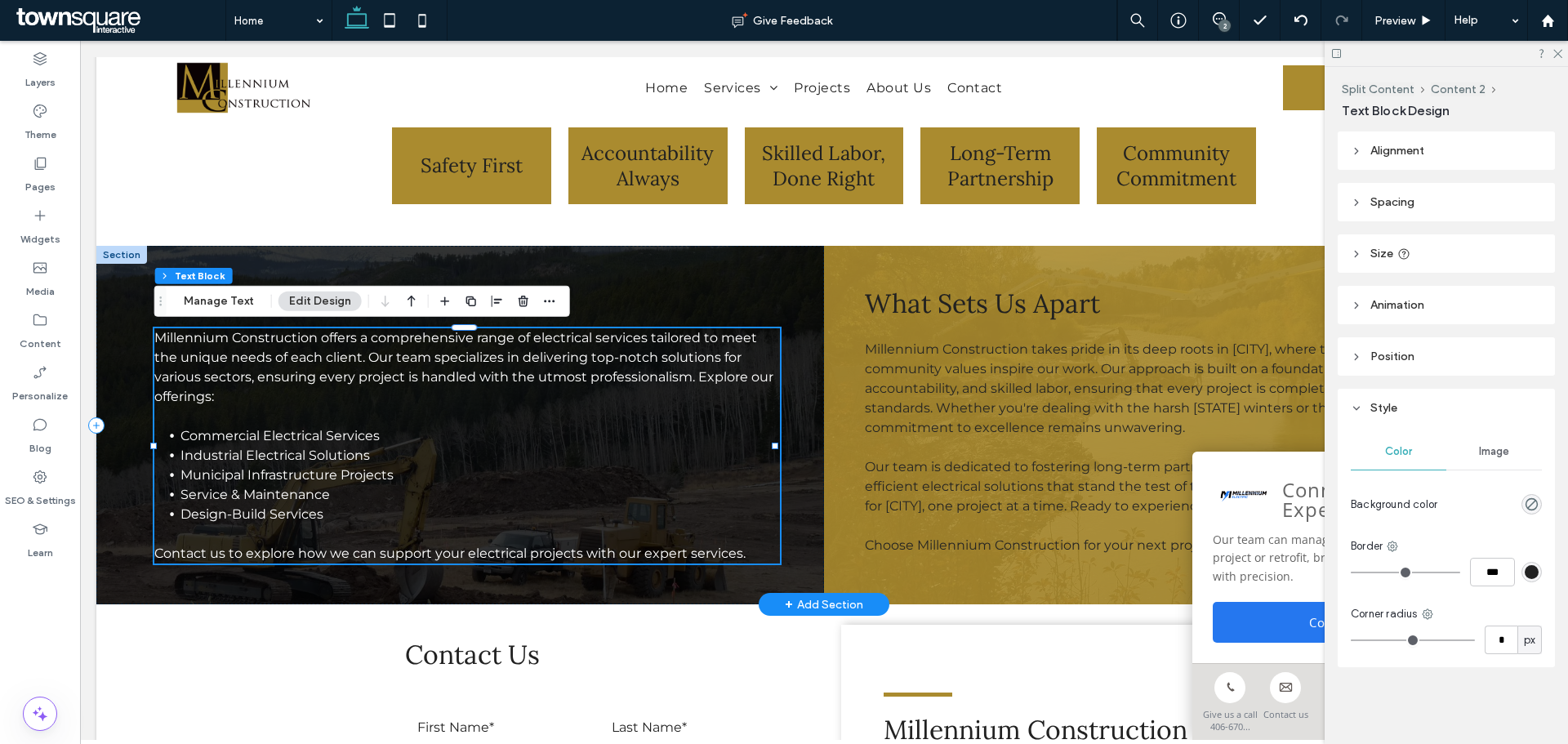 click on "Commercial Electrical Services" at bounding box center (480, 436) 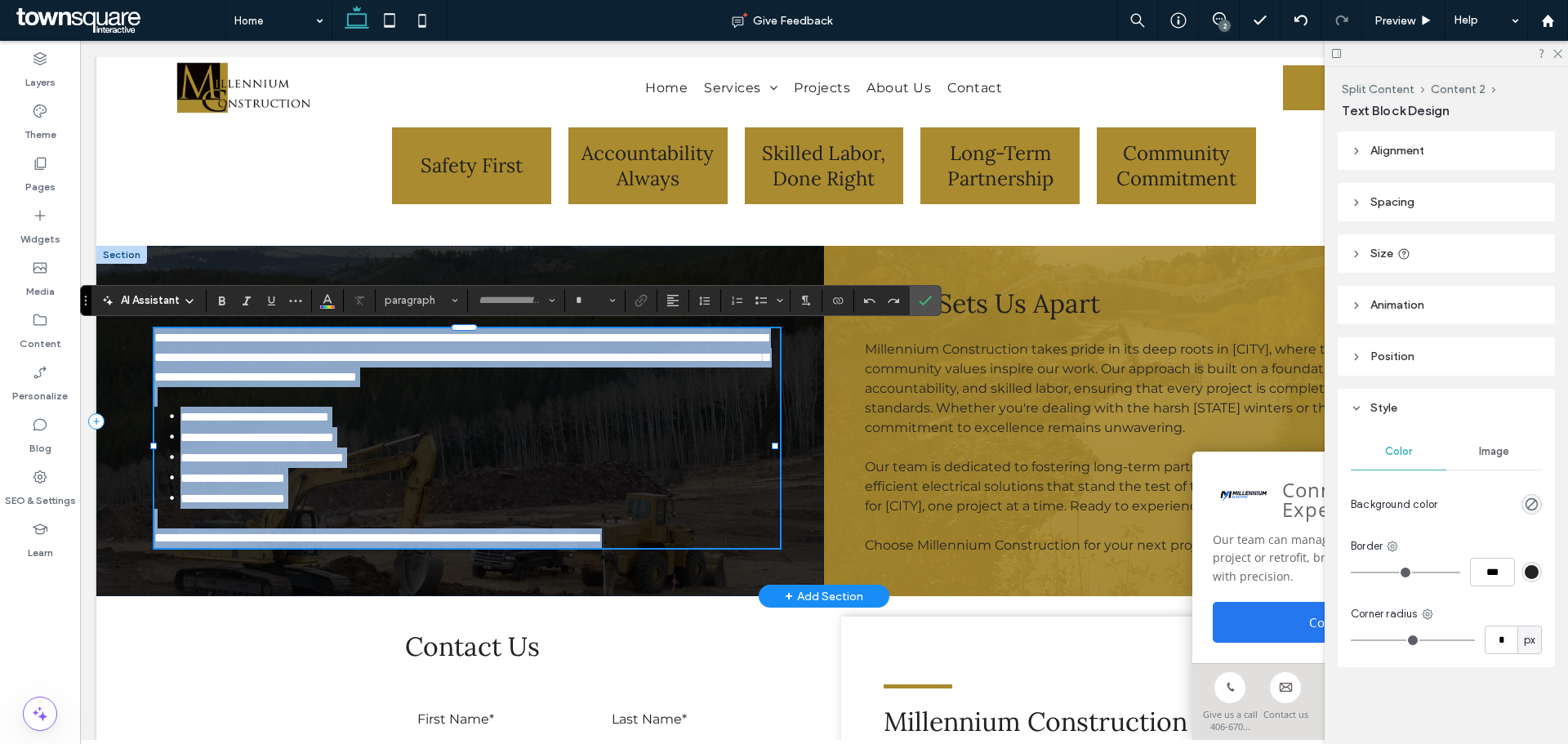 type on "**********" 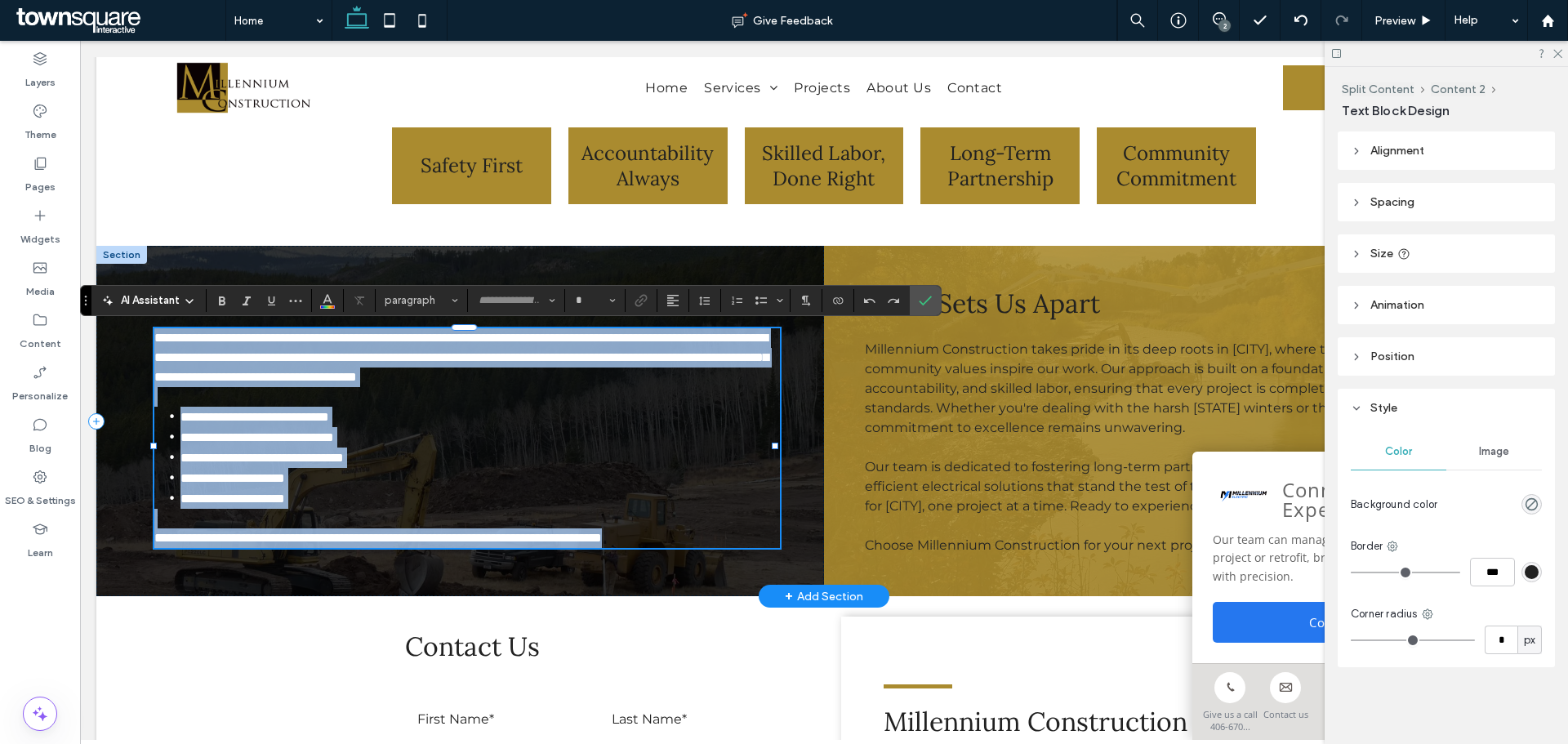 type on "**" 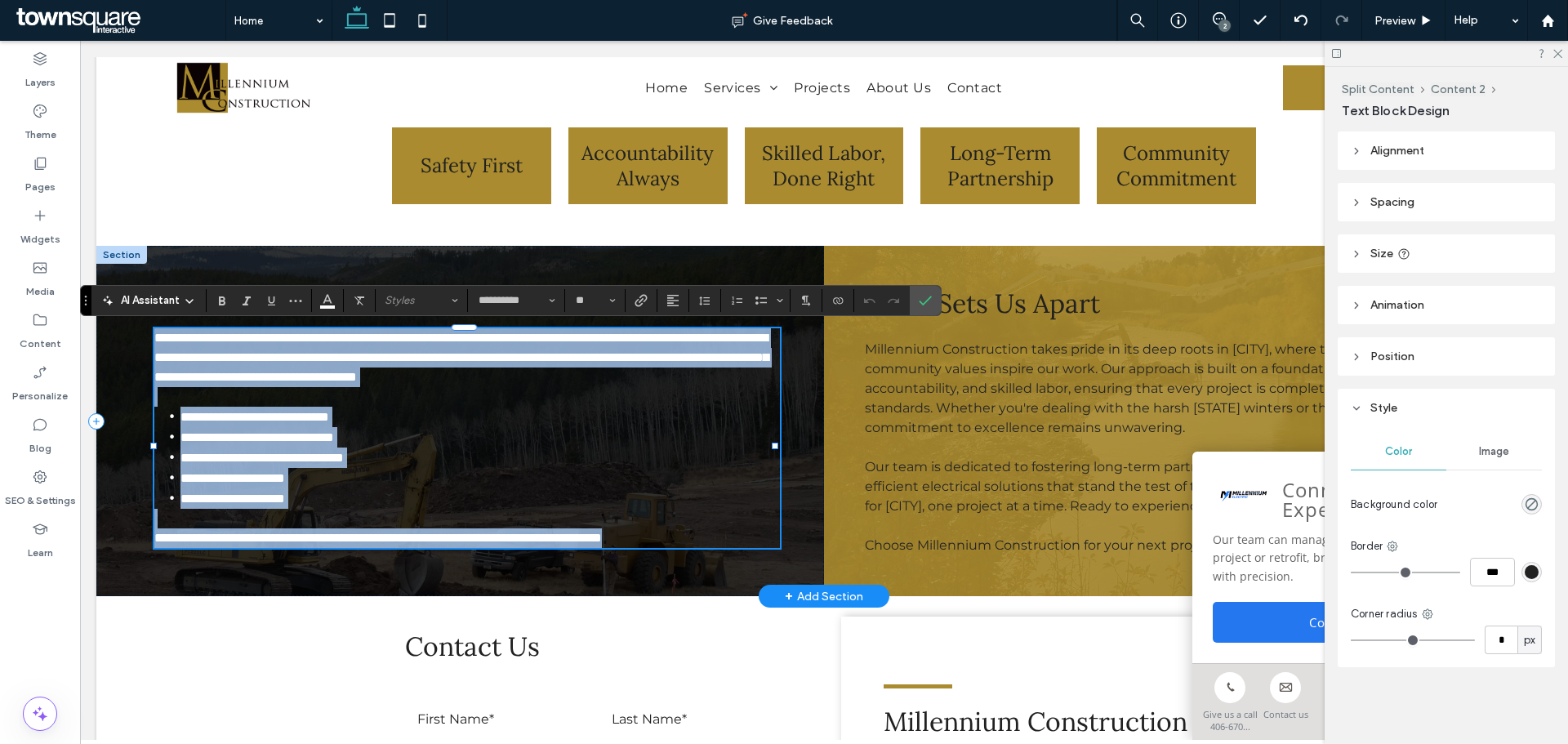 click on "**********" at bounding box center (257, 437) 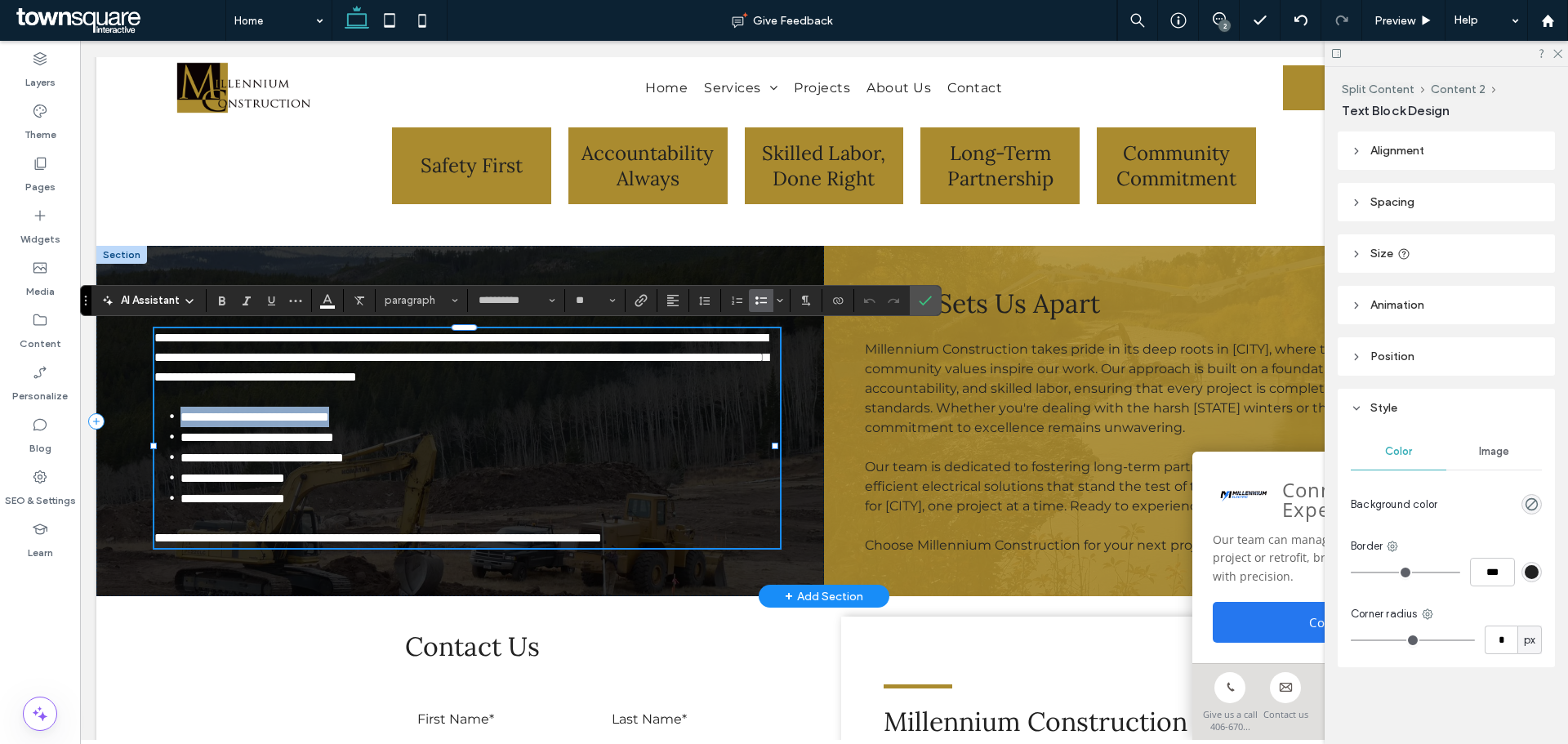 drag, startPoint x: 381, startPoint y: 435, endPoint x: 183, endPoint y: 437, distance: 198.0101 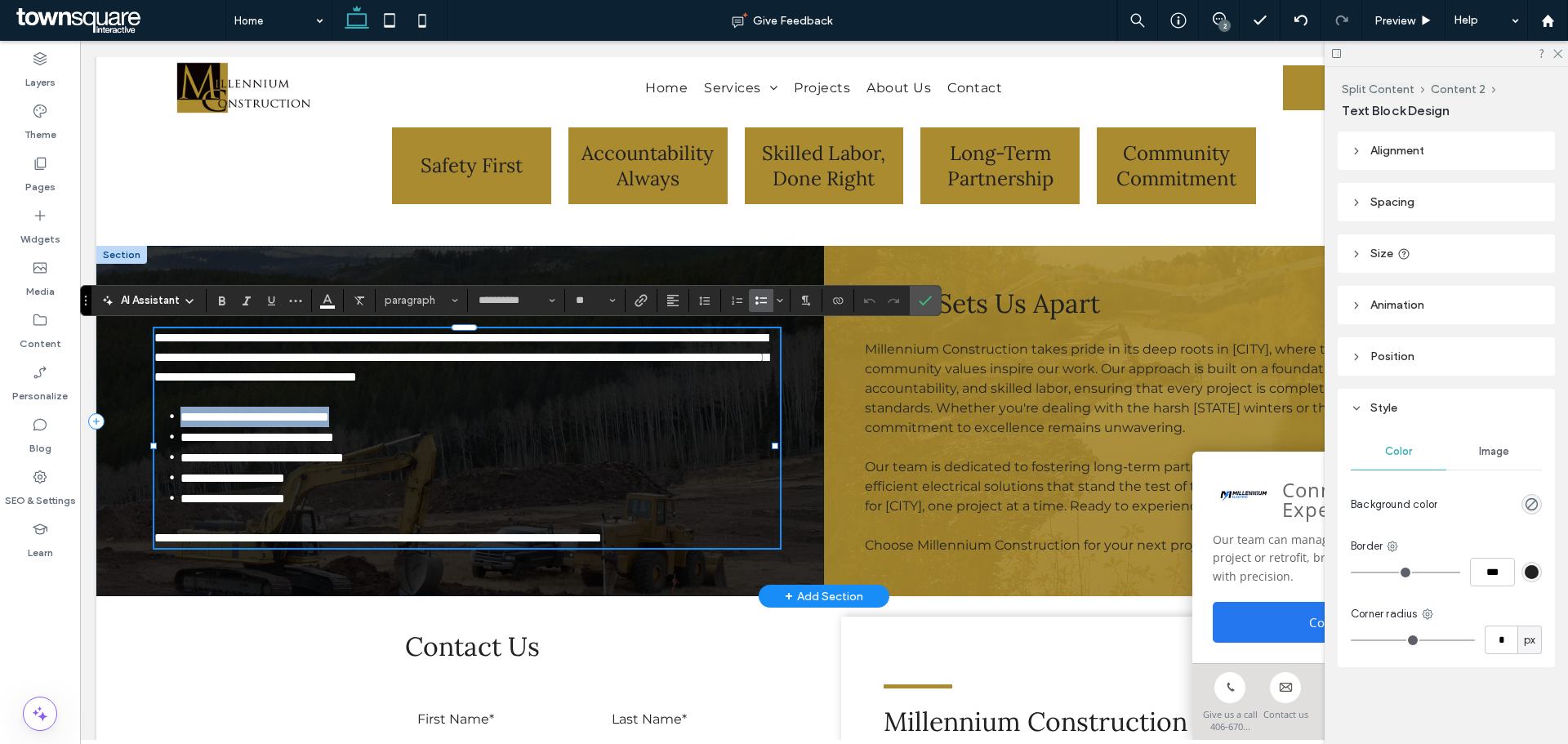 click on "**********" at bounding box center [480, 417] 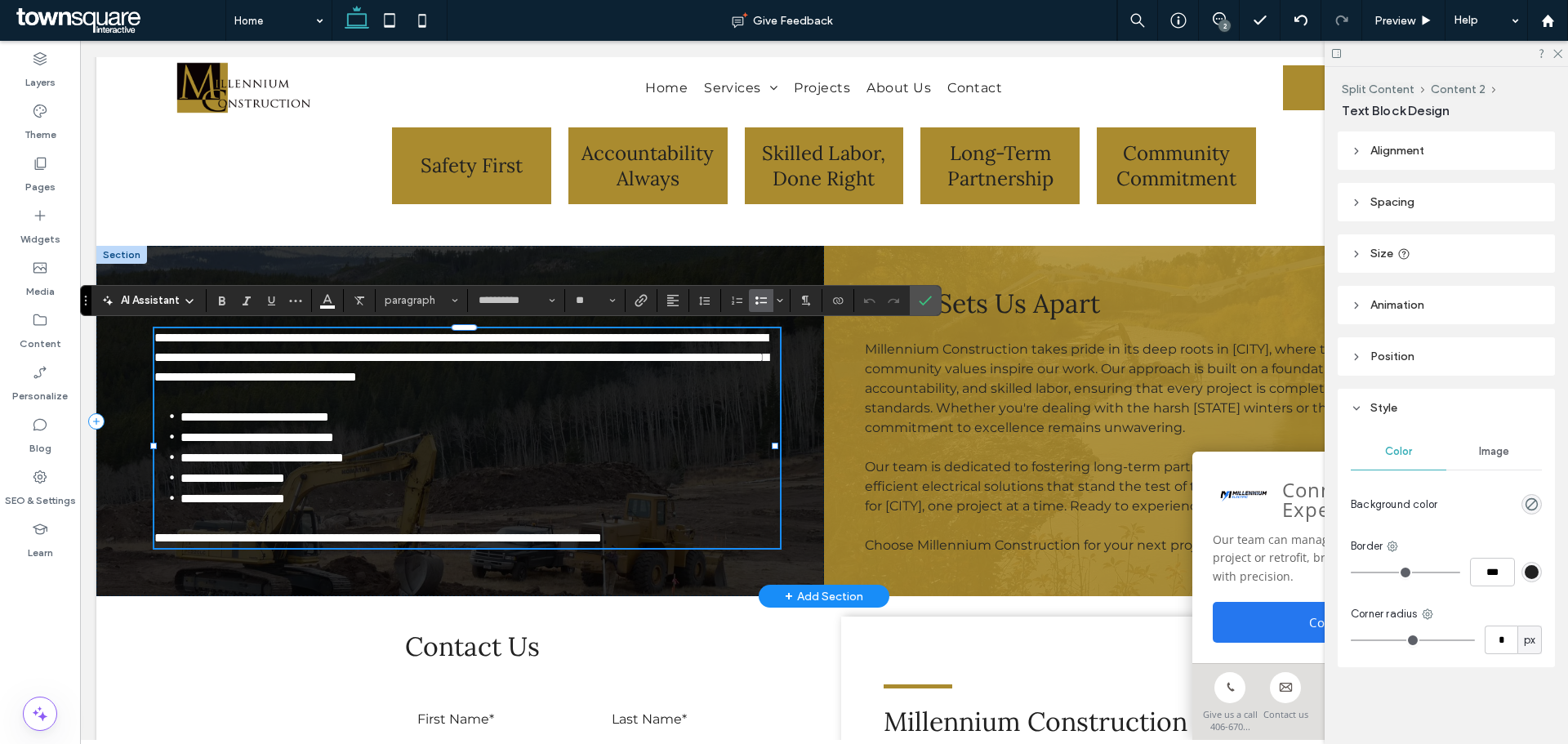 scroll, scrollTop: 0, scrollLeft: 0, axis: both 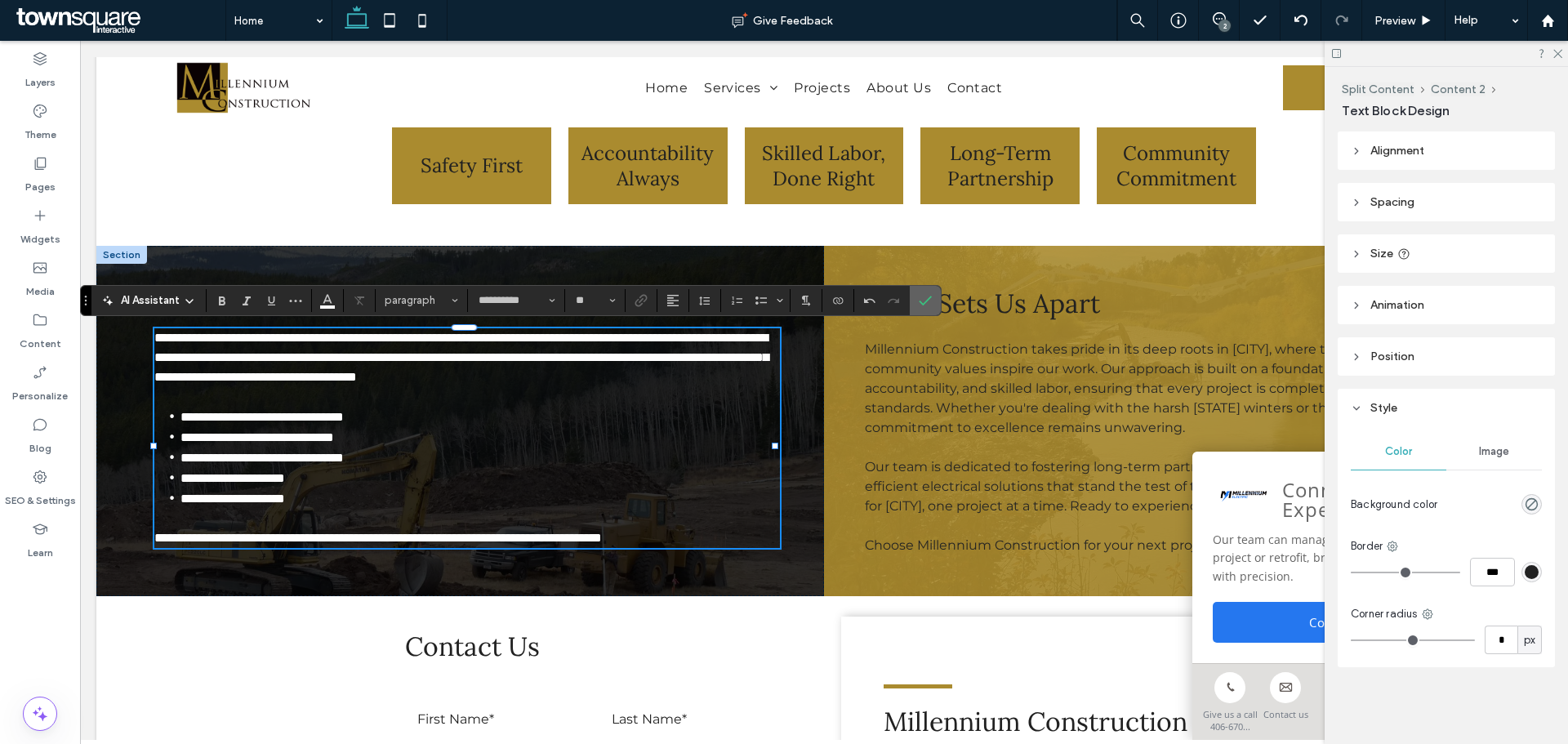 drag, startPoint x: 931, startPoint y: 303, endPoint x: 776, endPoint y: 319, distance: 155.82362 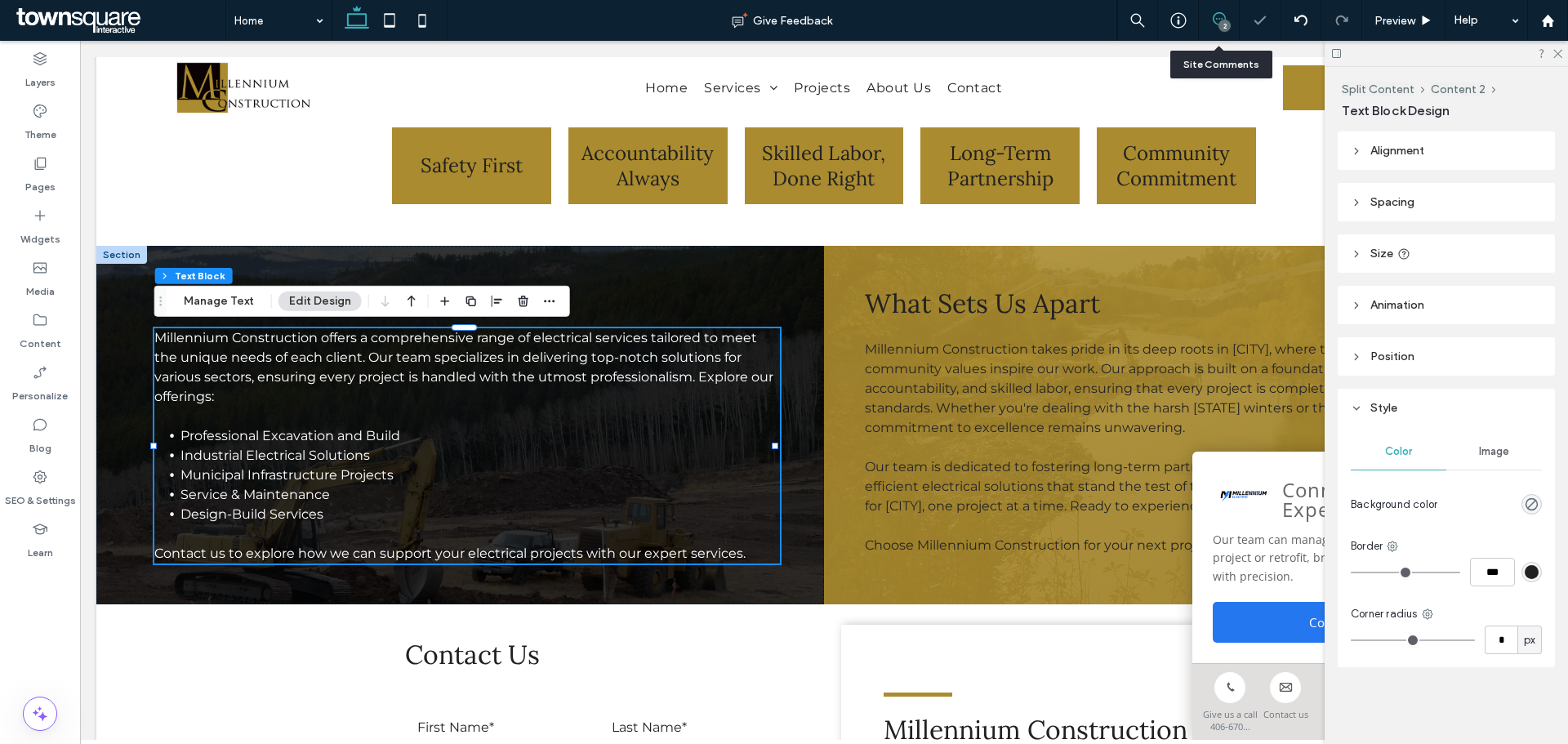 click 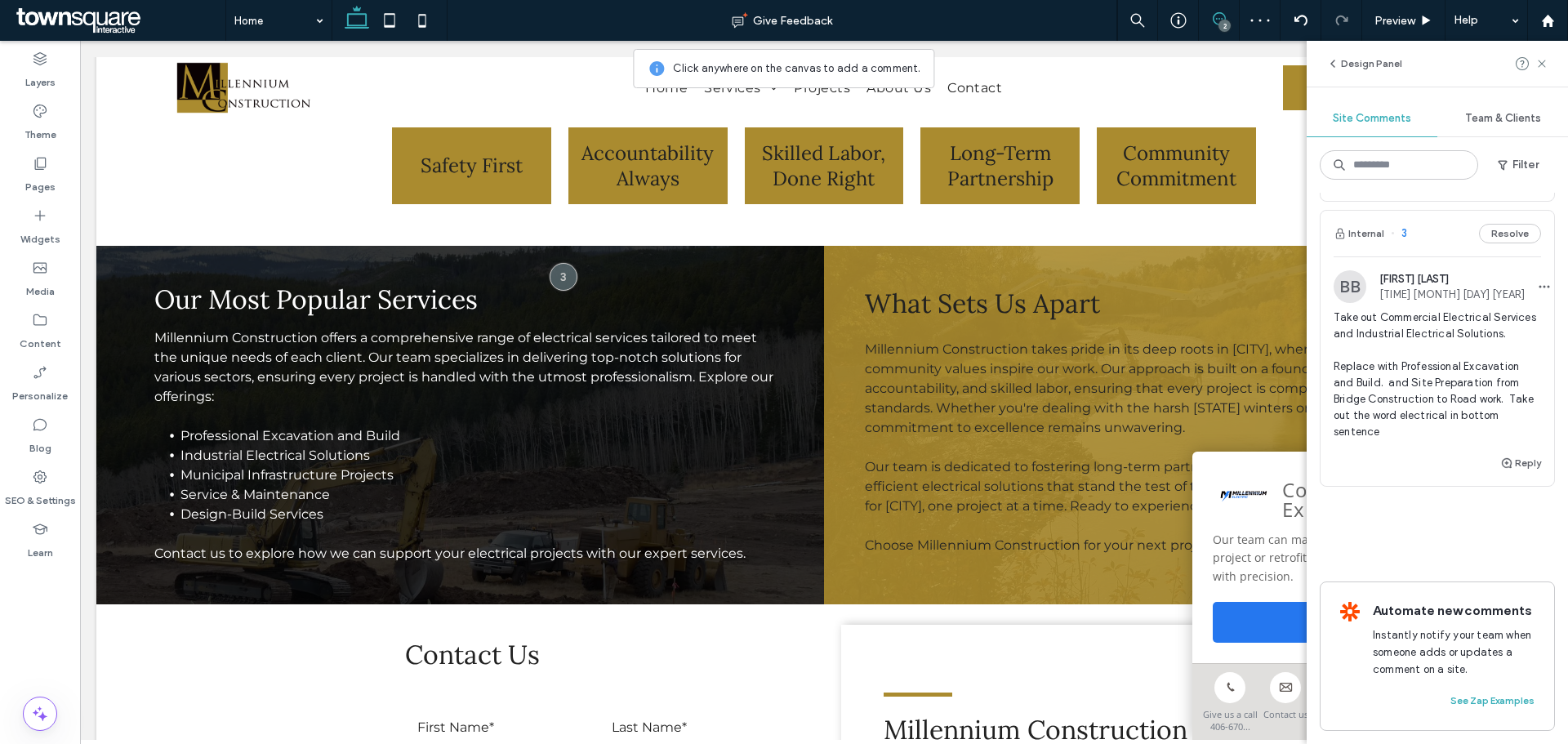 scroll, scrollTop: 234, scrollLeft: 0, axis: vertical 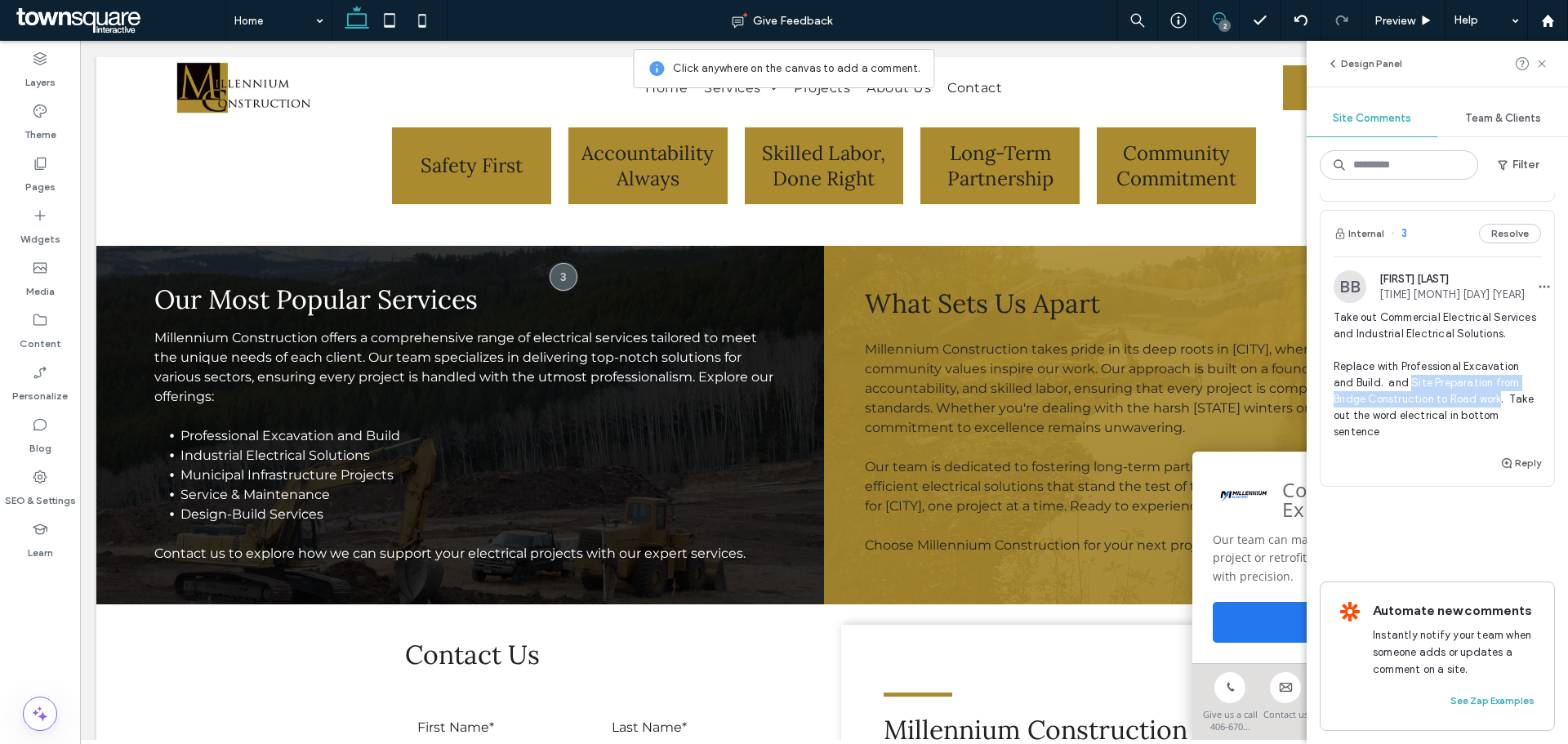 drag, startPoint x: 1409, startPoint y: 363, endPoint x: 1500, endPoint y: 379, distance: 92.395887 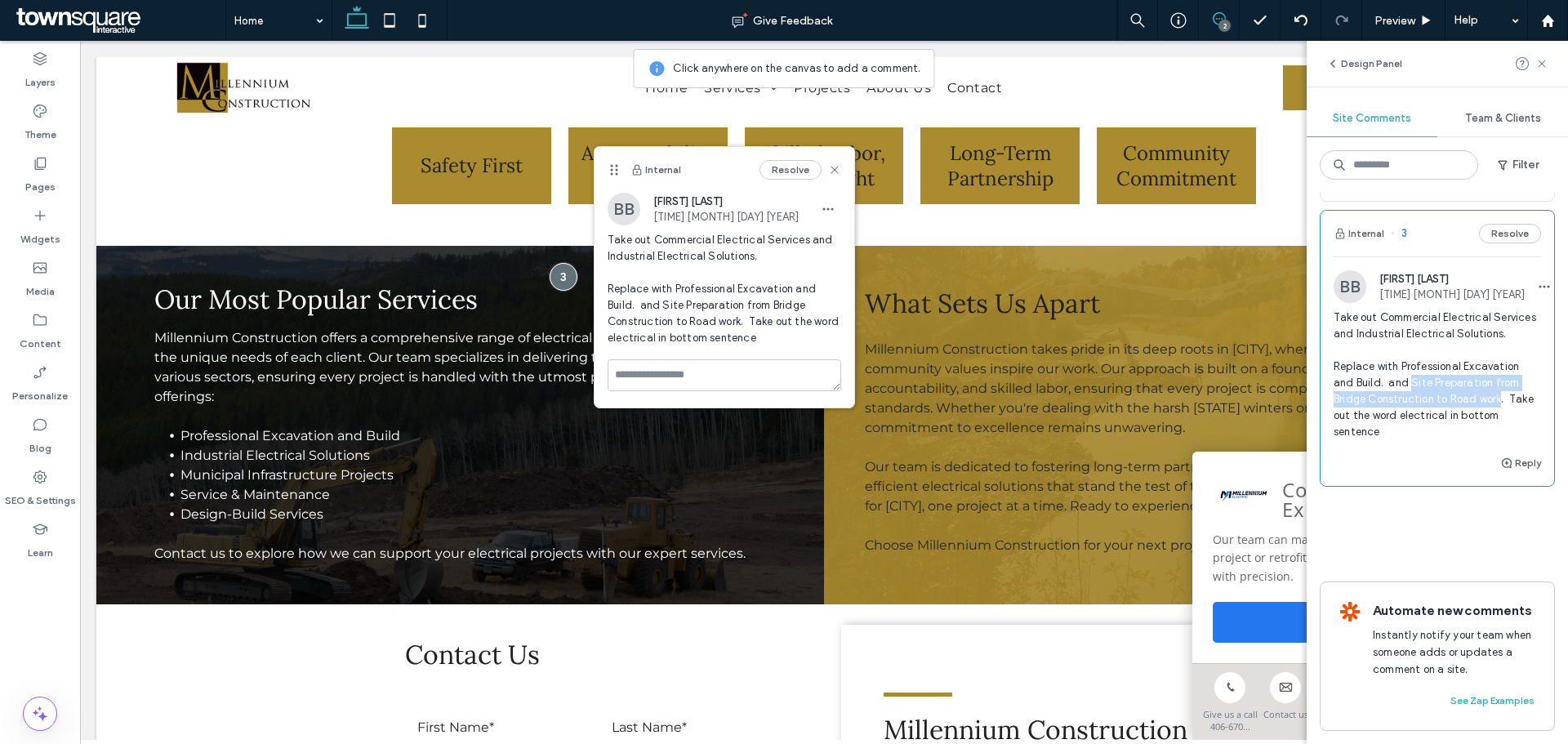 copy on "Site Preparation from Bridge Construction to Road work" 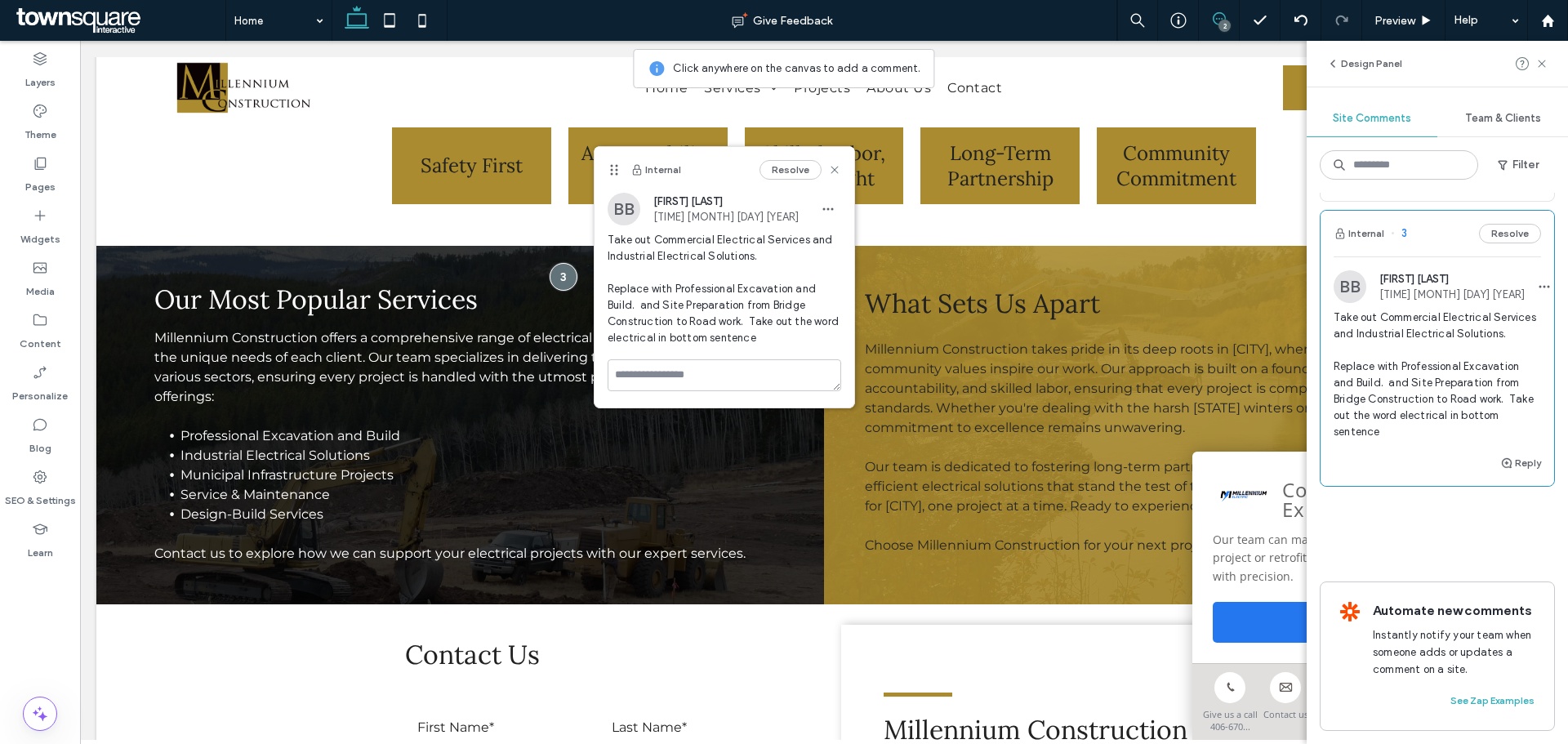 click on "Take out Commercial Electrical Services and Industrial Electrical Solutions.
Replace with Professional Excavation and Build.  and Site Preparation from Bridge Construction to Road work.  Take out the word electrical in bottom sentence" at bounding box center (1437, 375) 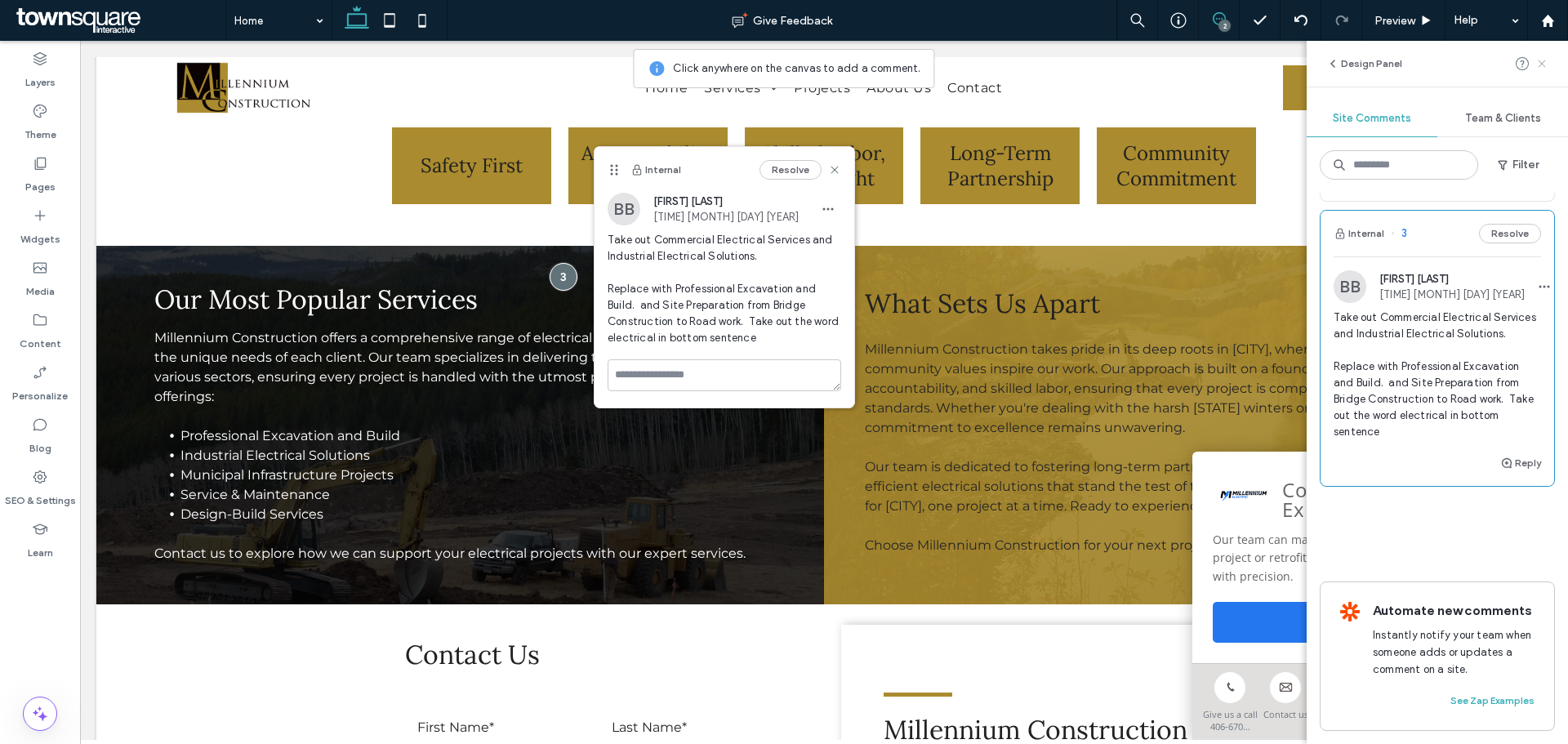 click 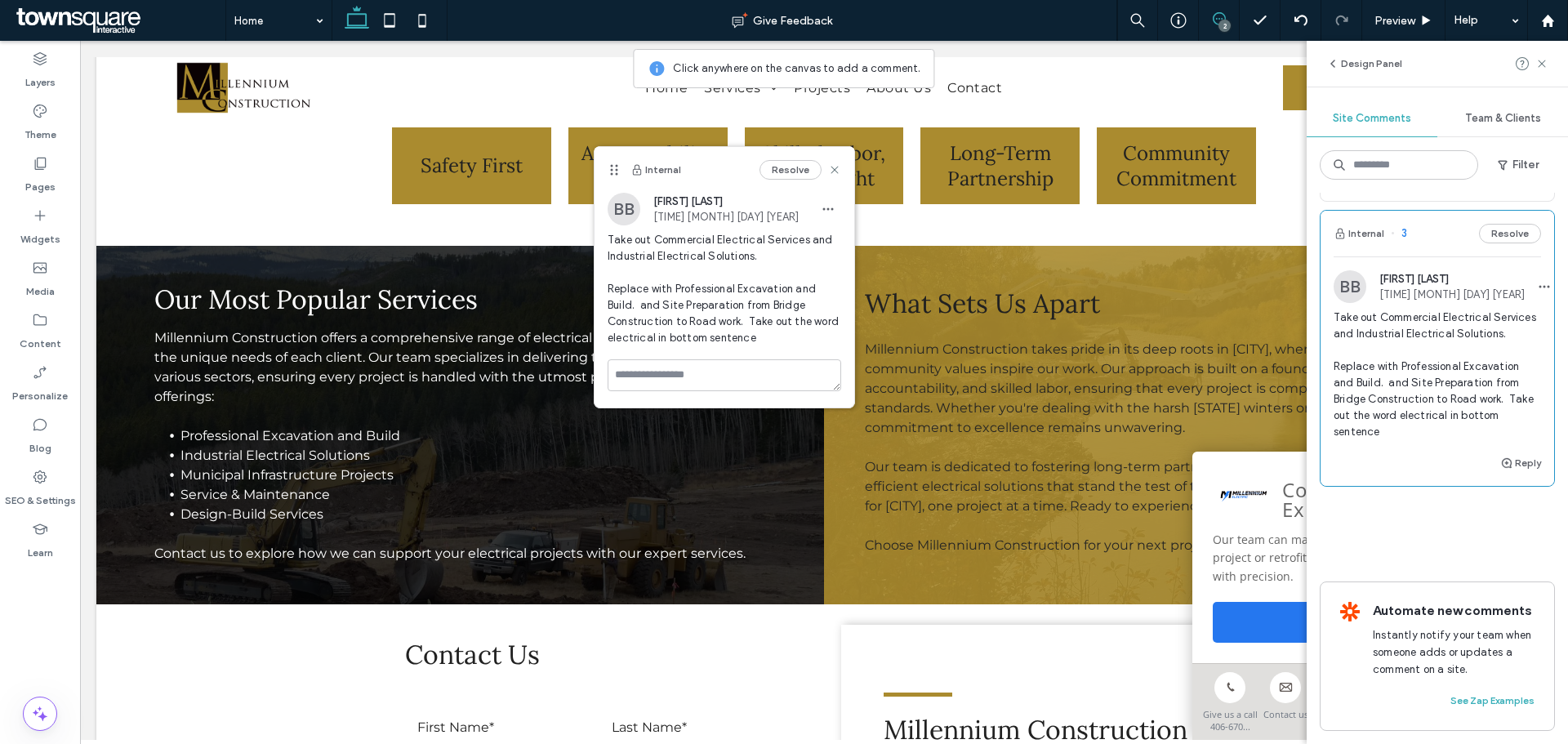 scroll, scrollTop: 0, scrollLeft: 0, axis: both 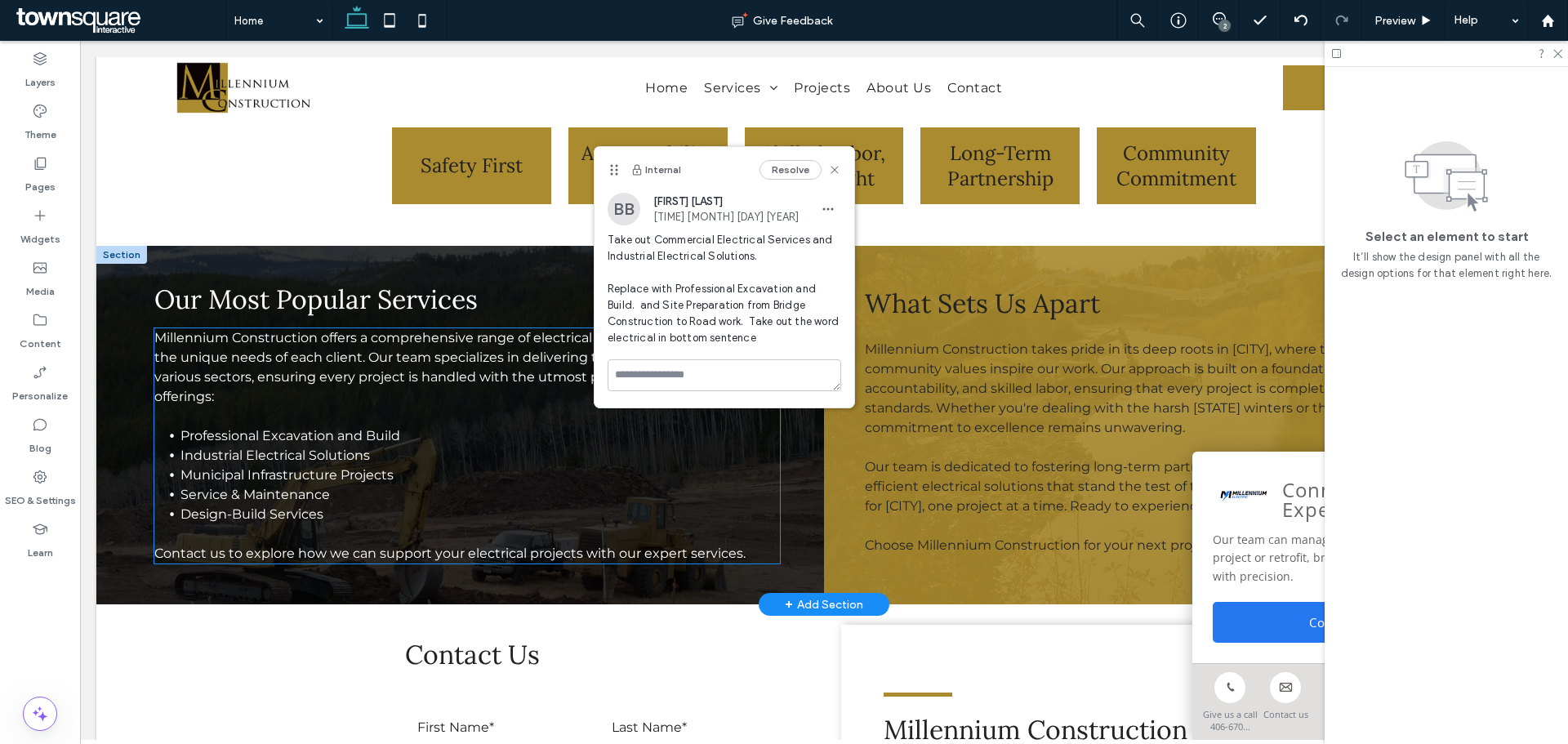 click on "Industrial Electrical Solutions" at bounding box center (275, 455) 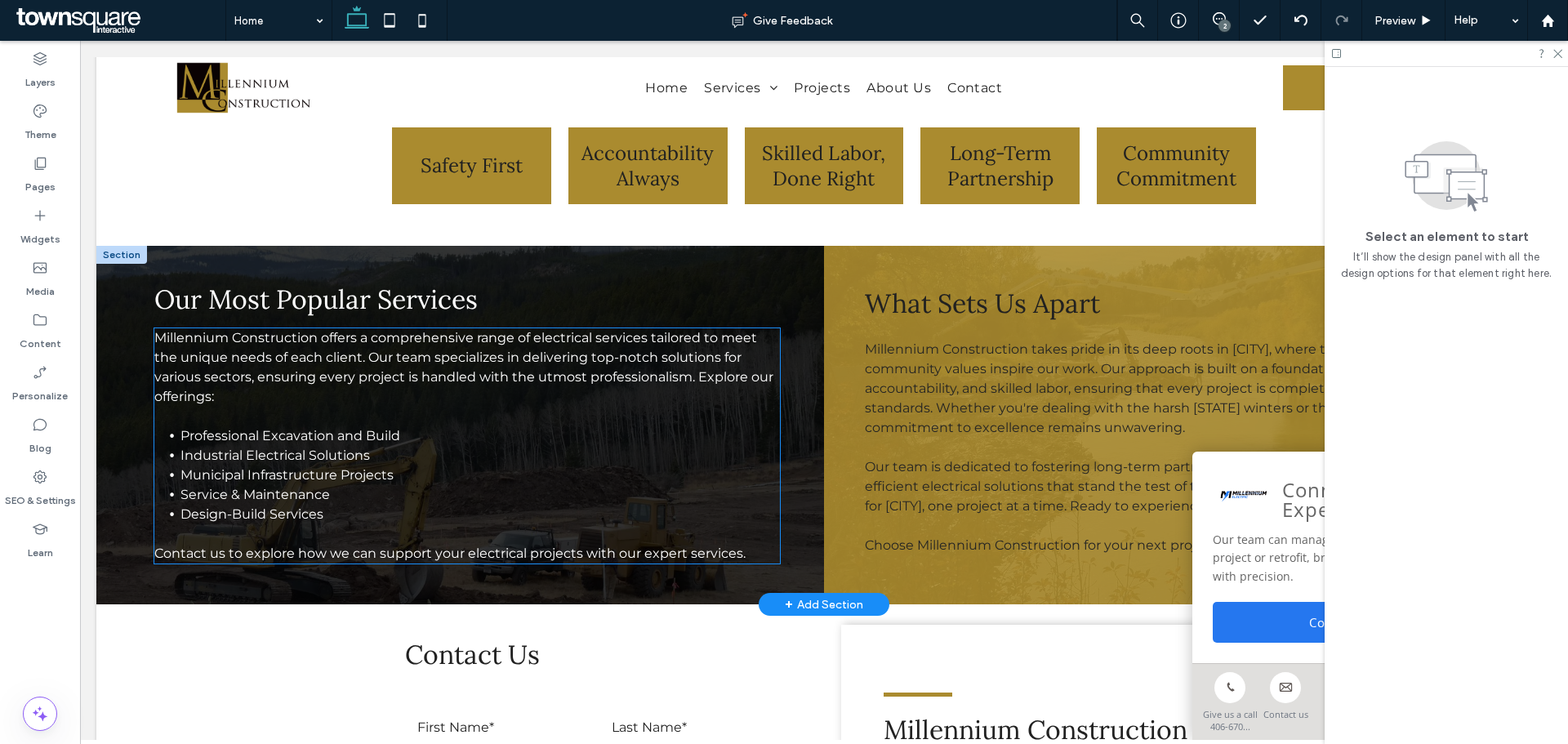 click on "Industrial Electrical Solutions" at bounding box center (275, 455) 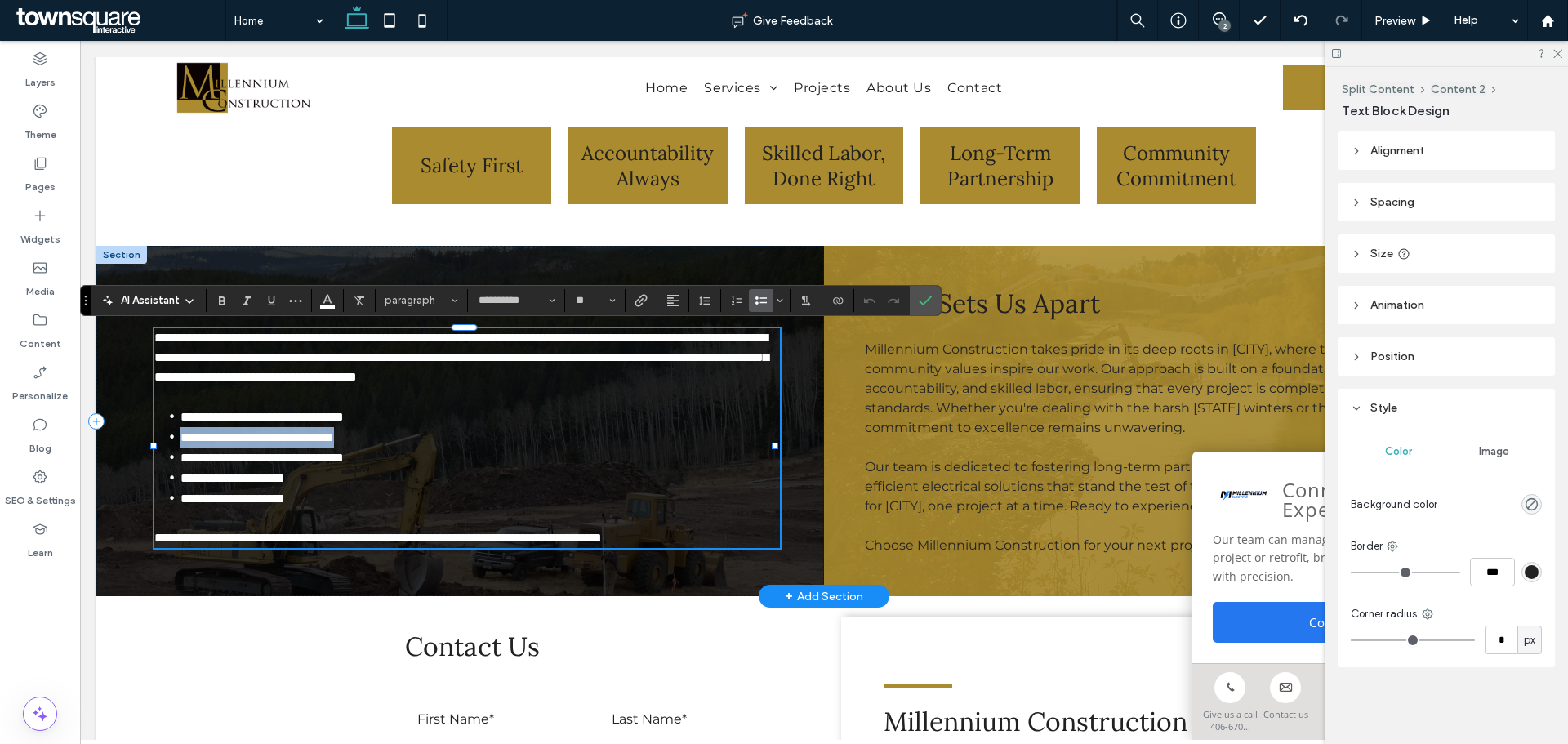 drag, startPoint x: 372, startPoint y: 458, endPoint x: 179, endPoint y: 460, distance: 193.01036 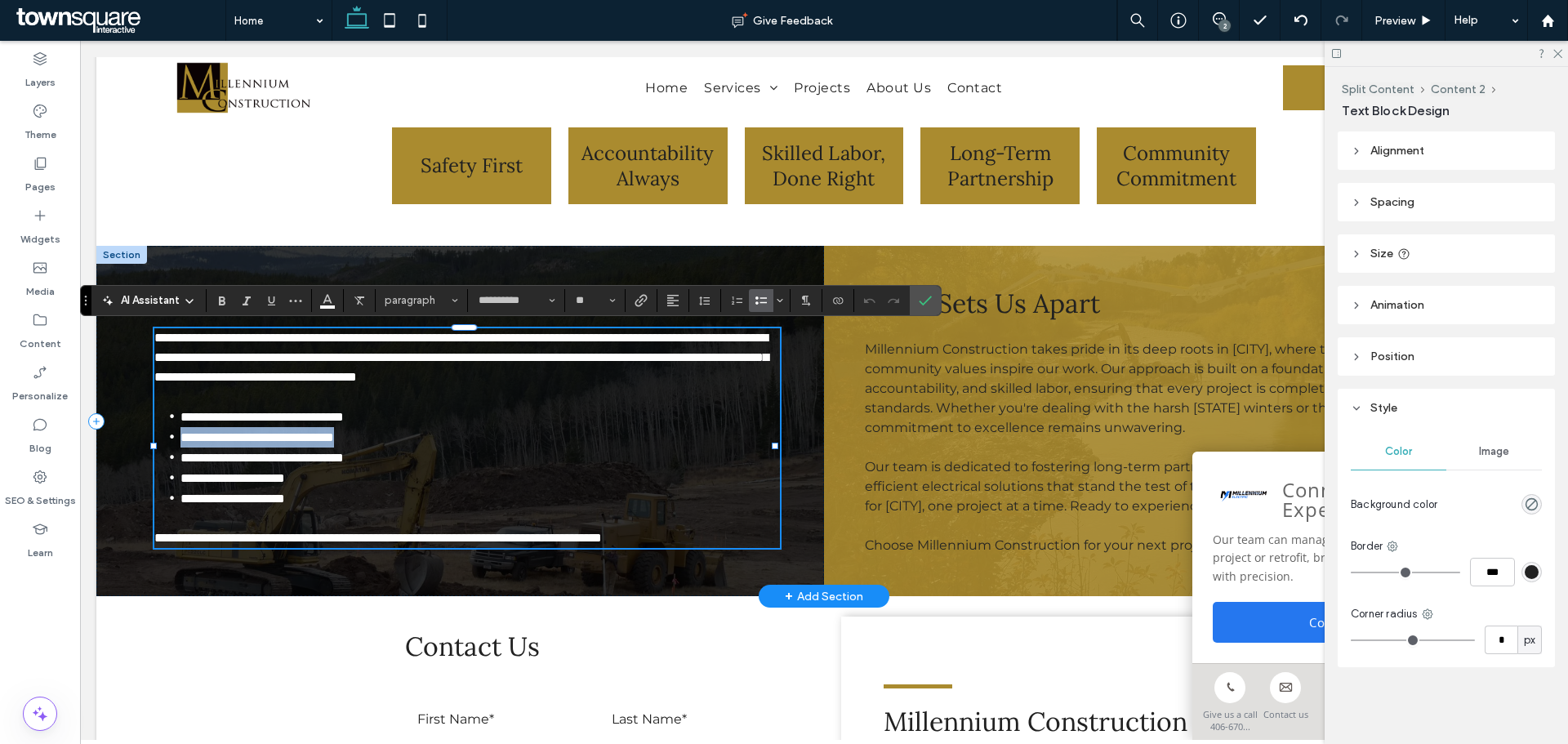 click on "**********" at bounding box center (480, 437) 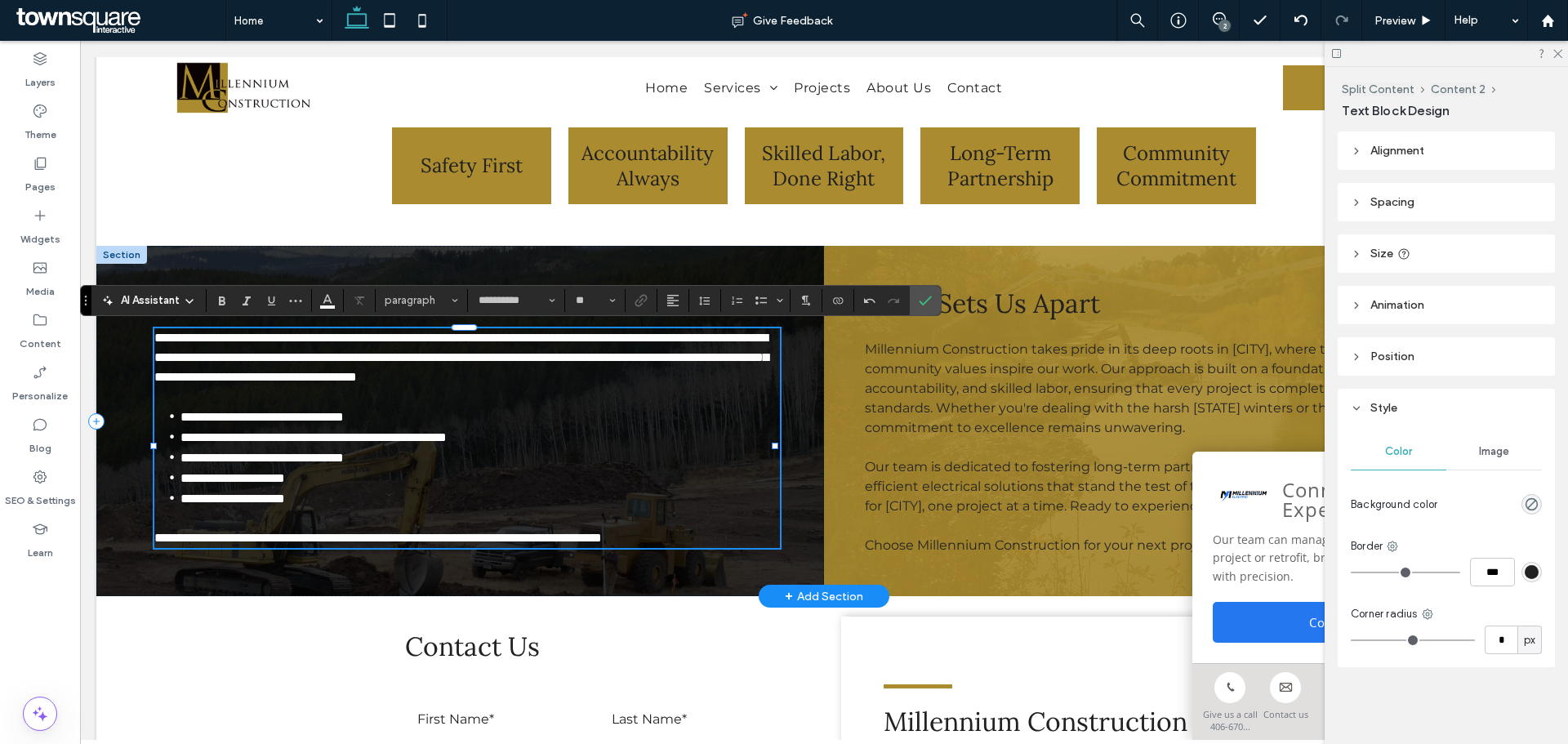 scroll, scrollTop: 0, scrollLeft: 0, axis: both 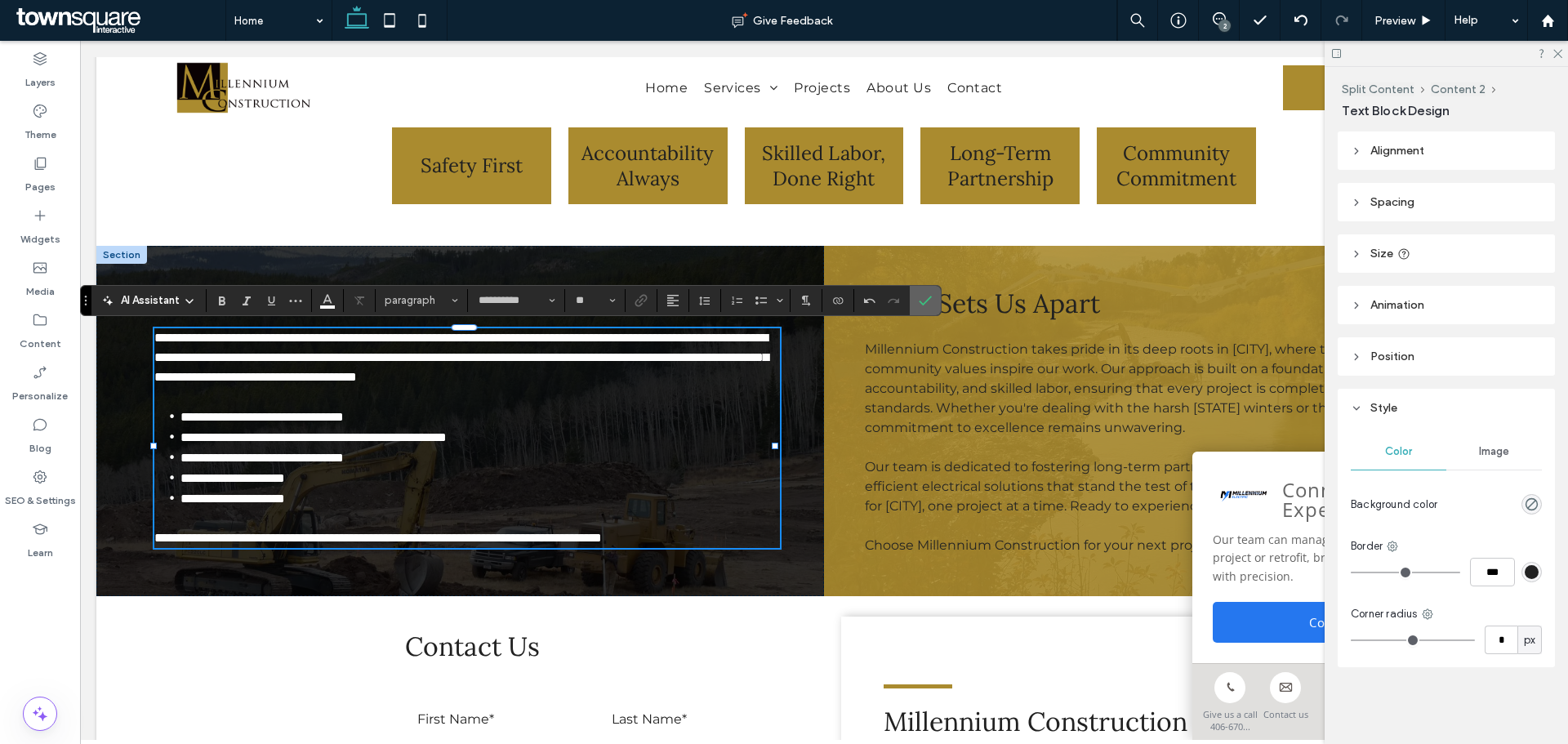 click 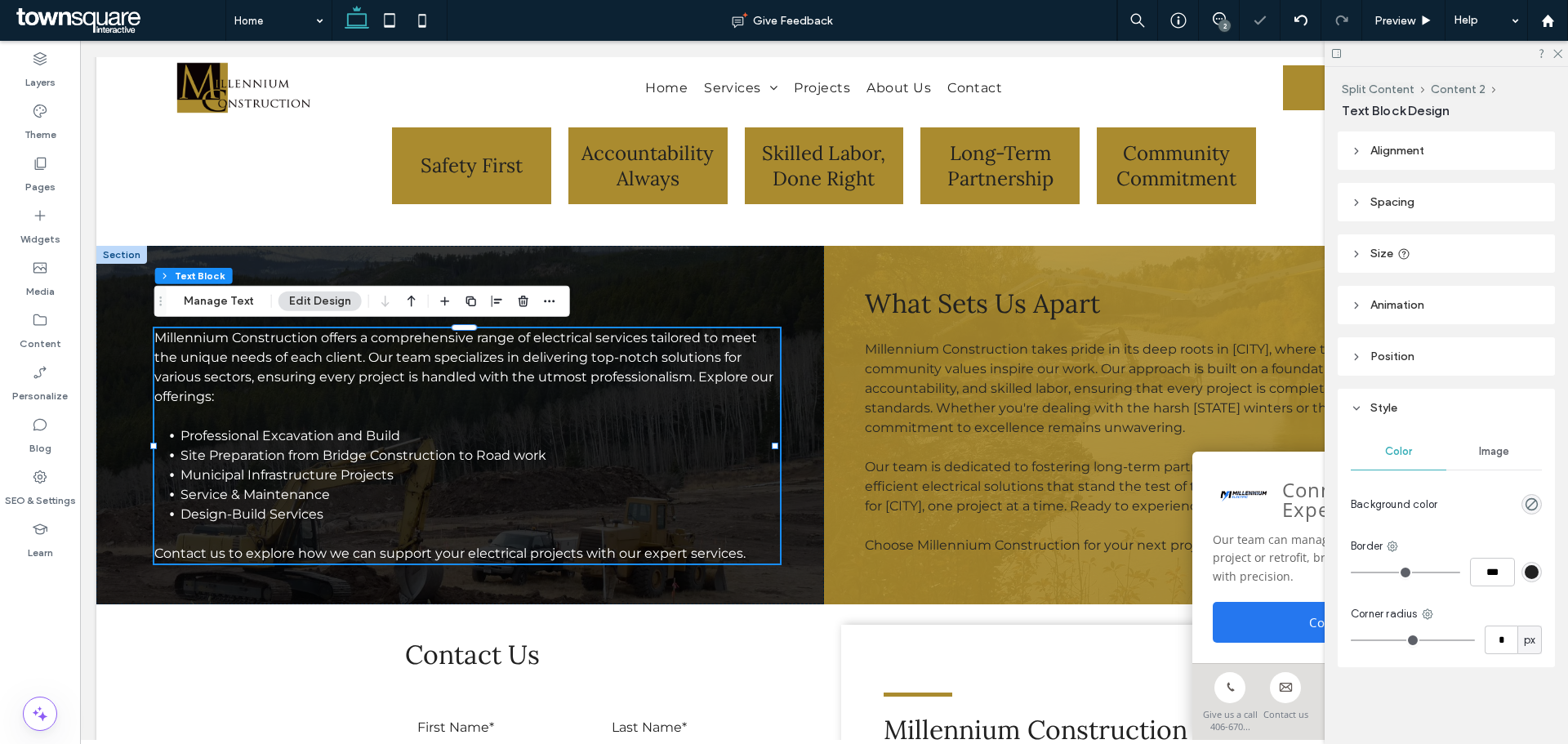 drag, startPoint x: 1226, startPoint y: 25, endPoint x: 1079, endPoint y: 53, distance: 149.64291 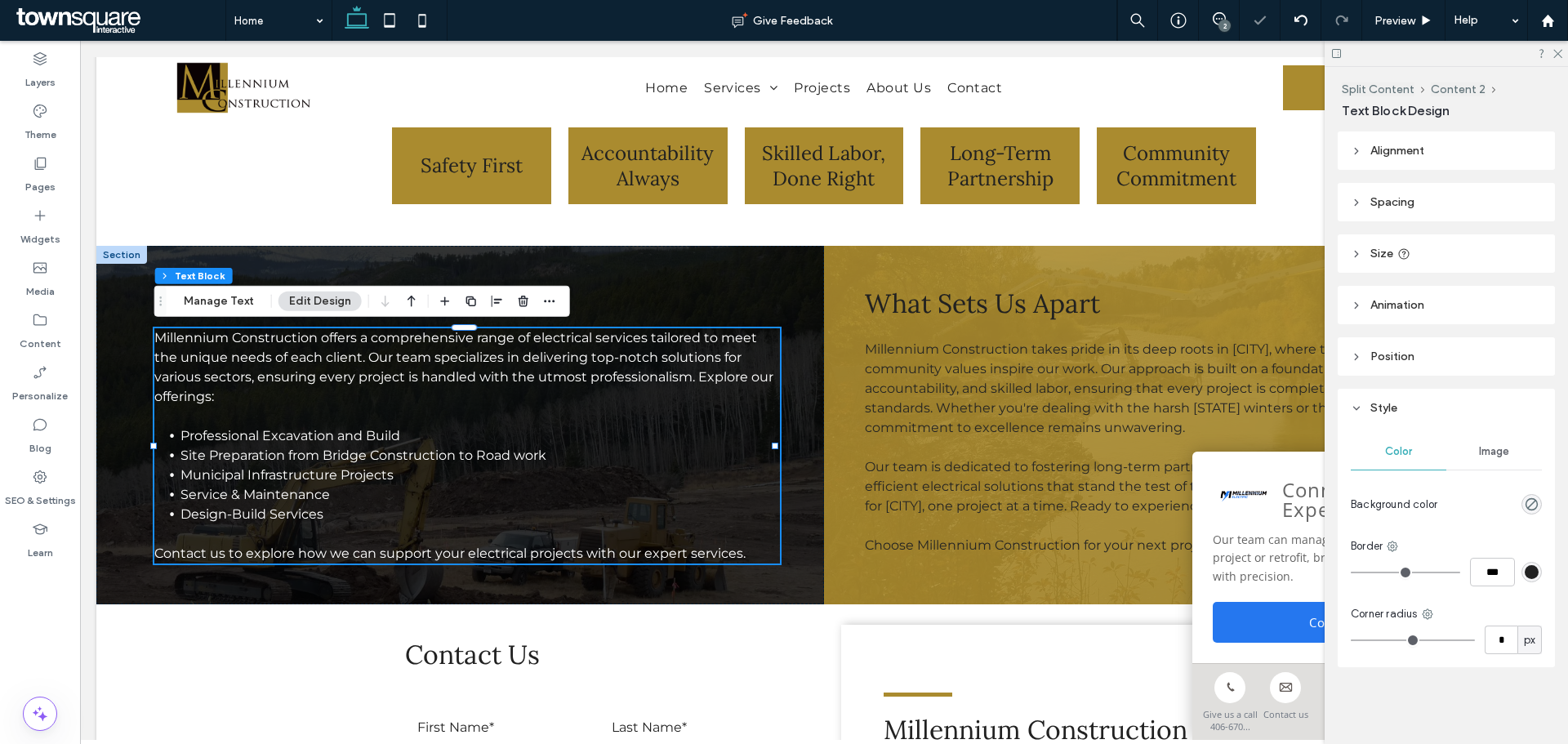 click on "2" at bounding box center [1224, 25] 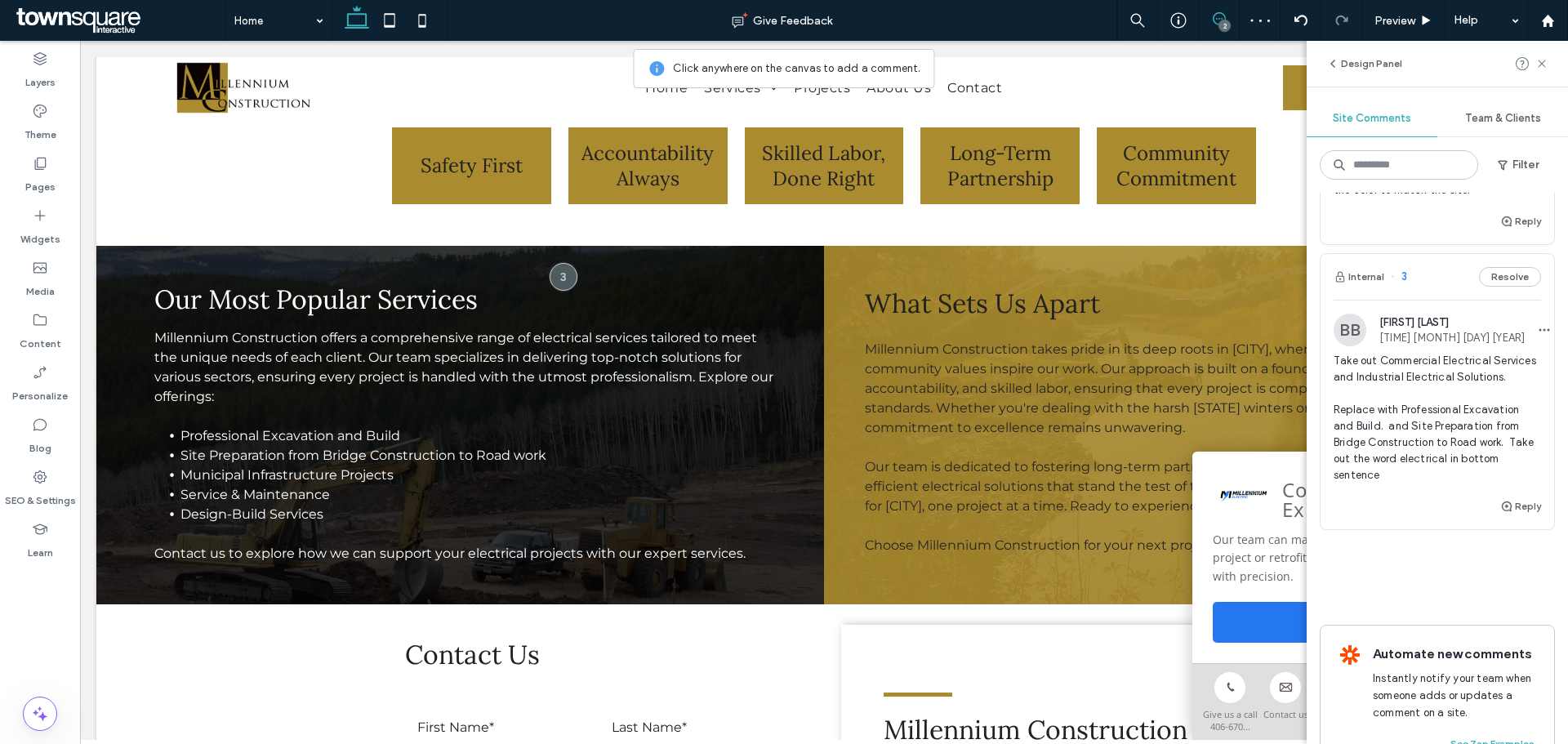 scroll, scrollTop: 163, scrollLeft: 0, axis: vertical 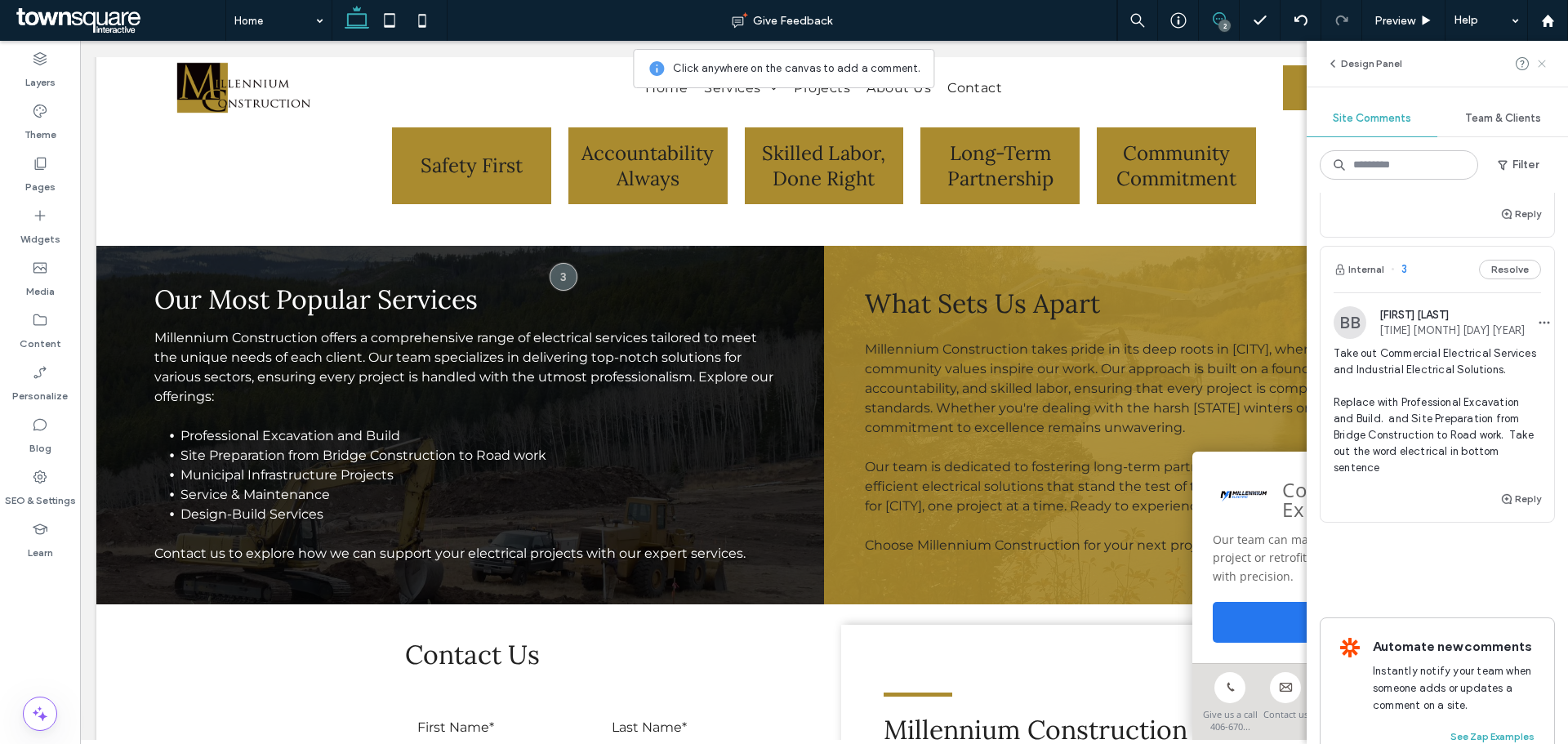 drag, startPoint x: 1539, startPoint y: 62, endPoint x: 995, endPoint y: 189, distance: 558.62778 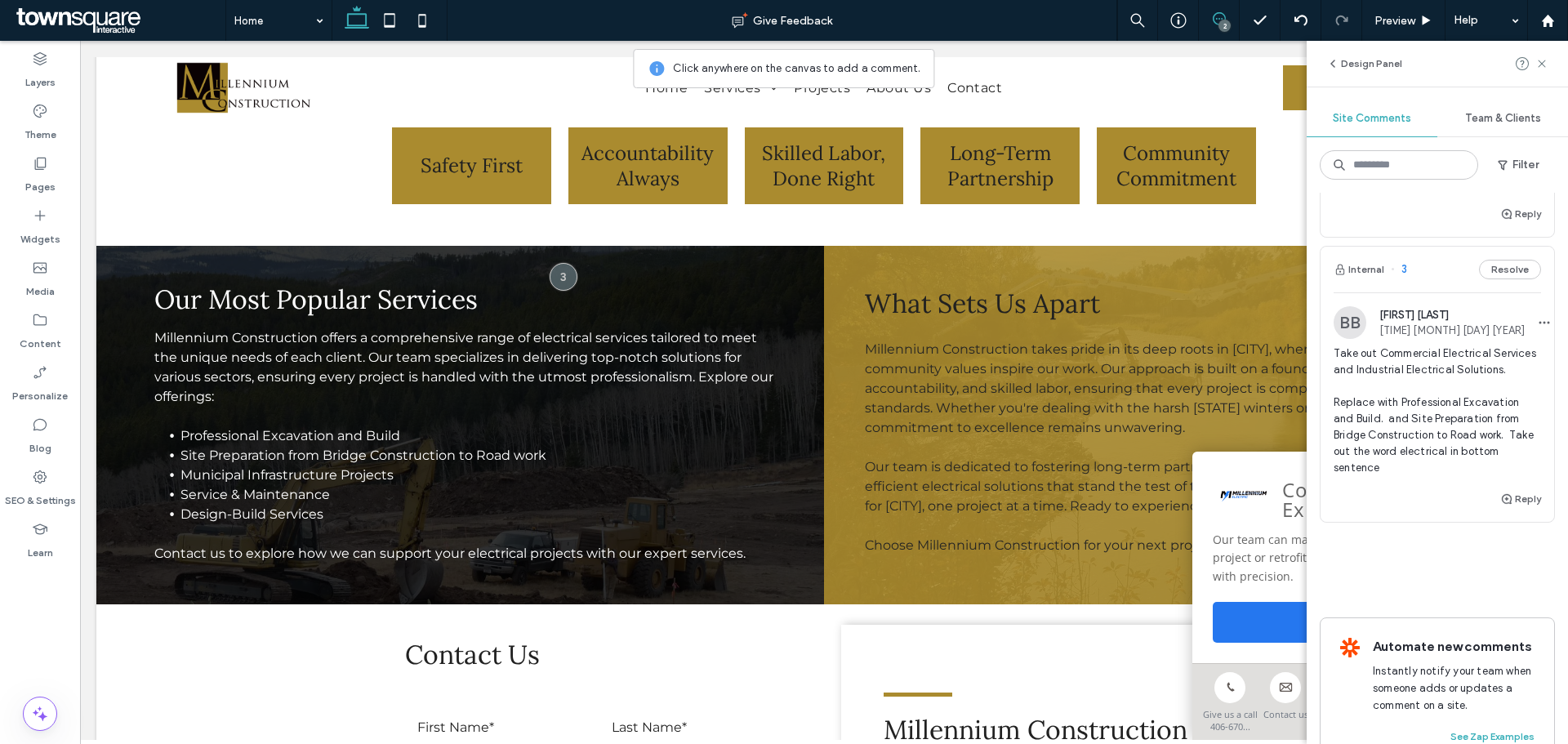 scroll, scrollTop: 0, scrollLeft: 0, axis: both 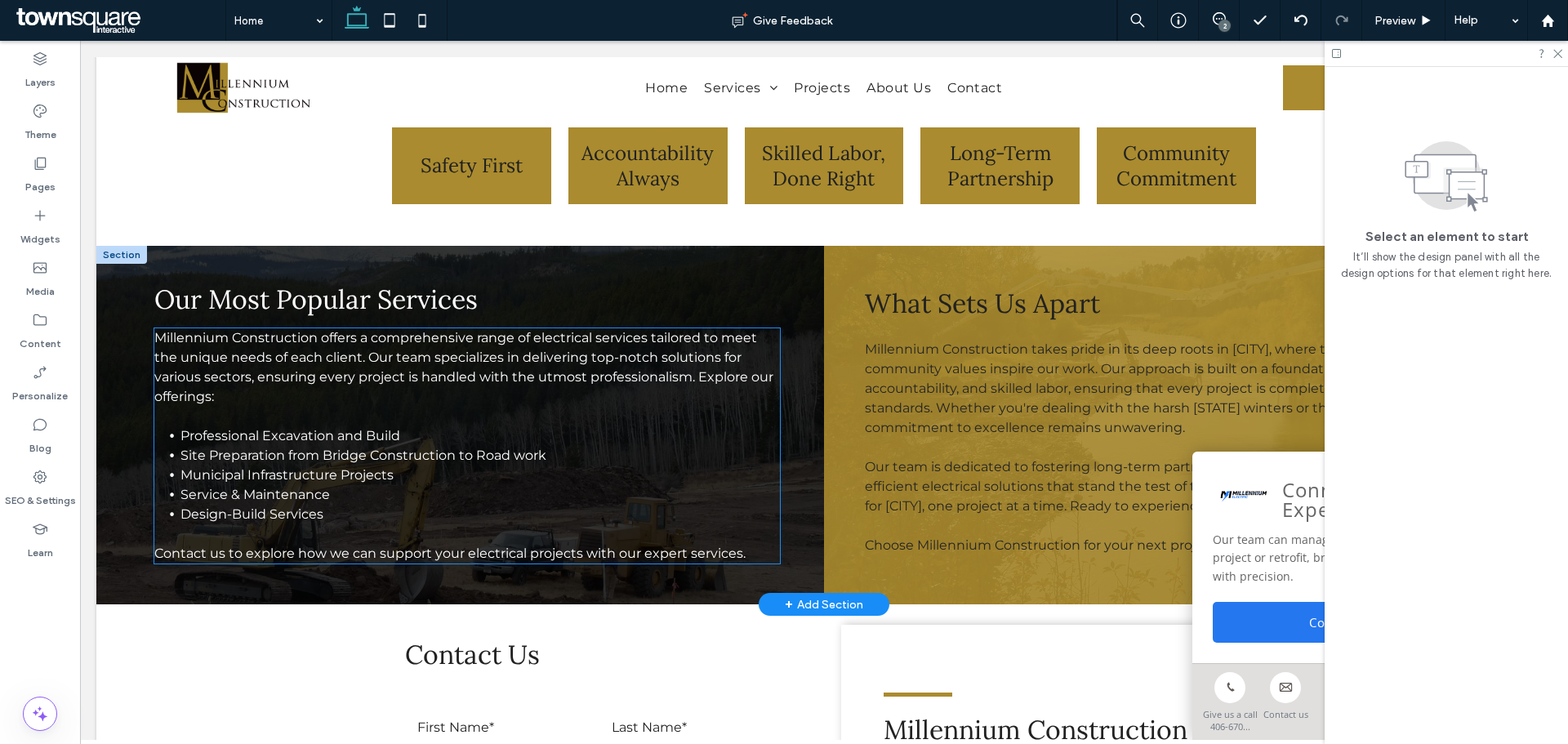click on "Contact us to explore how we can support your electrical projects with our expert services." at bounding box center [450, 553] 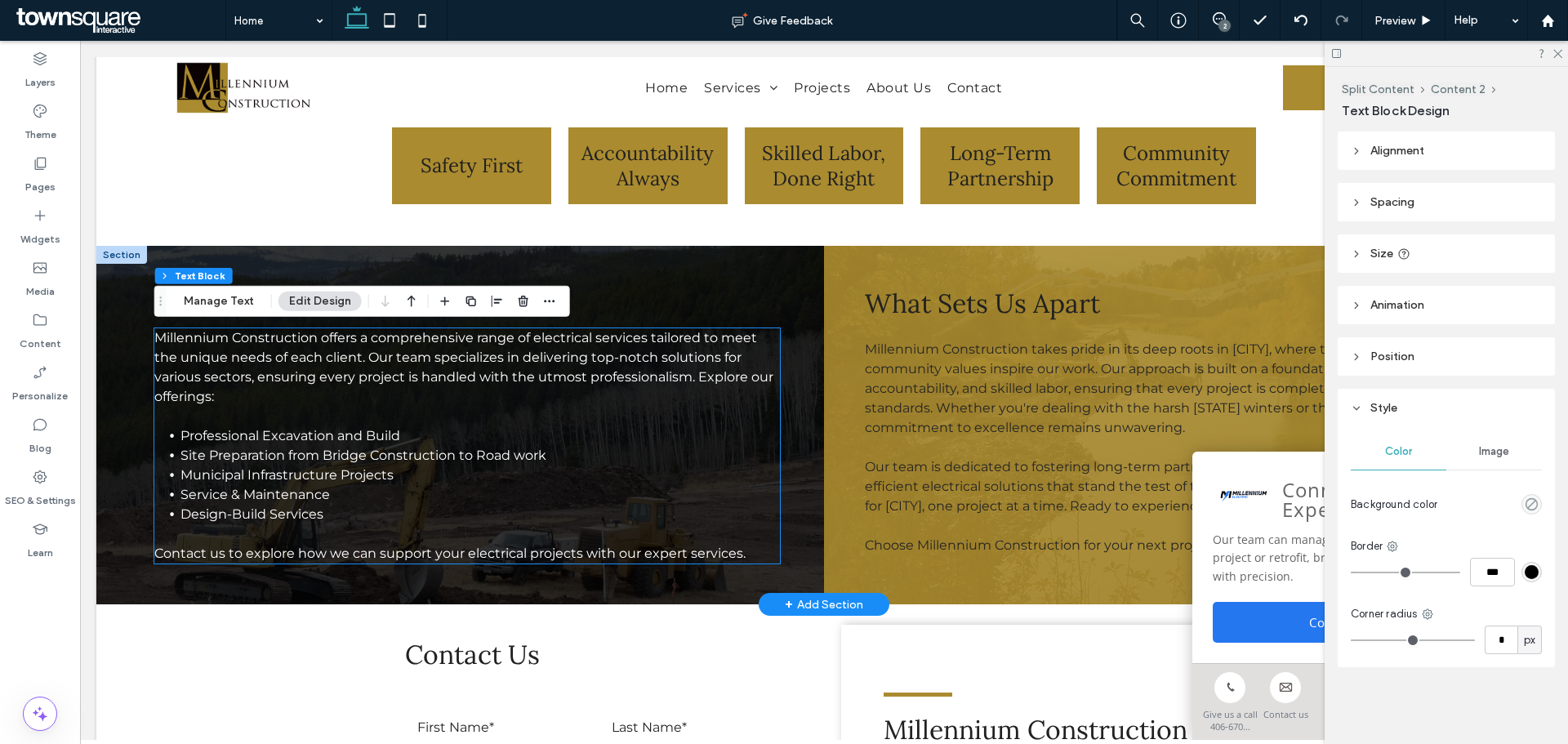 click on "Millennium Construction offers a comprehensive range of electrical services tailored to meet the unique needs of each client. Our team specializes in delivering top-notch solutions for various sectors, ensuring every project is handled with the utmost professionalism. Explore our offerings: Professional Excavation and Build Site Preparation from Bridge Construction to Road work Municipal Infrastructure Projects Service & Maintenance Design-Build Services Contact us to explore how we can support your electrical projects with our expert services." at bounding box center [467, 446] 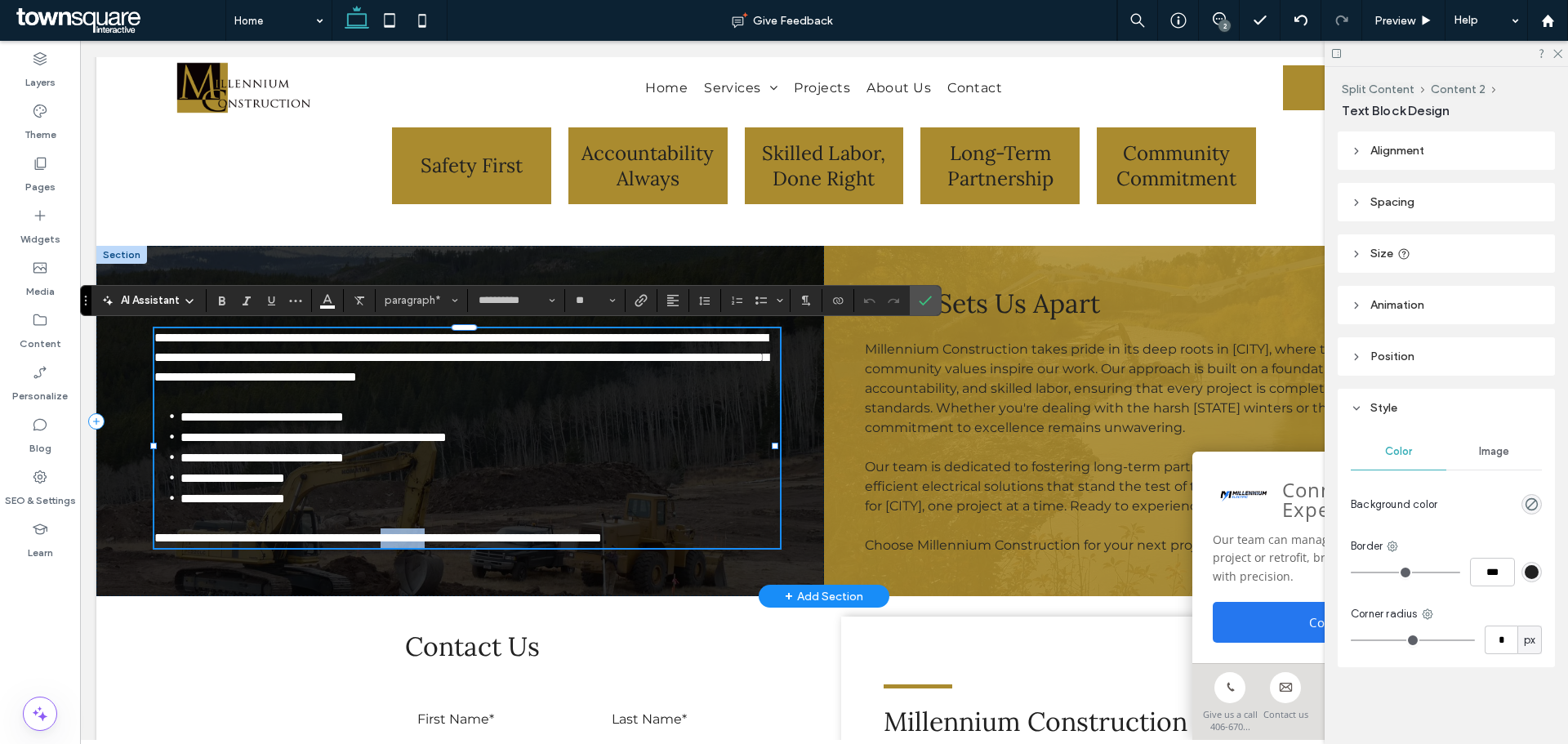 drag, startPoint x: 523, startPoint y: 555, endPoint x: 466, endPoint y: 555, distance: 57 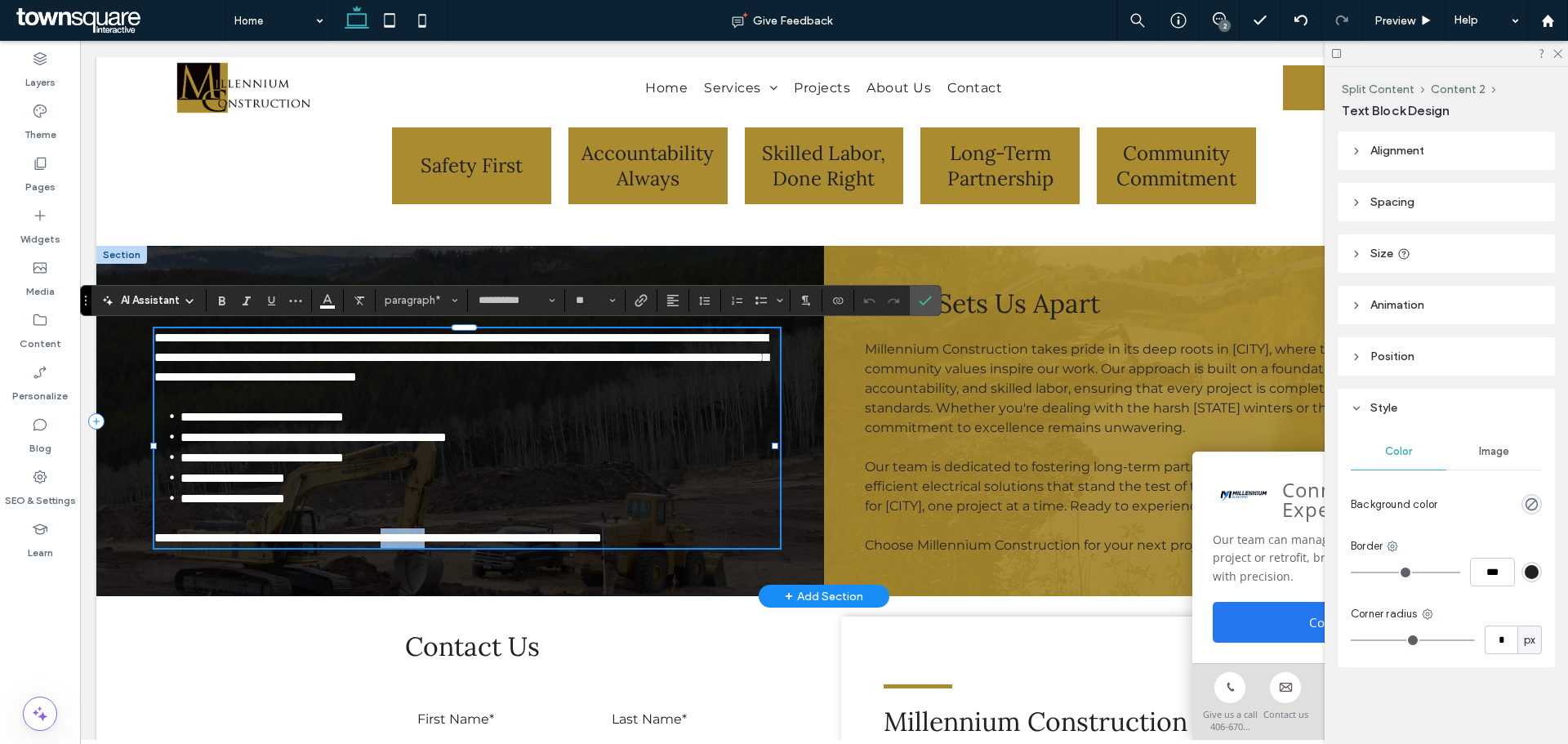 click on "**********" at bounding box center (378, 537) 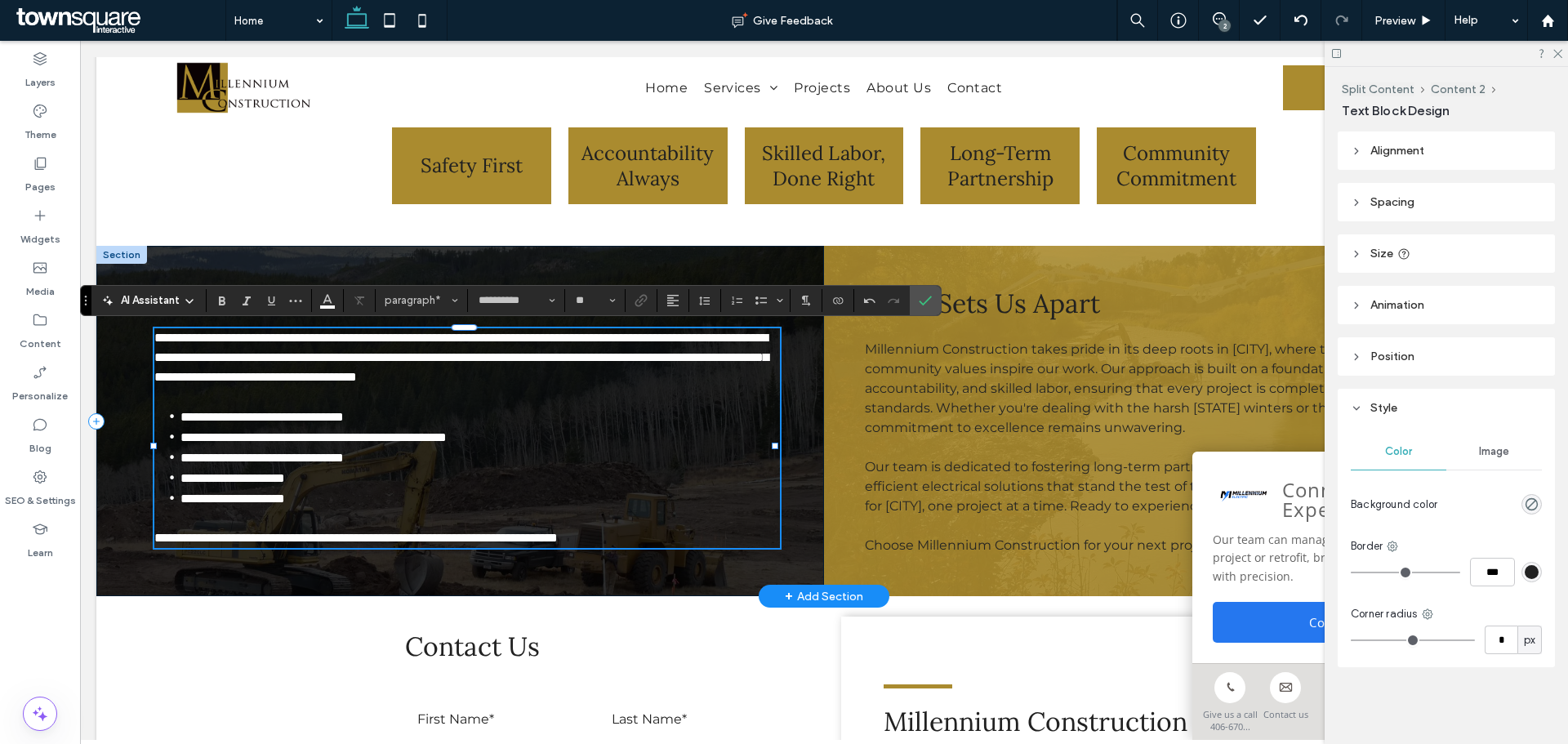 type 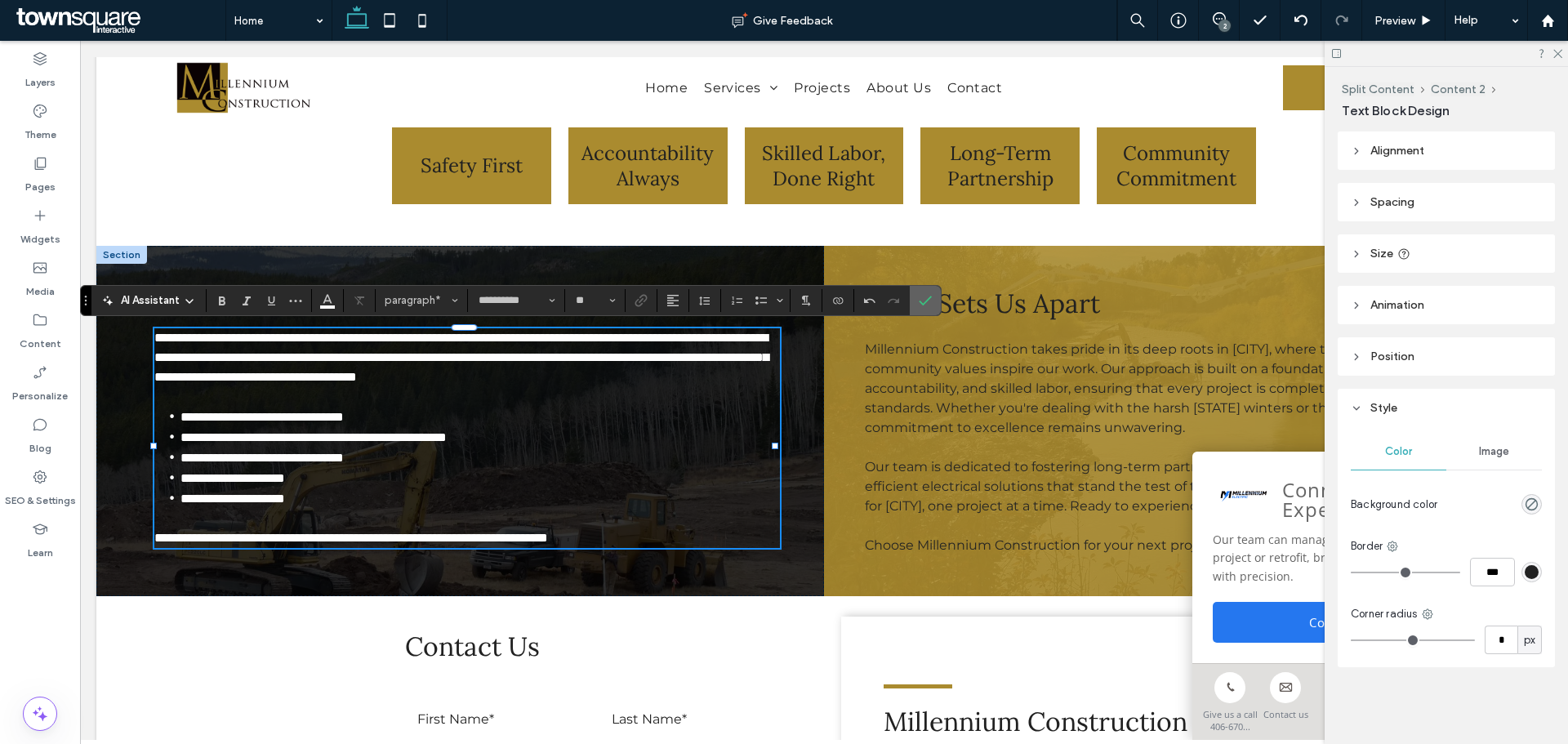 click at bounding box center [925, 301] 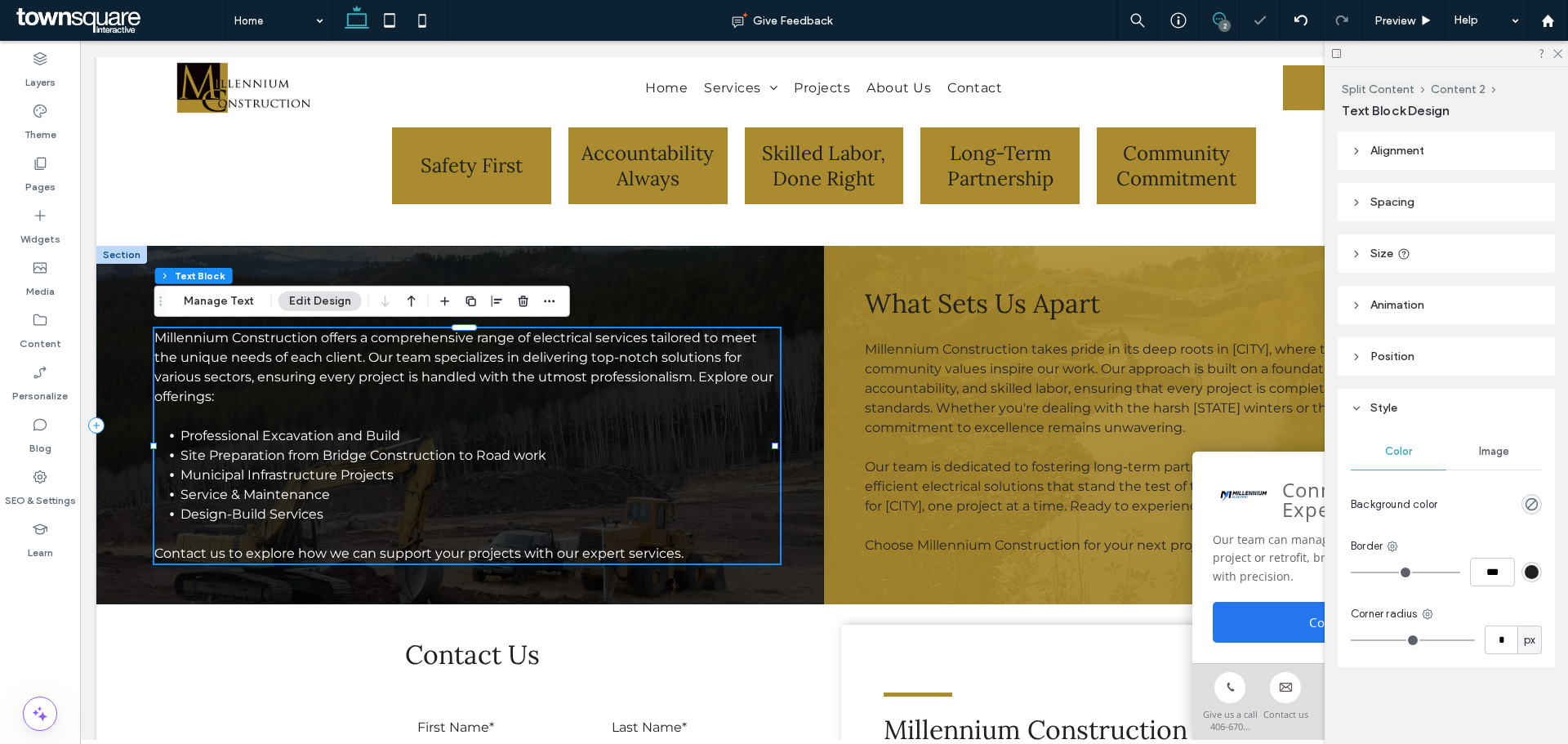 click 